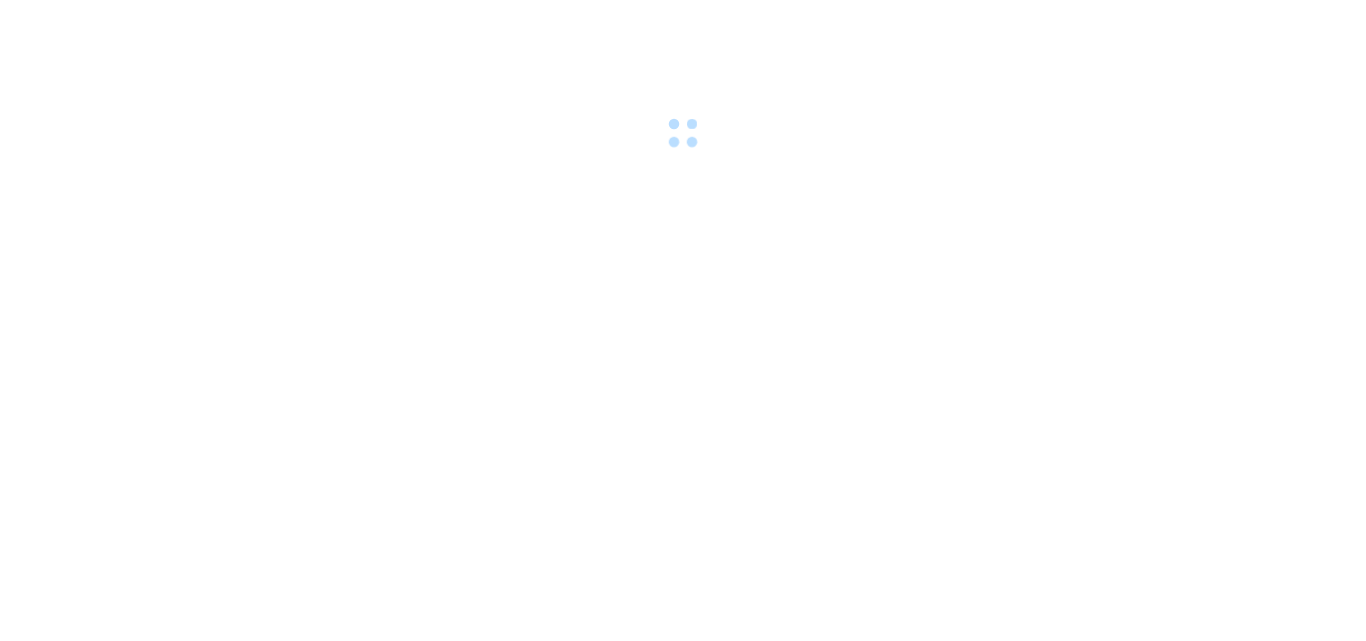 scroll, scrollTop: 0, scrollLeft: 0, axis: both 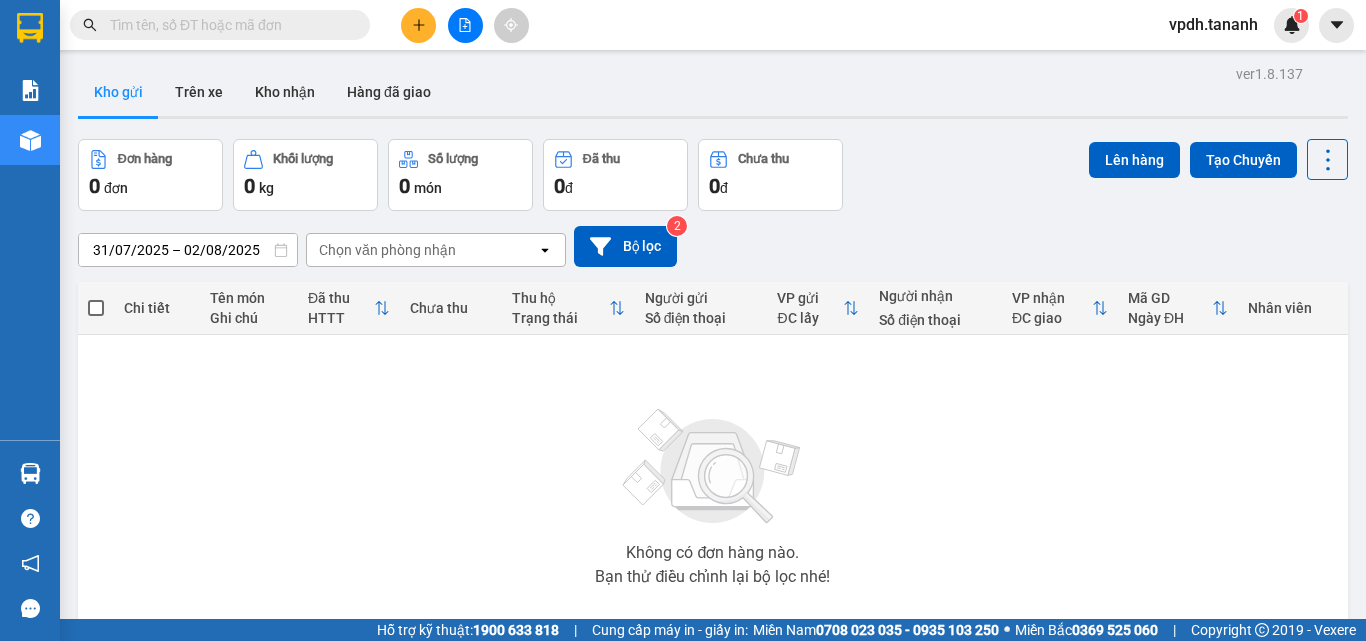 click 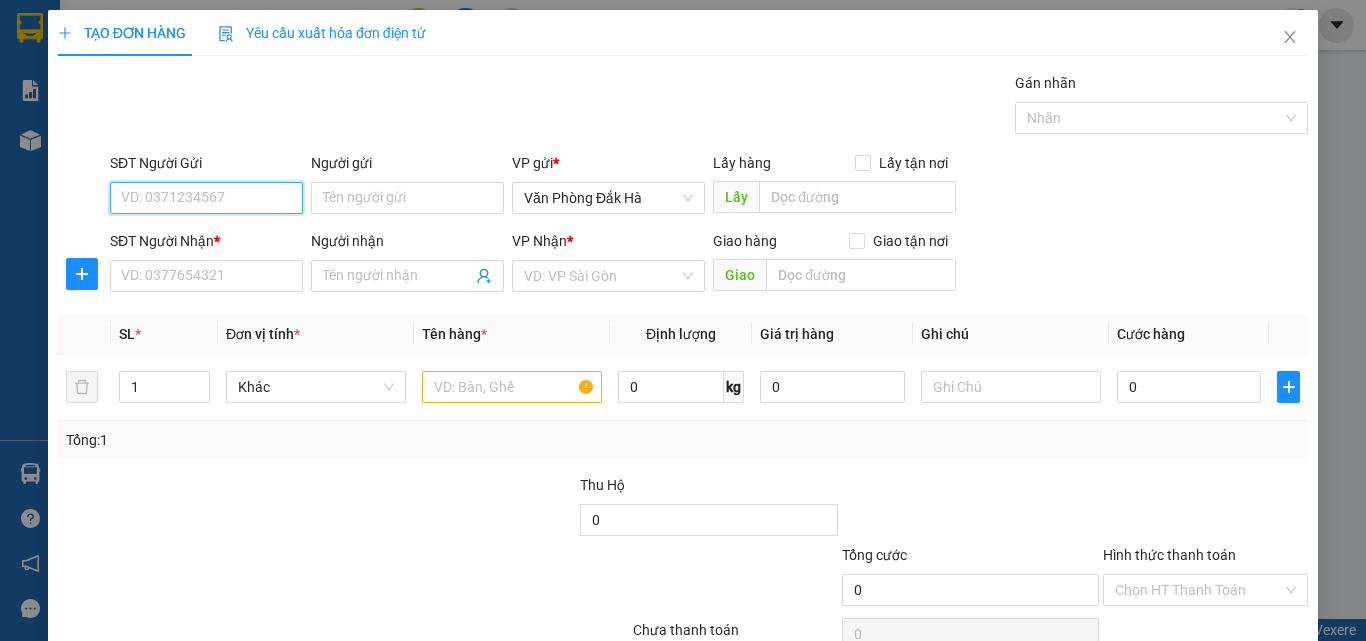 click on "SĐT Người Gửi" at bounding box center (206, 198) 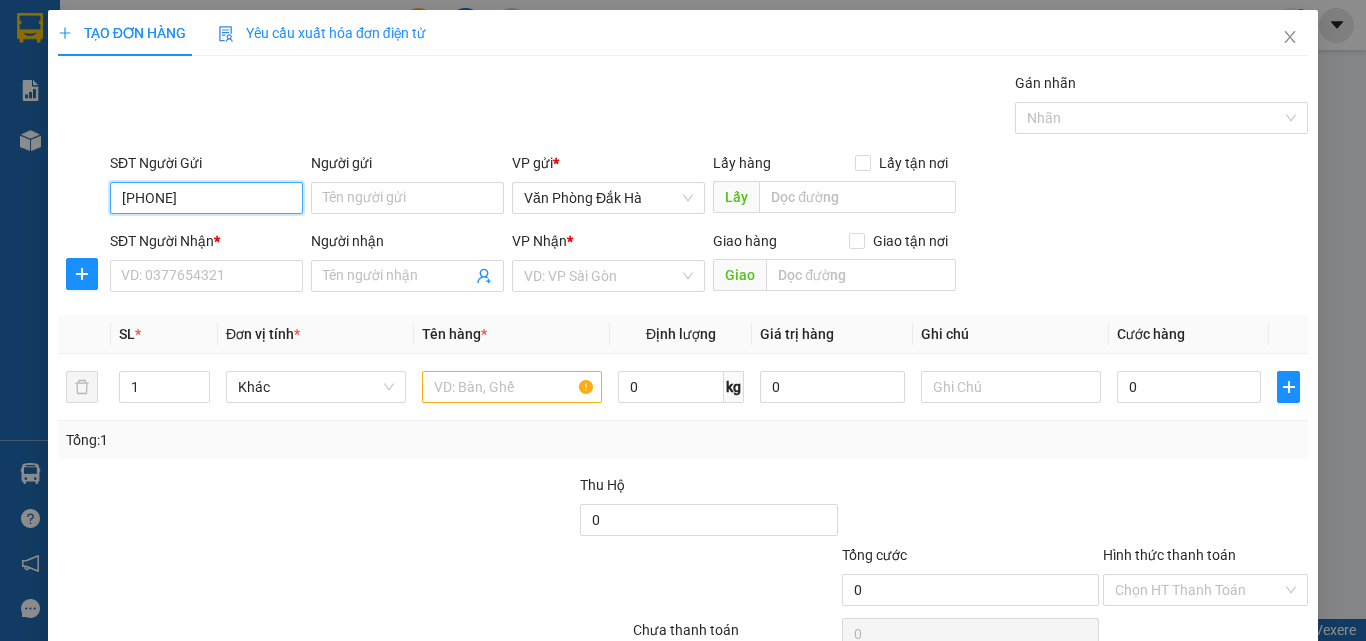type on "[PHONE]" 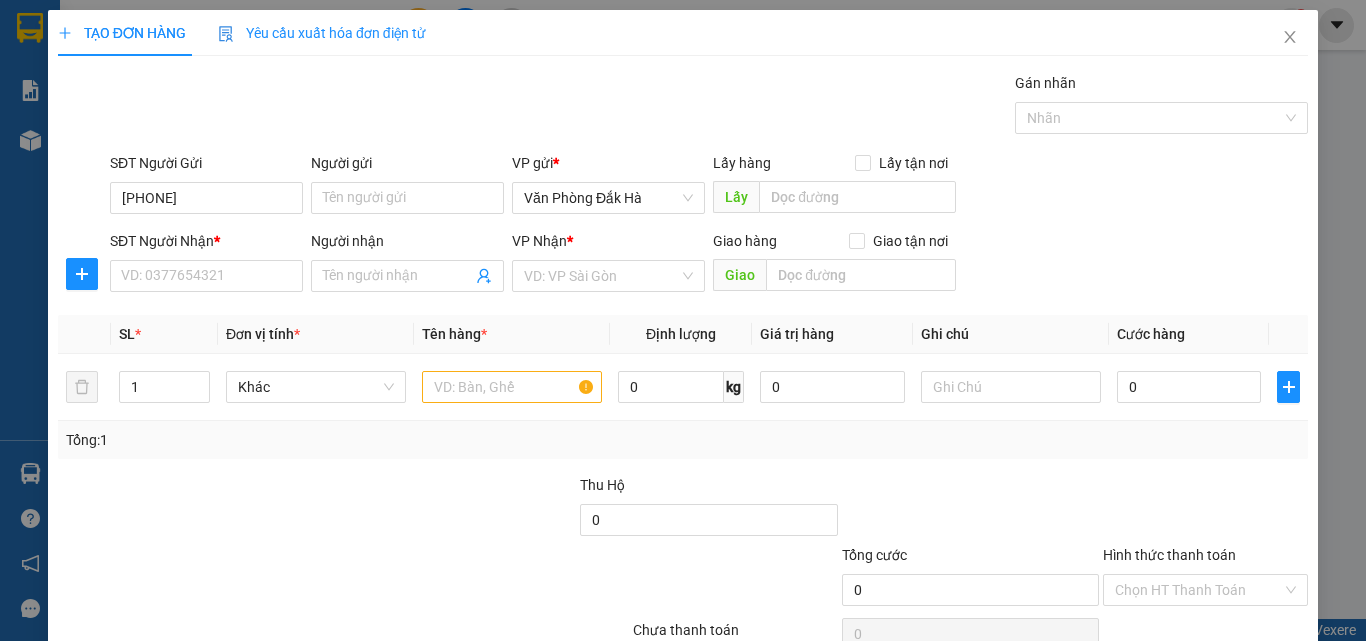 click on "VP gửi  * Văn Phòng Đắk Hà" at bounding box center (608, 187) 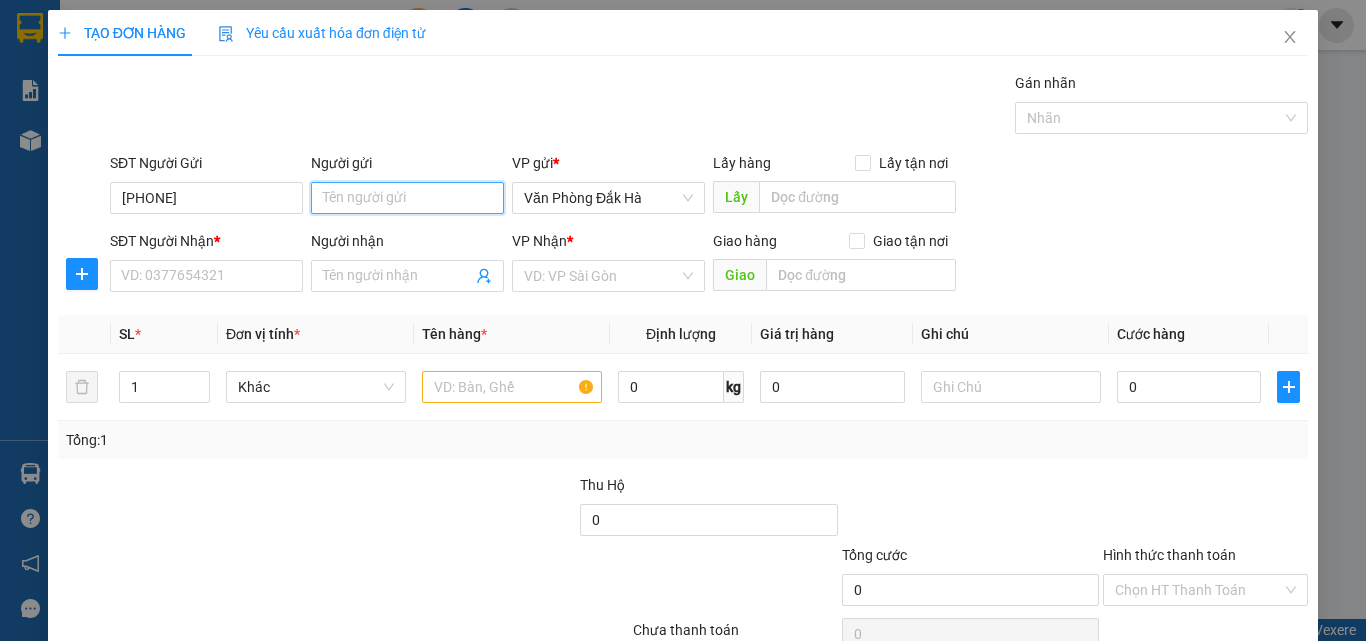 click on "Người gửi" at bounding box center [407, 198] 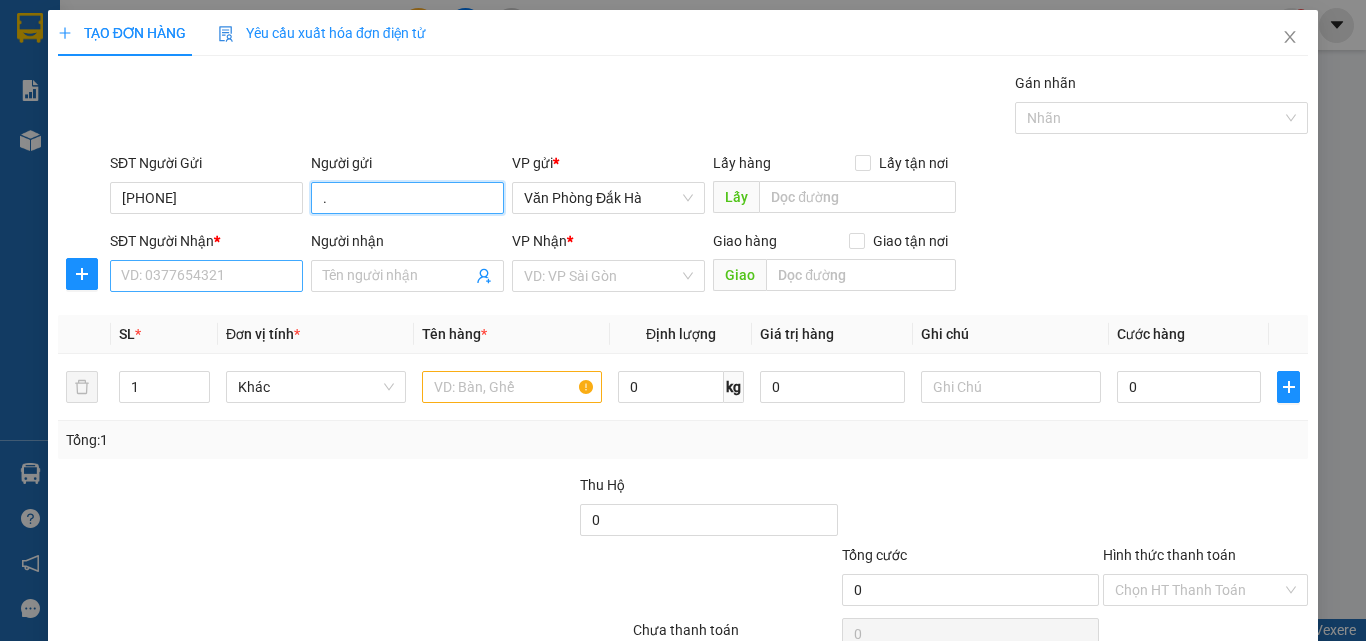 type on "." 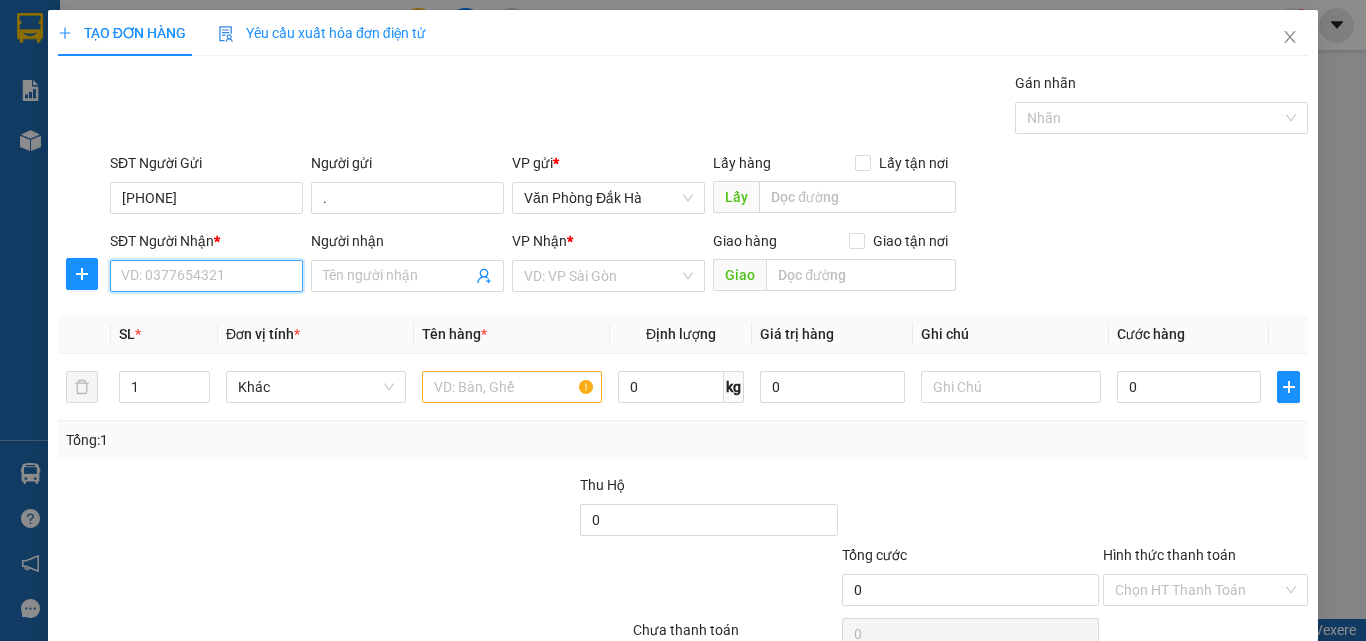click on "SĐT Người Nhận  *" at bounding box center [206, 276] 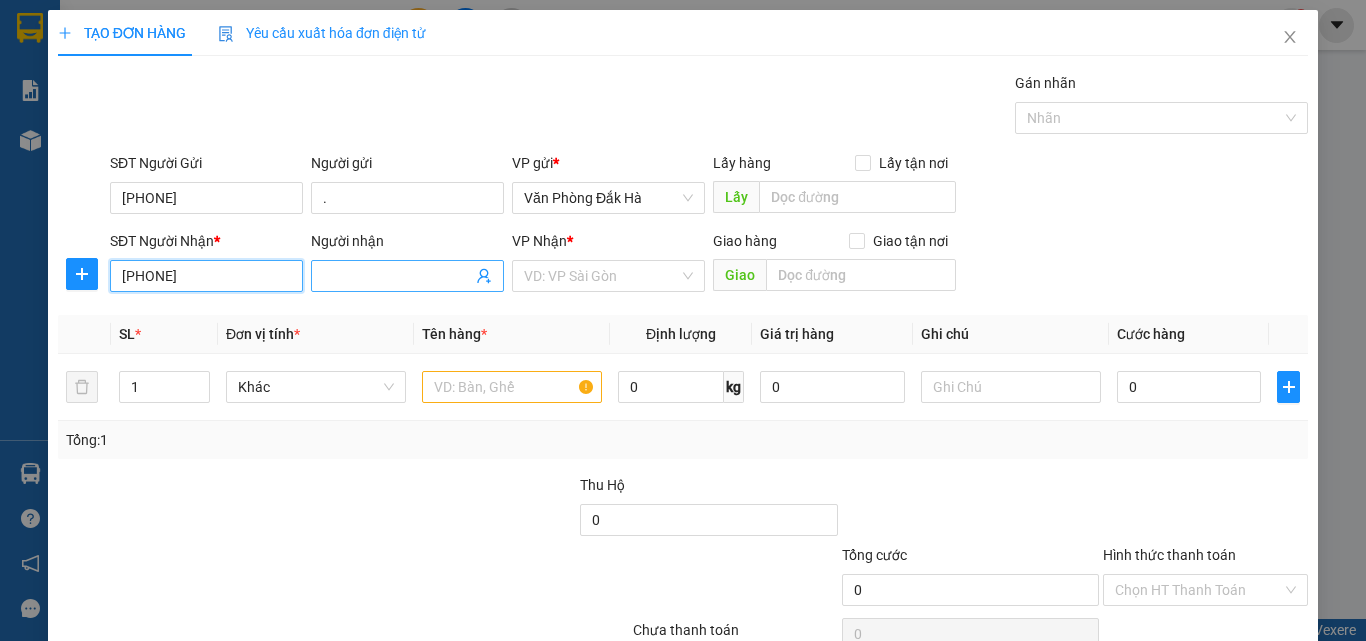 type on "[PHONE]" 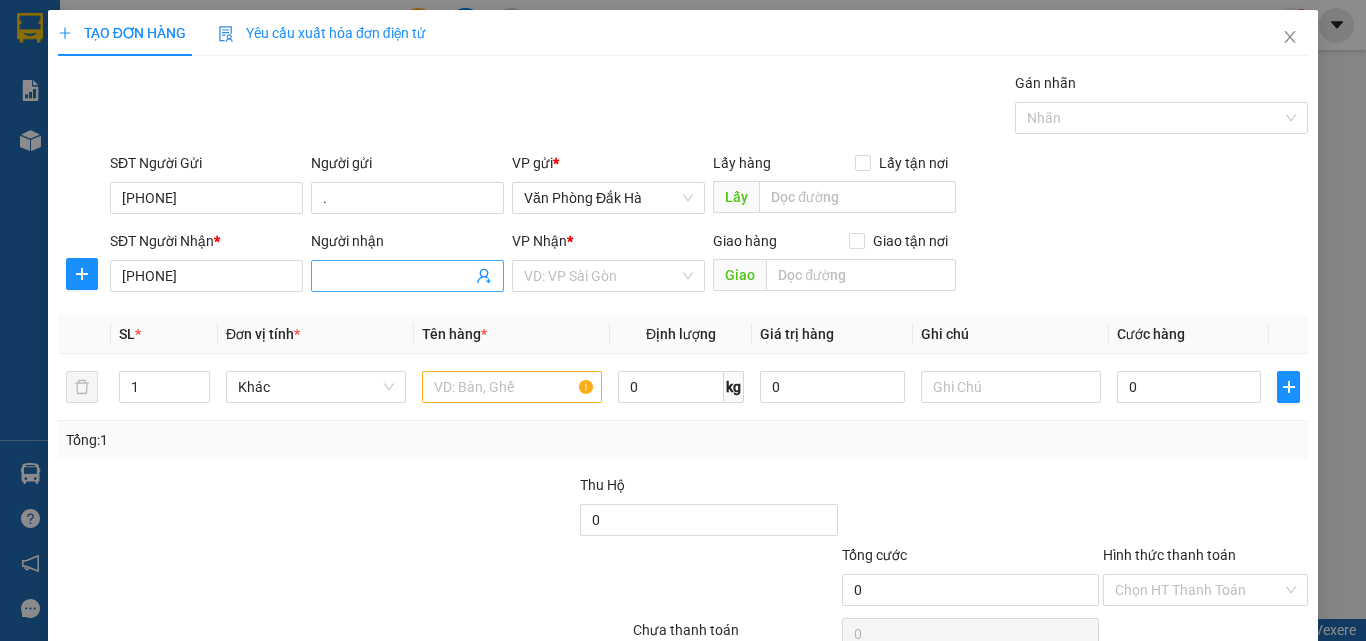 click at bounding box center [407, 276] 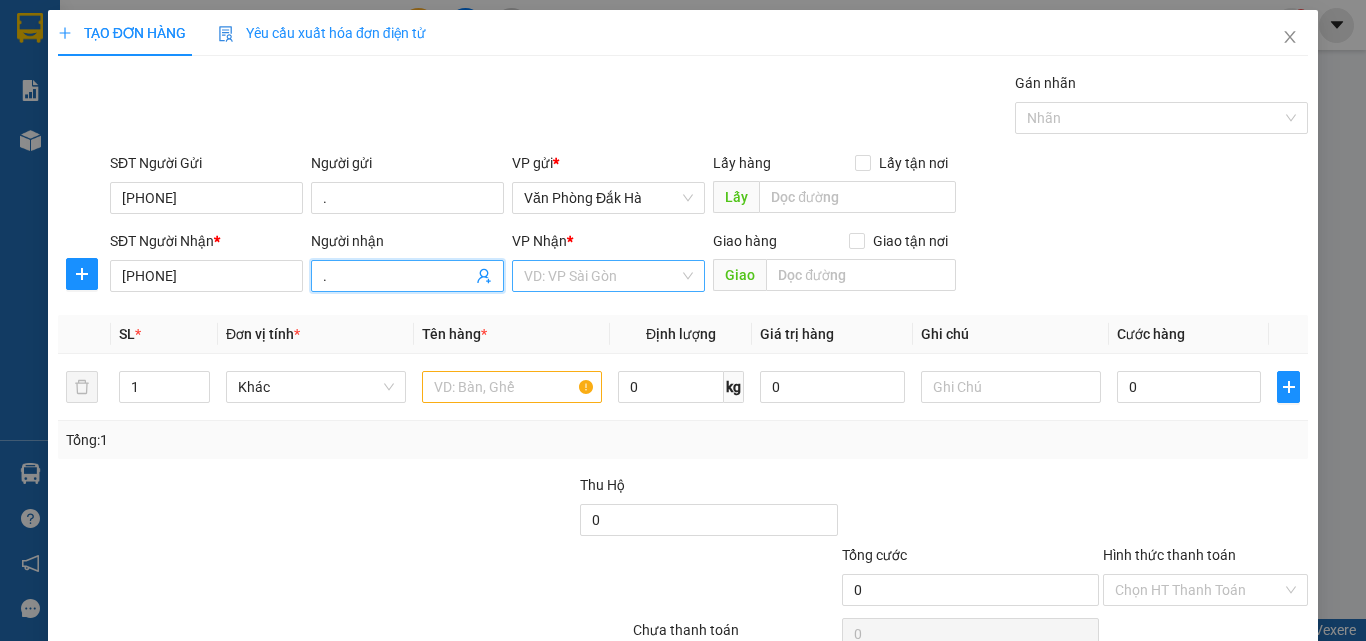type on "." 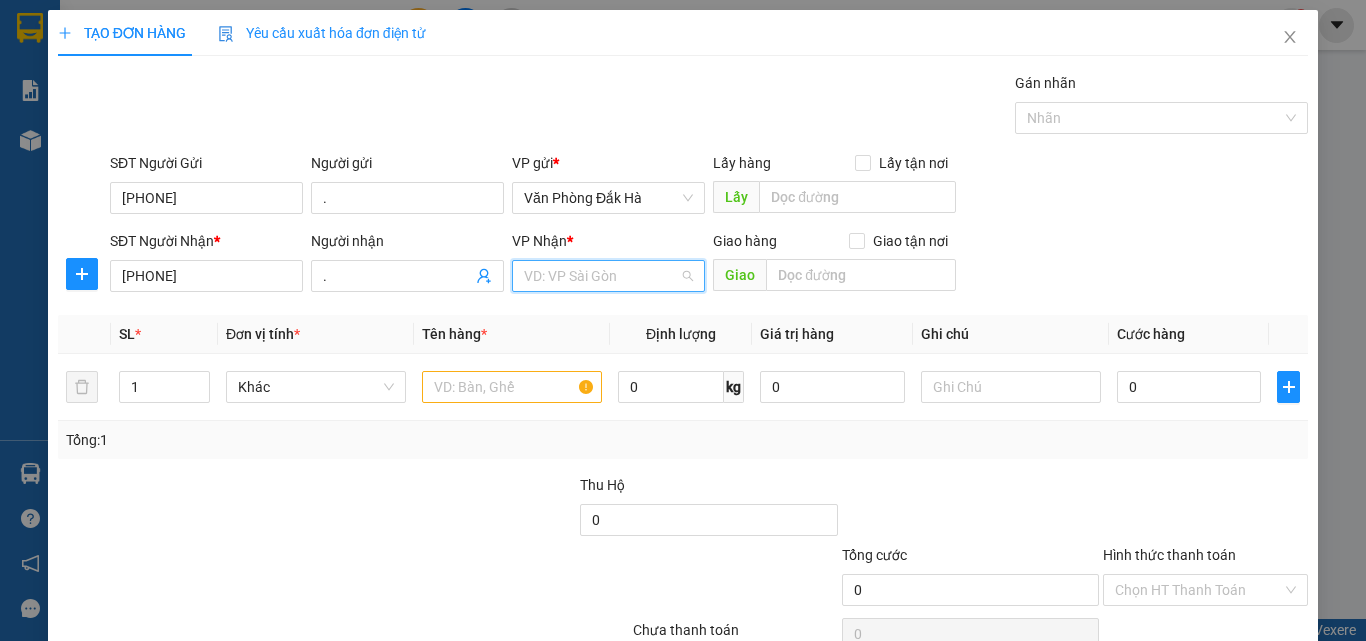 click at bounding box center [601, 276] 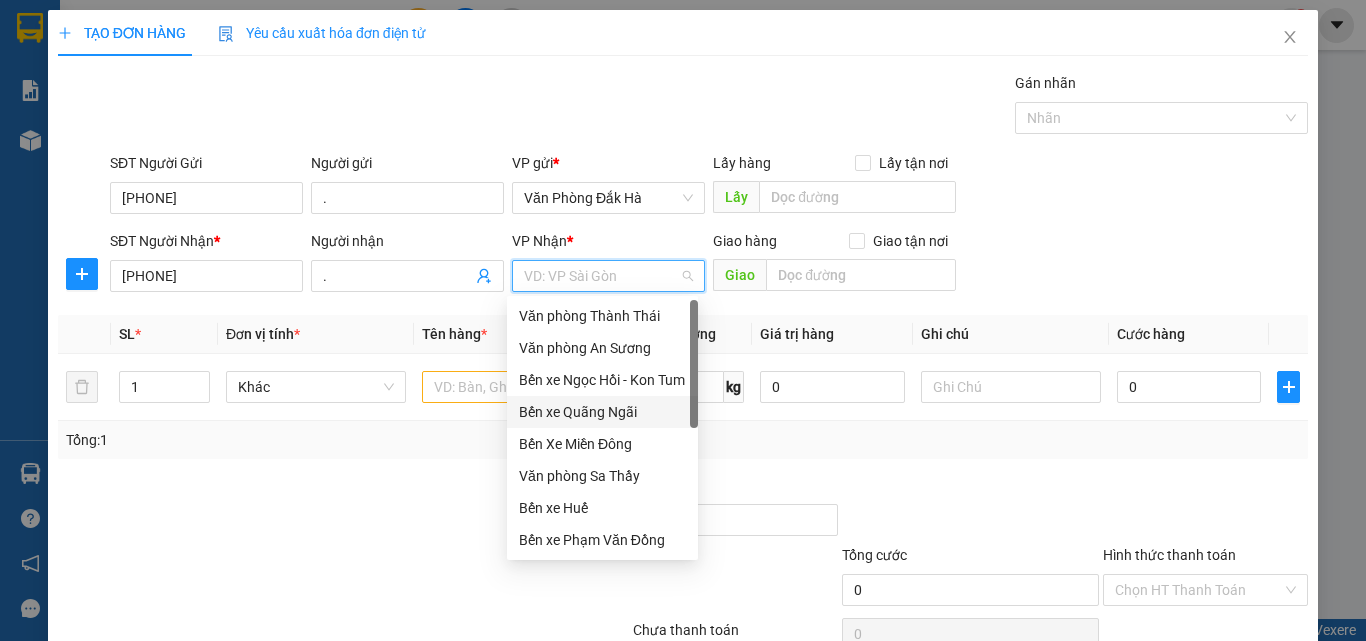 click on "Bến xe Quãng Ngãi" at bounding box center [602, 412] 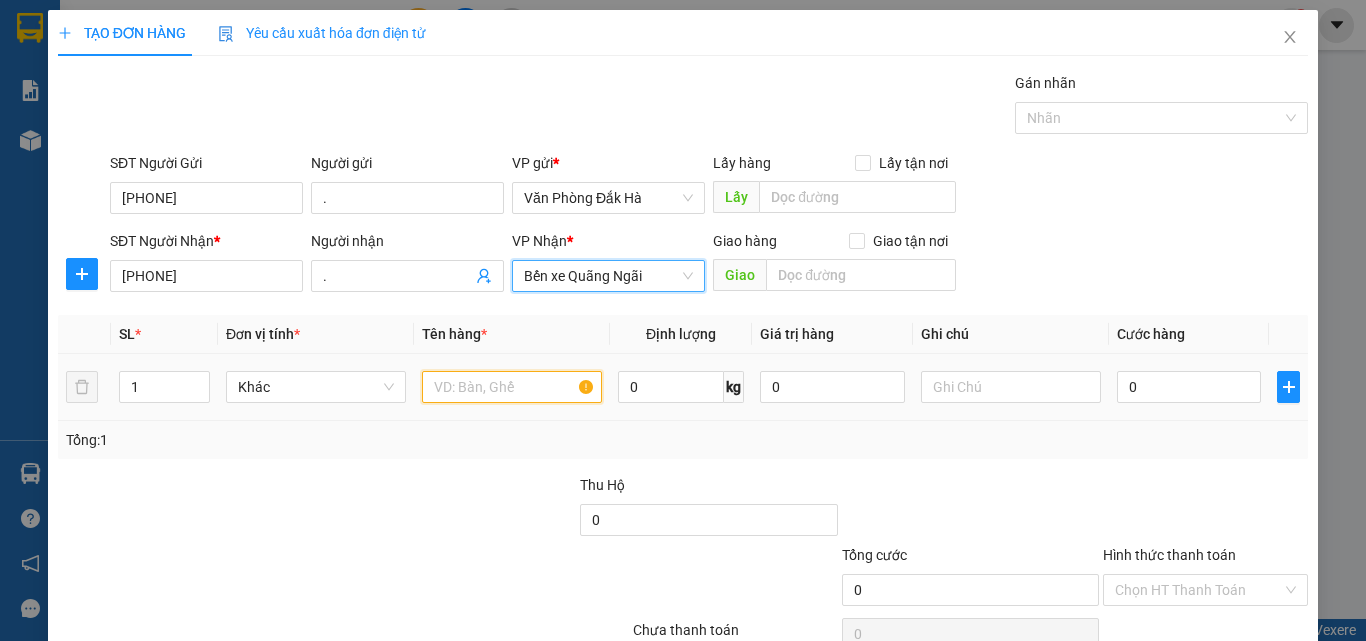 click at bounding box center (512, 387) 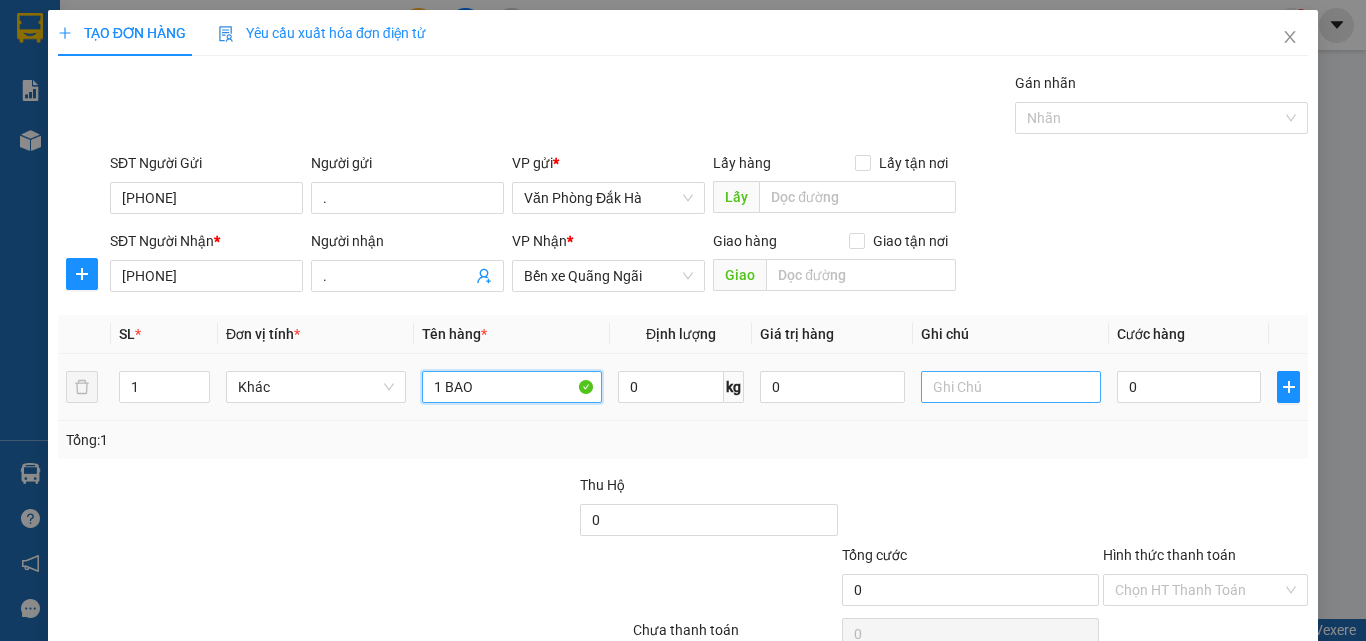 type on "1 BAO" 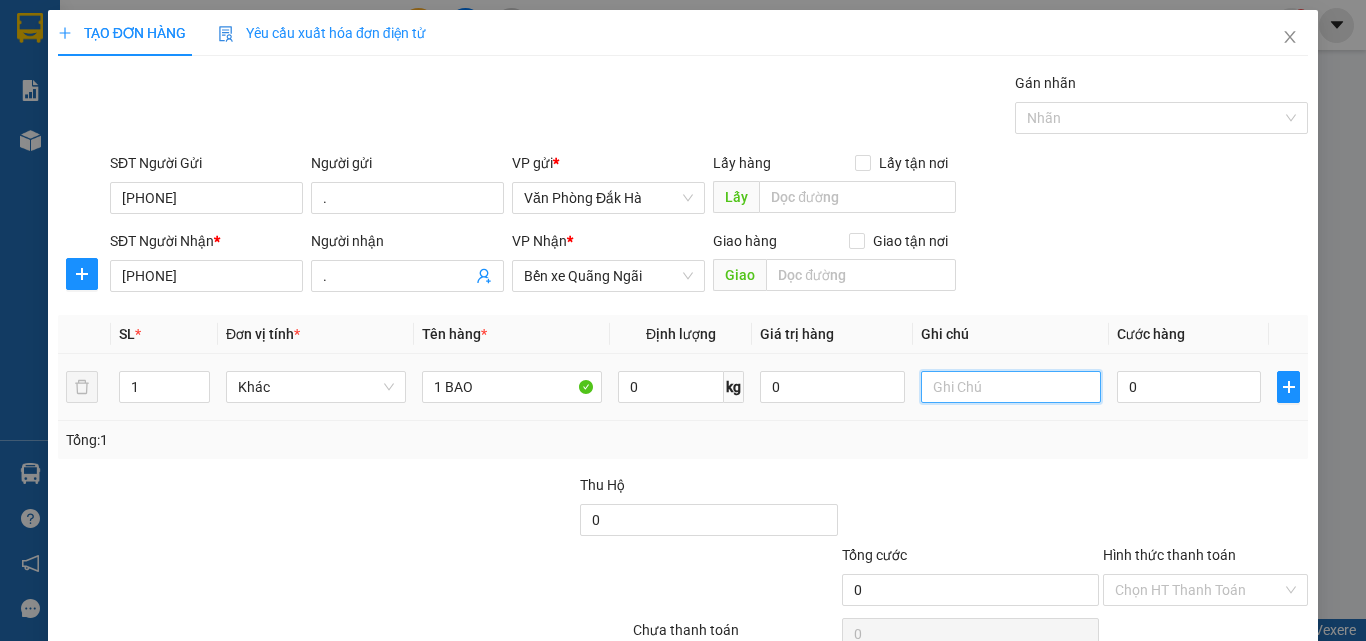 click at bounding box center [1011, 387] 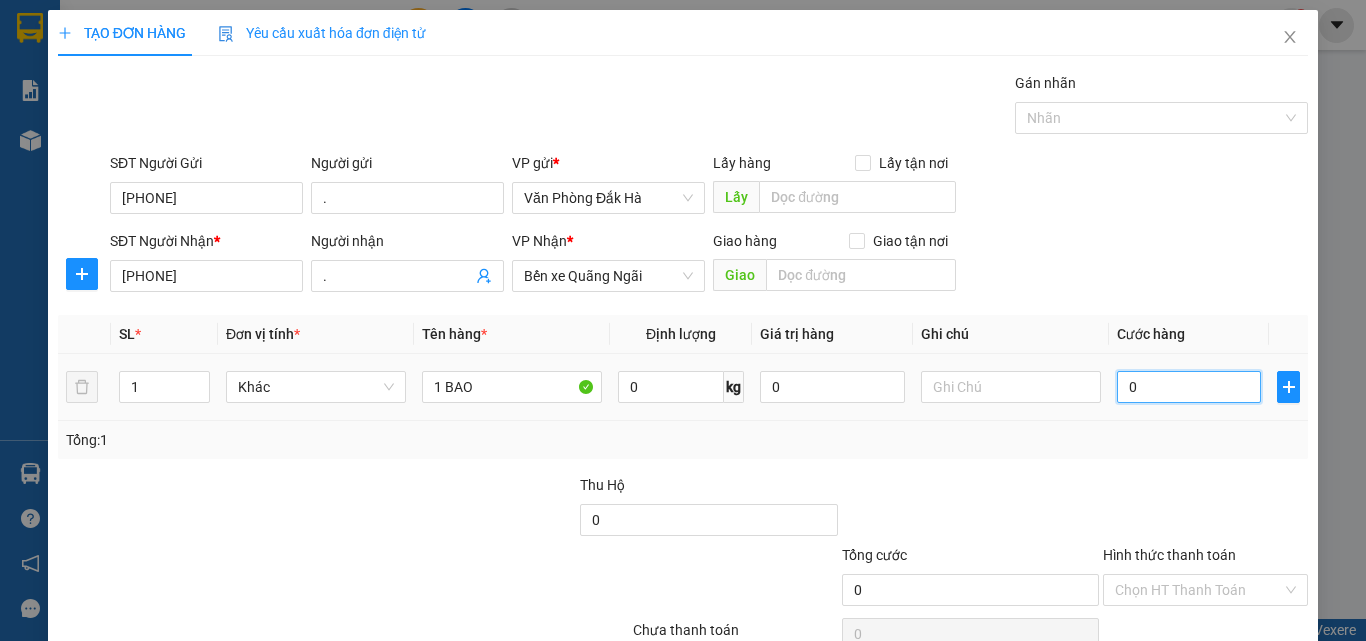 click on "0" at bounding box center (1189, 387) 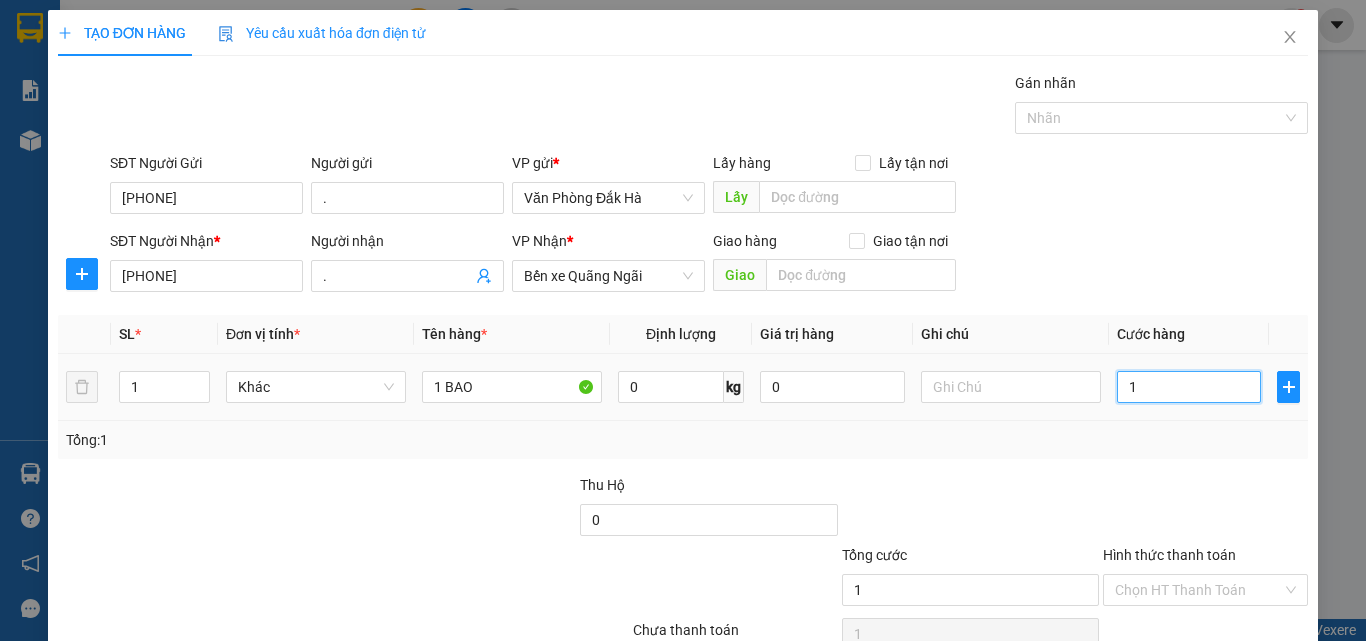 type on "12" 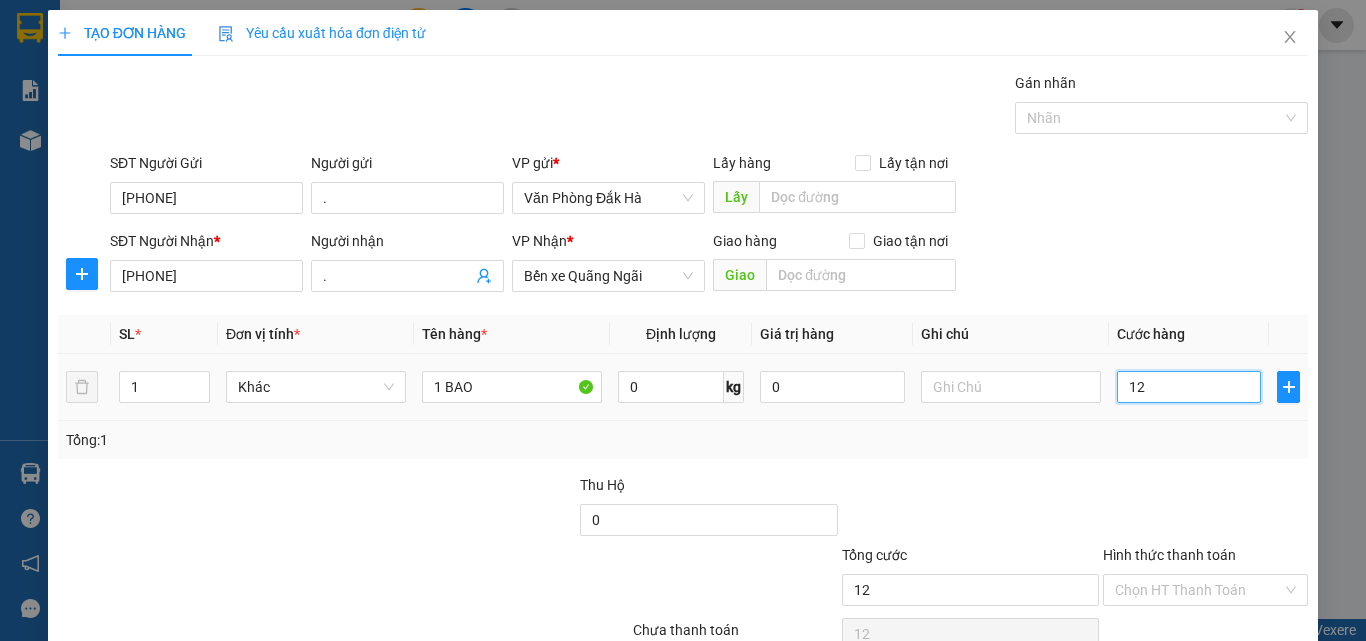 type on "120" 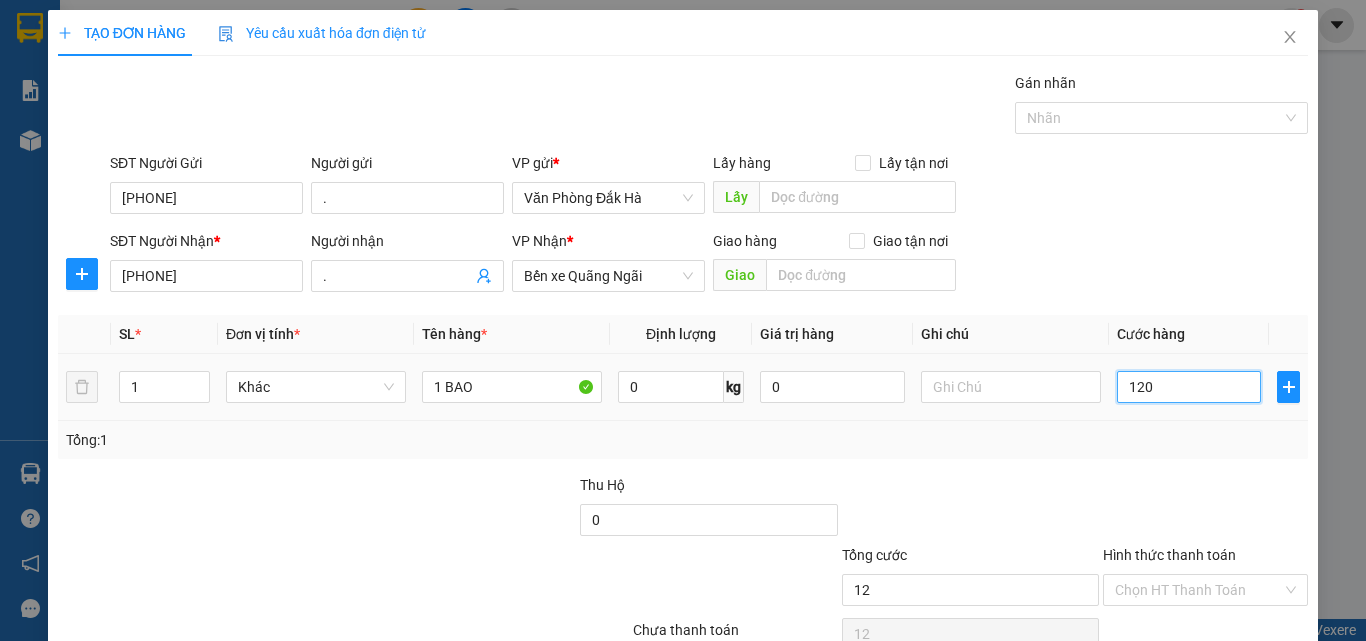 type on "120" 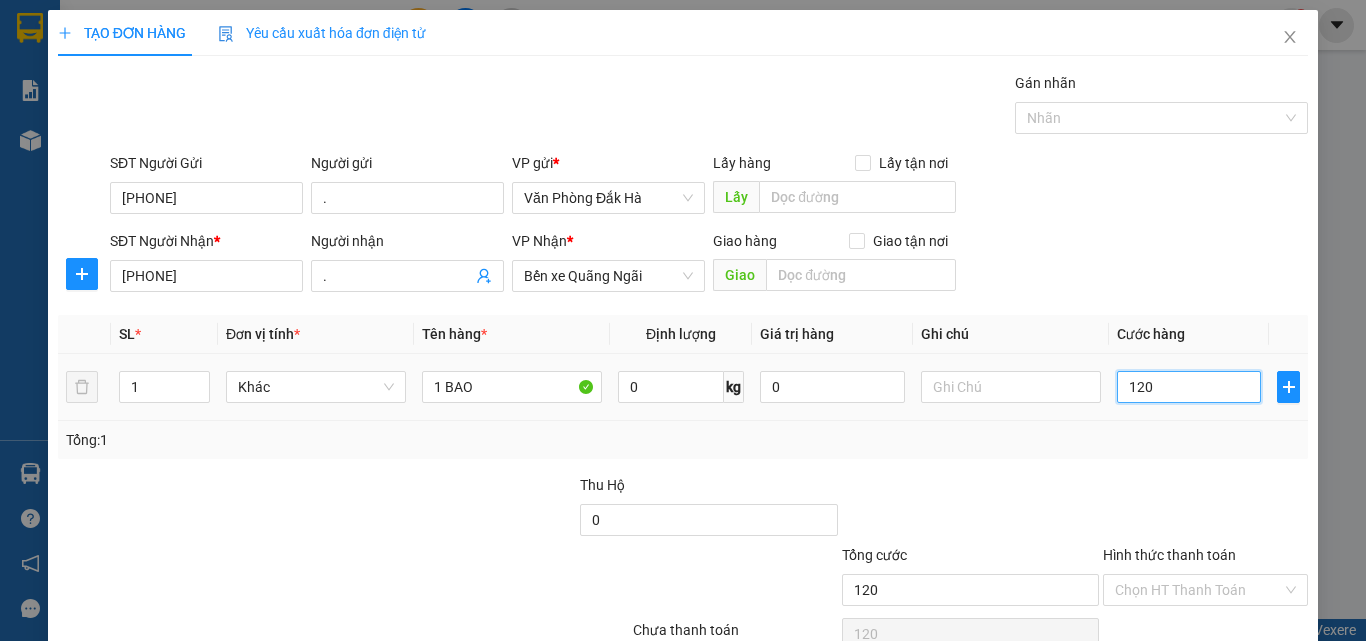 type on "1.200" 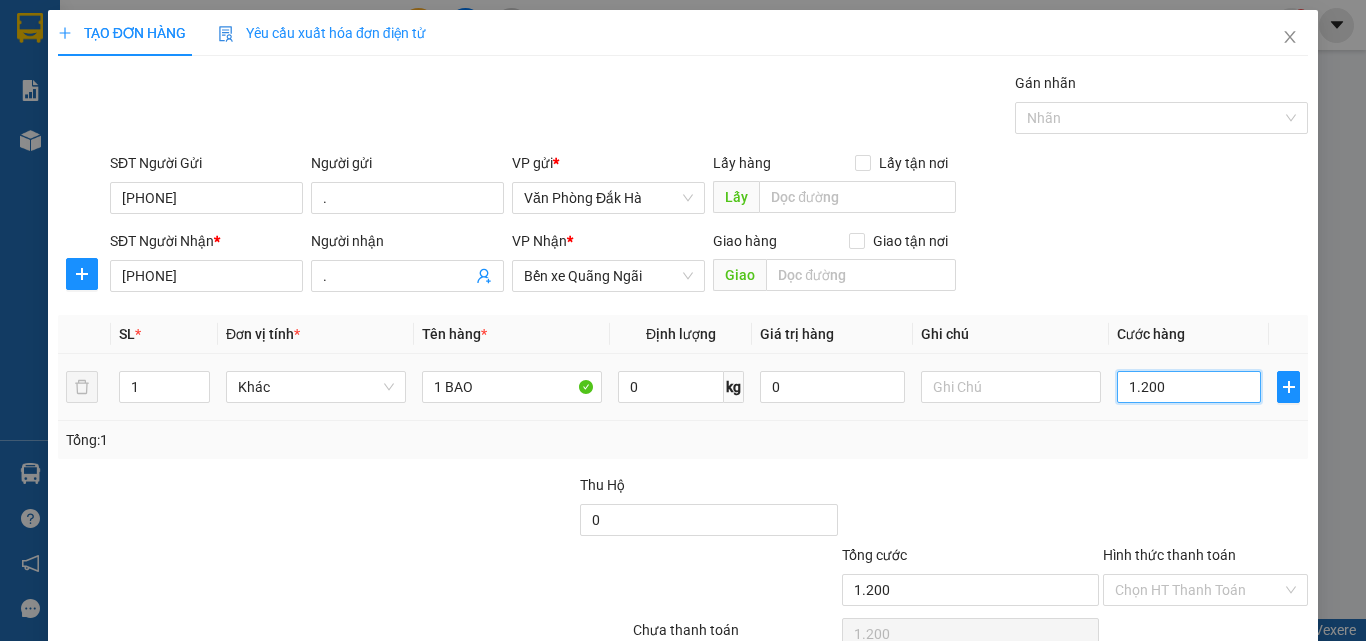 type on "12.000" 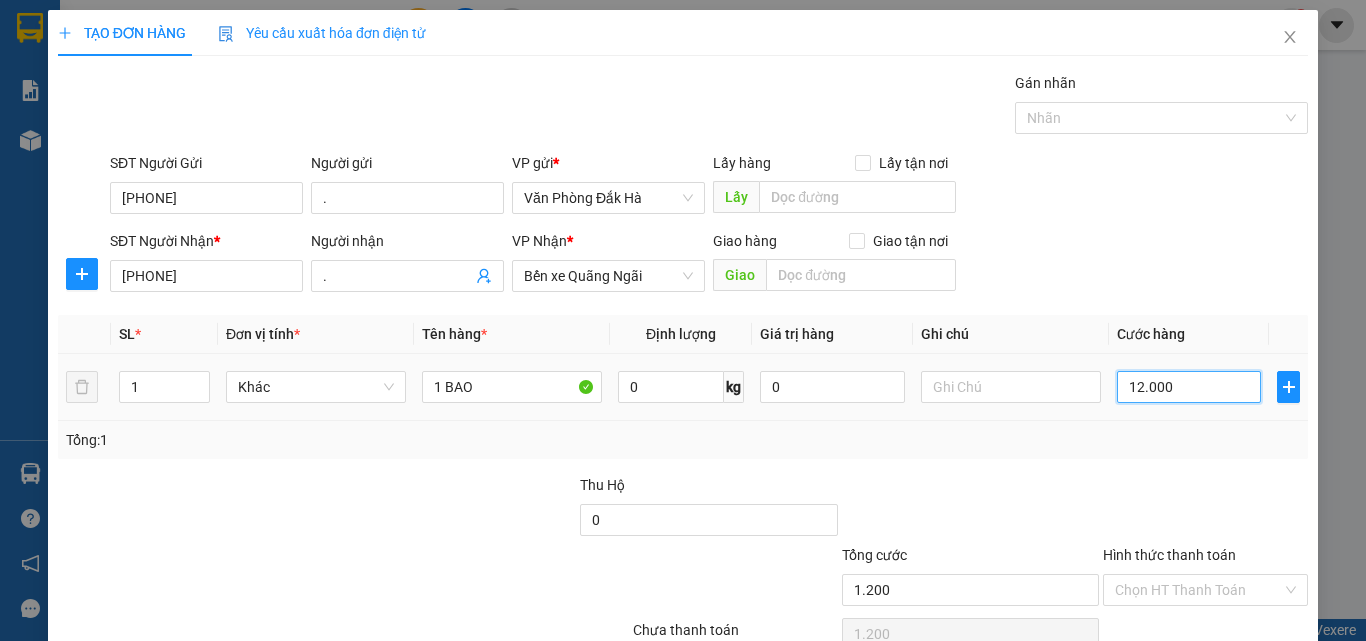 type on "12.000" 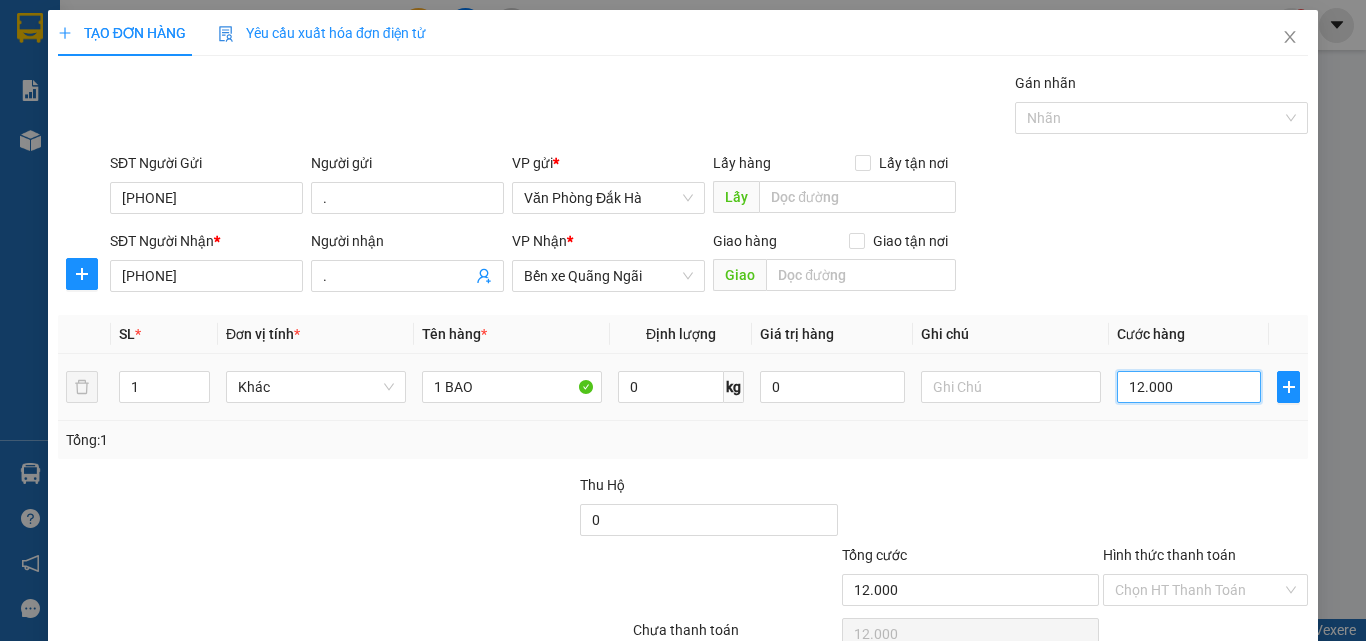 type on "120.000" 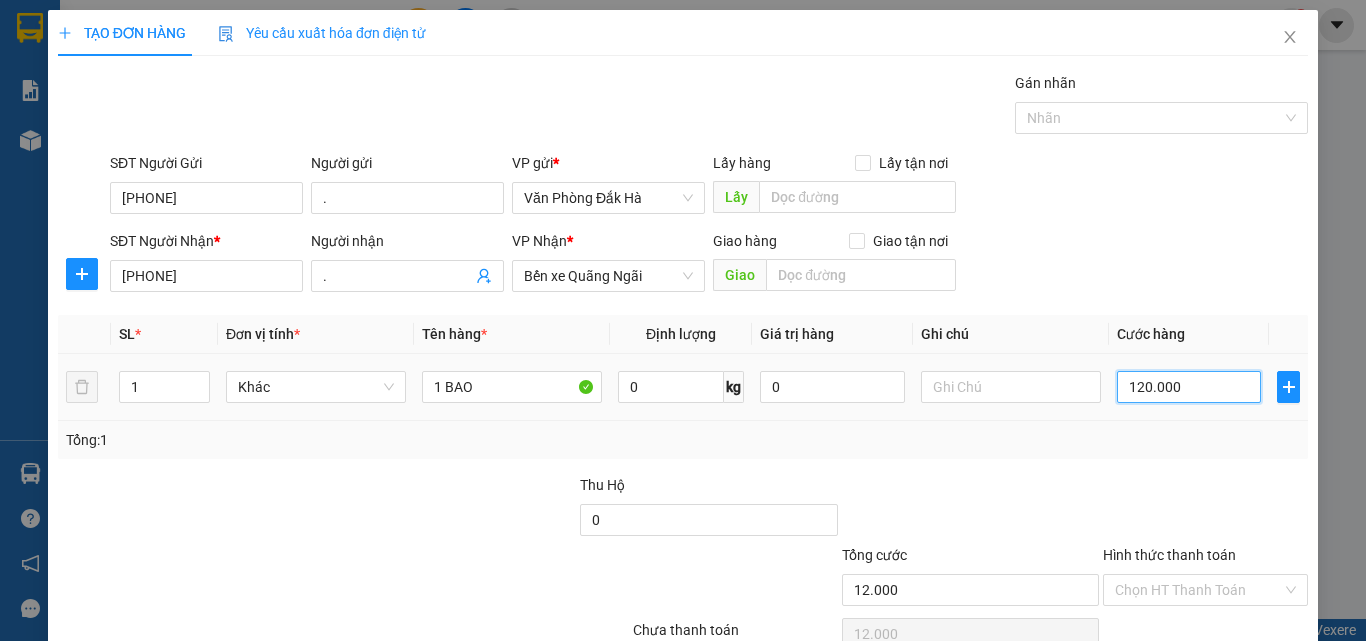 type on "120.000" 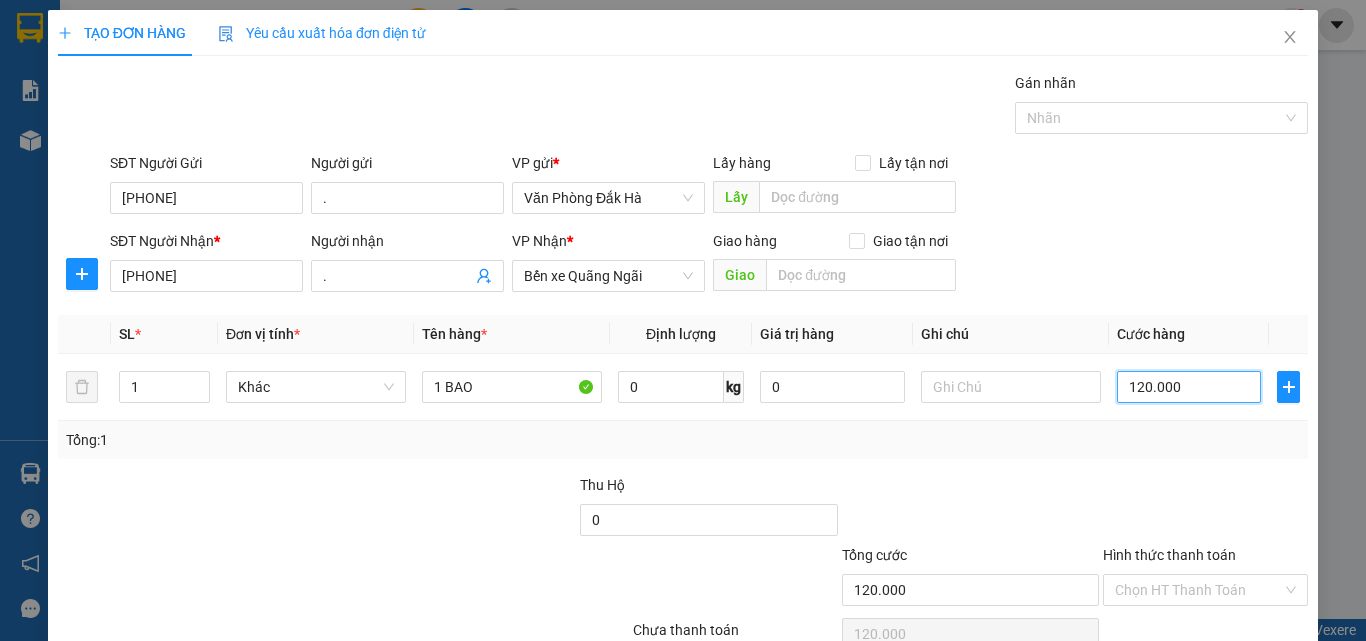 type on "120.000" 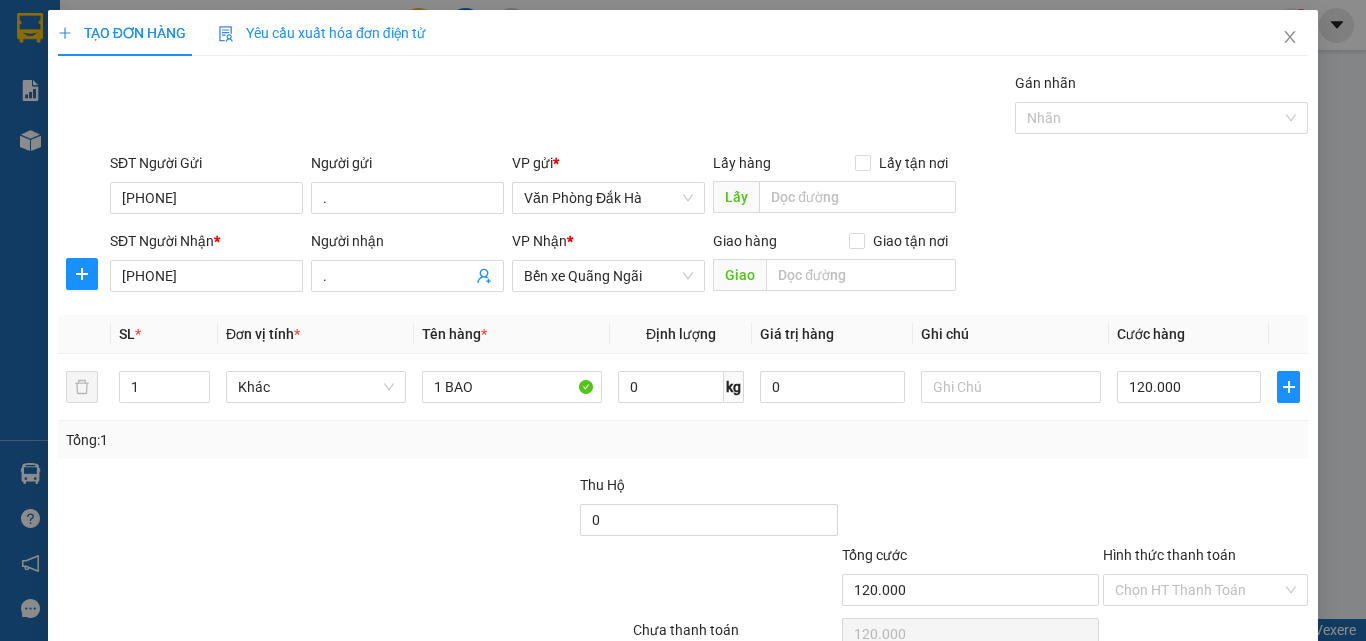 click on "Tổng:  1" at bounding box center (683, 440) 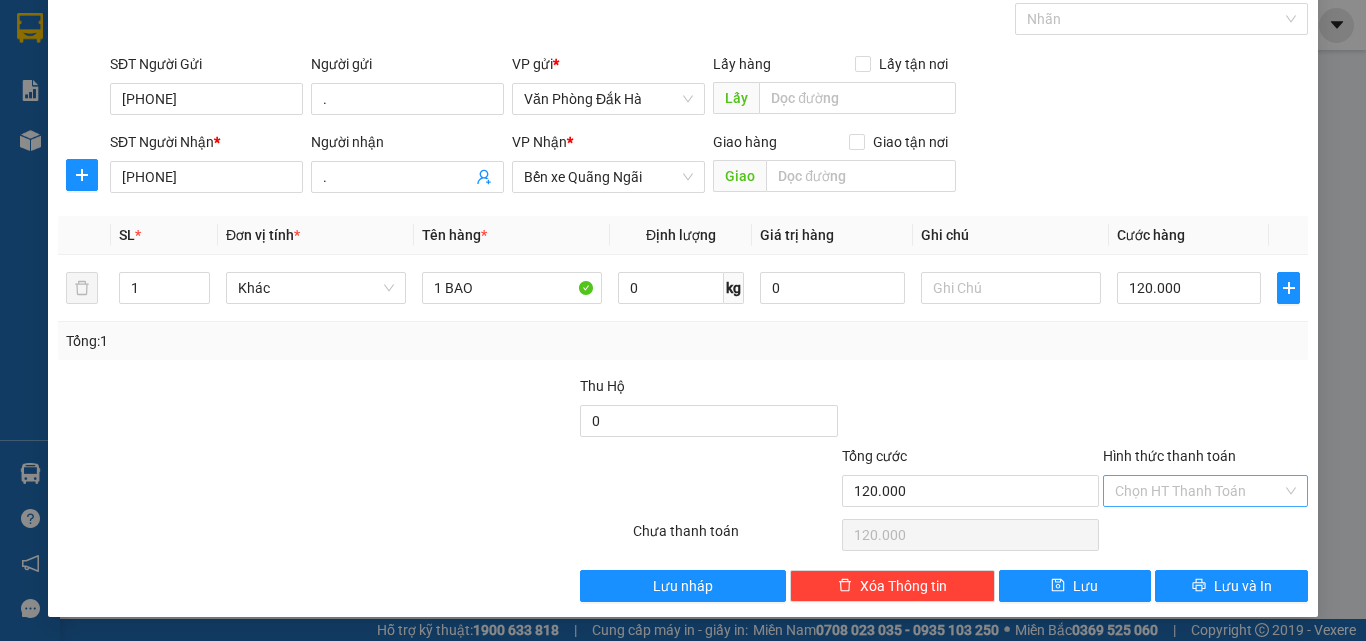 click on "Hình thức thanh toán" at bounding box center (1198, 491) 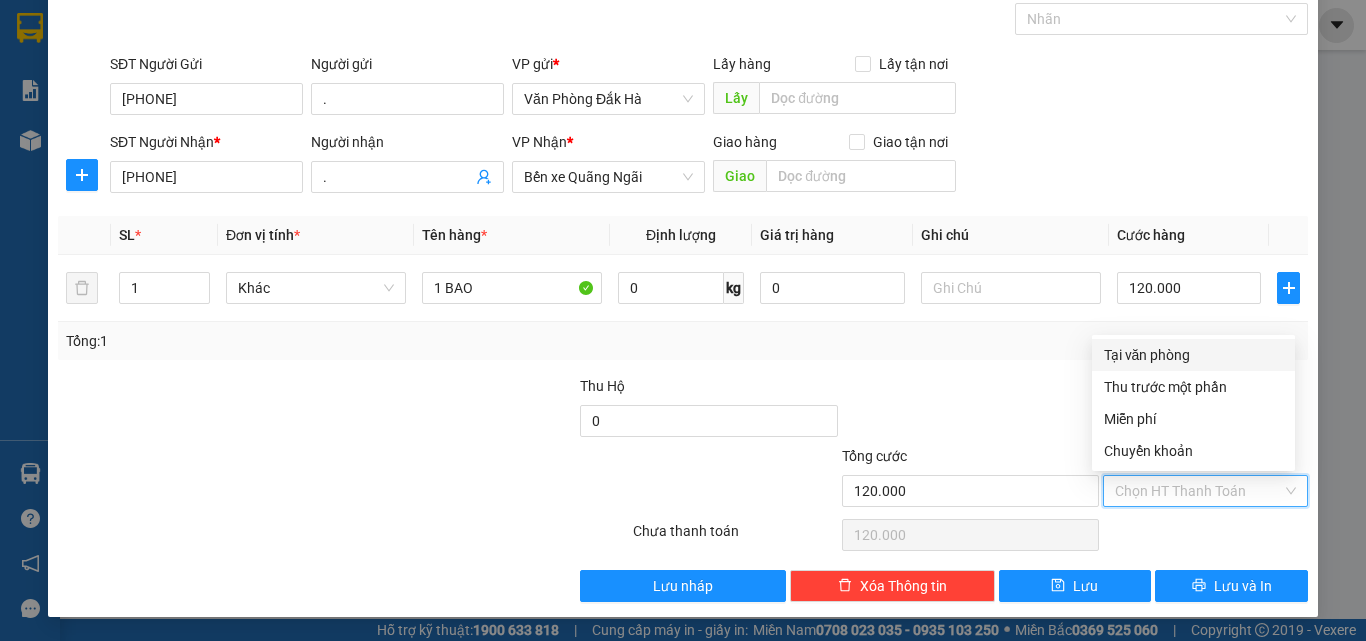 click on "Tại văn phòng" at bounding box center (1193, 355) 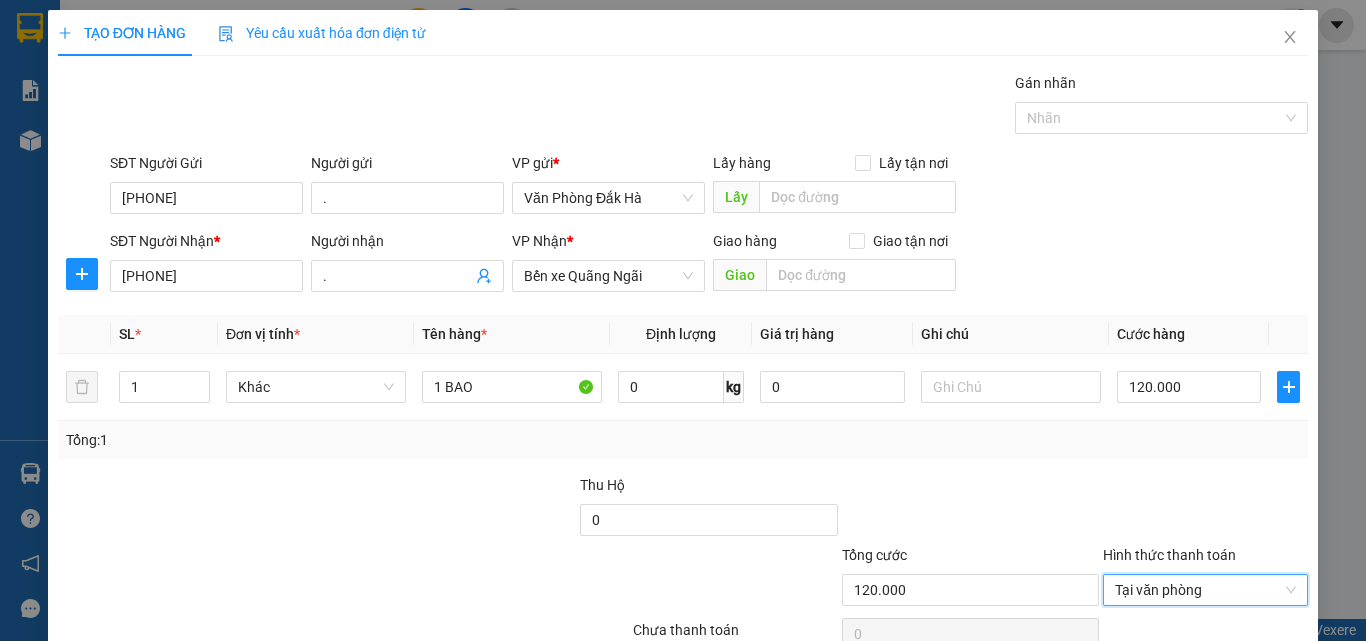 scroll, scrollTop: 99, scrollLeft: 0, axis: vertical 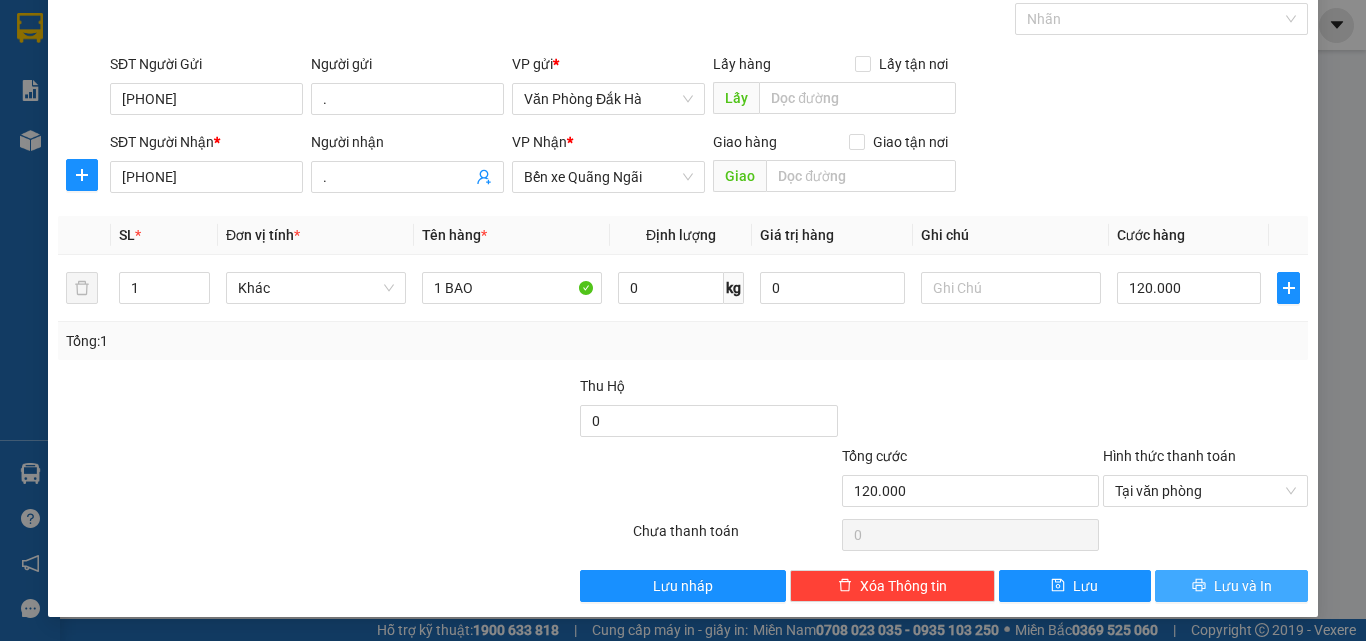 click on "Lưu và In" at bounding box center [1231, 586] 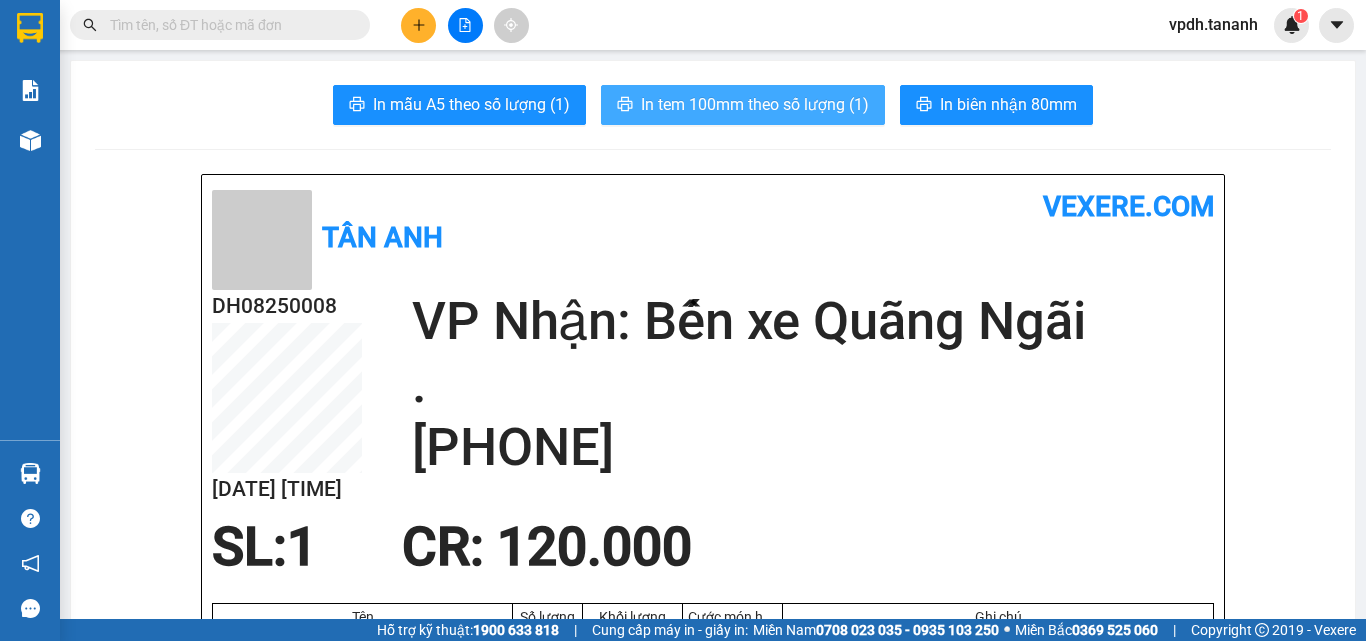 click on "In tem 100mm theo số lượng
(1)" at bounding box center [755, 104] 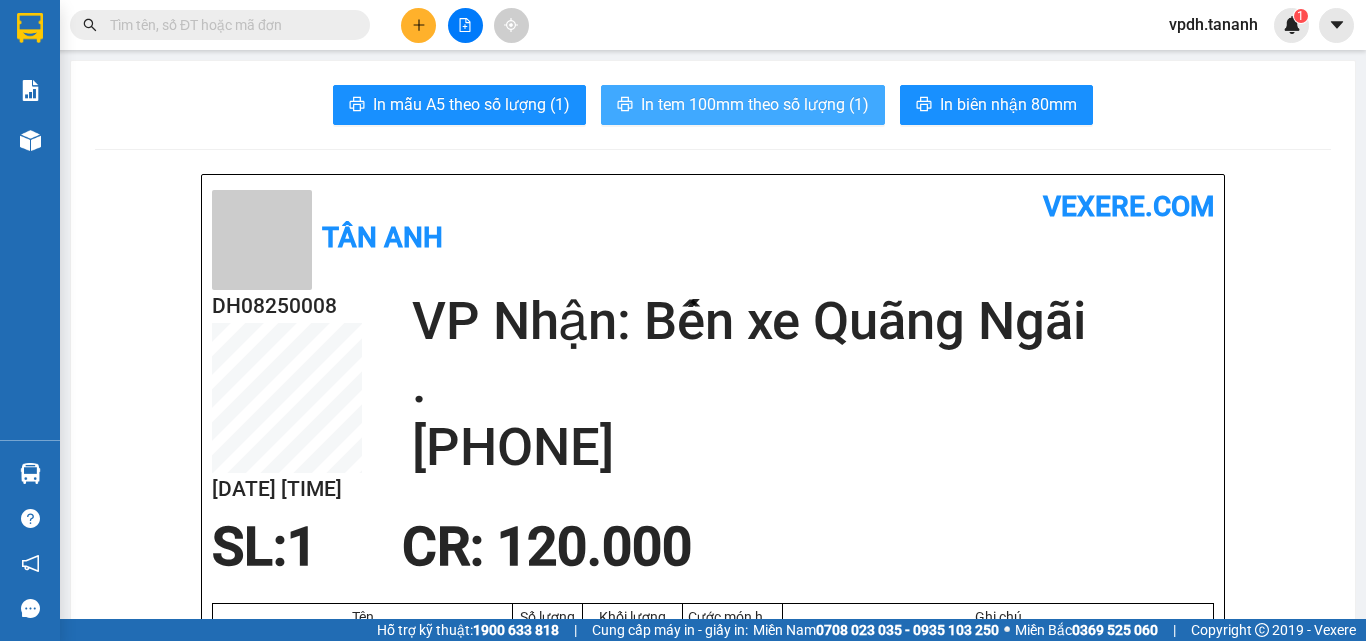 scroll, scrollTop: 0, scrollLeft: 0, axis: both 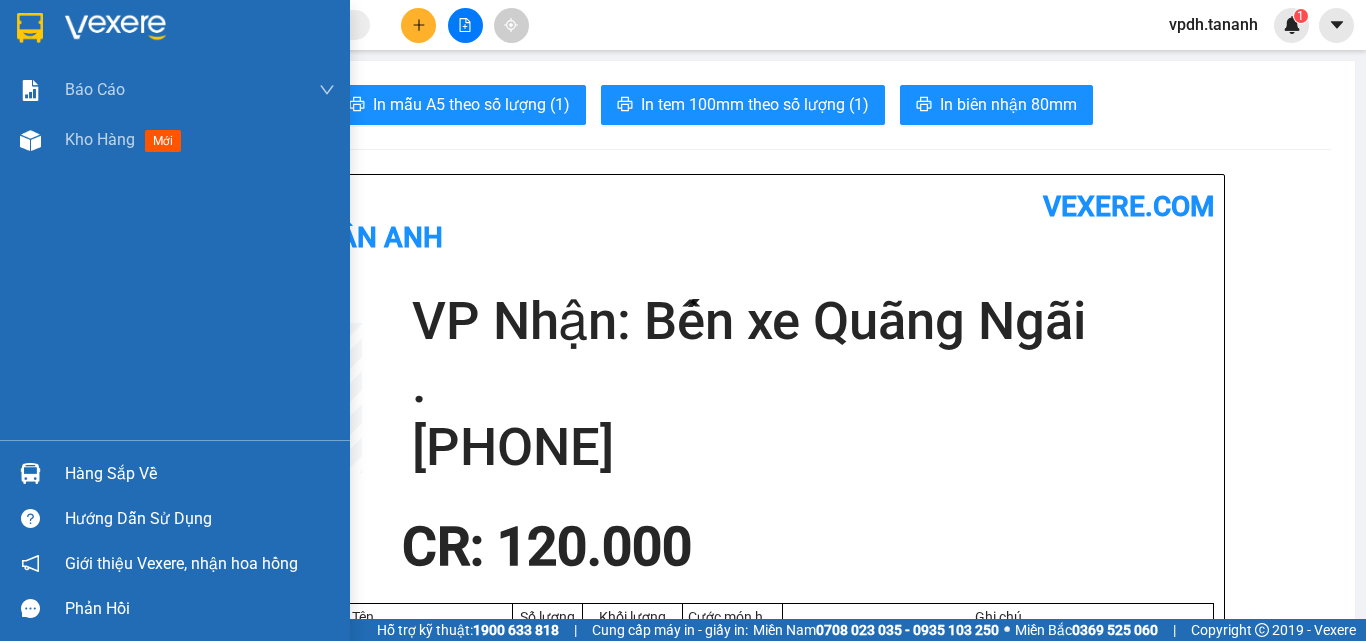click at bounding box center [30, 28] 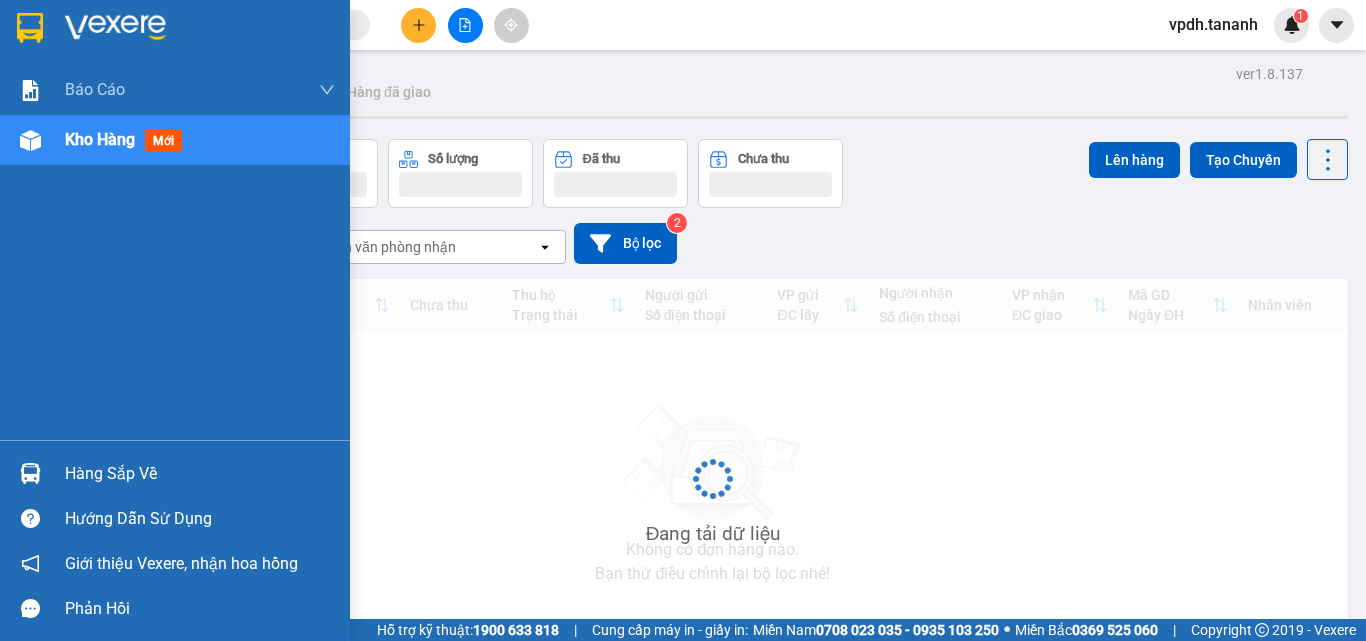 click at bounding box center [115, 28] 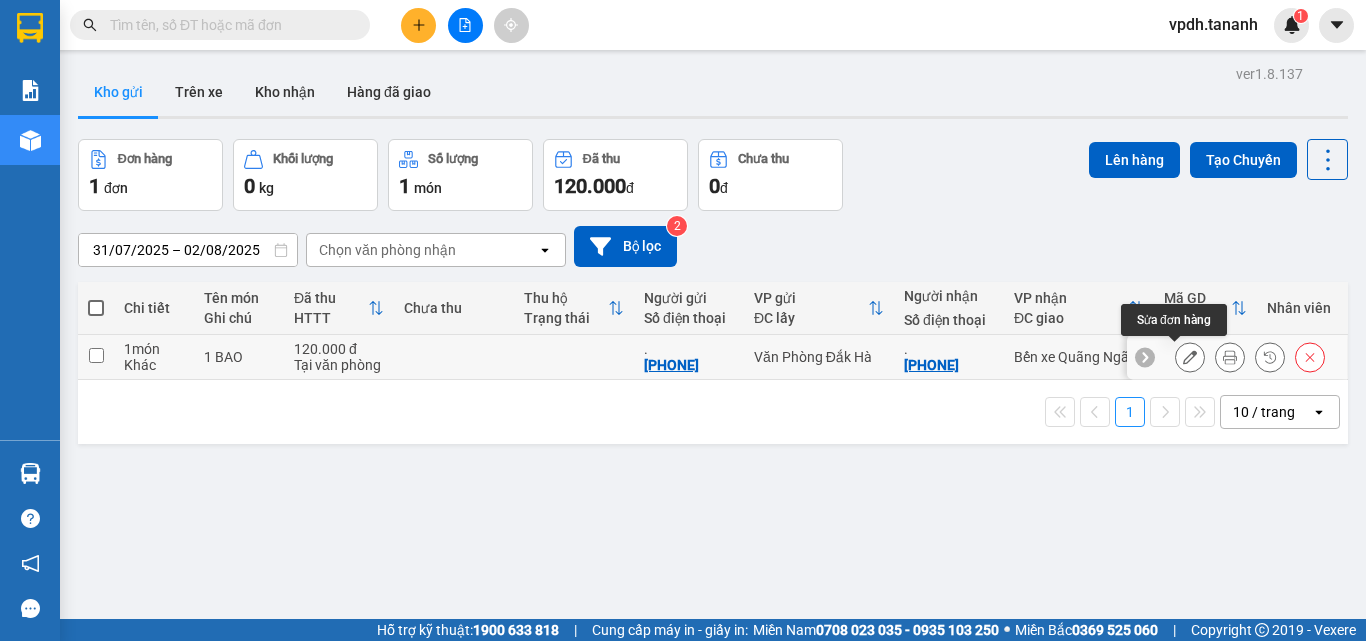 click 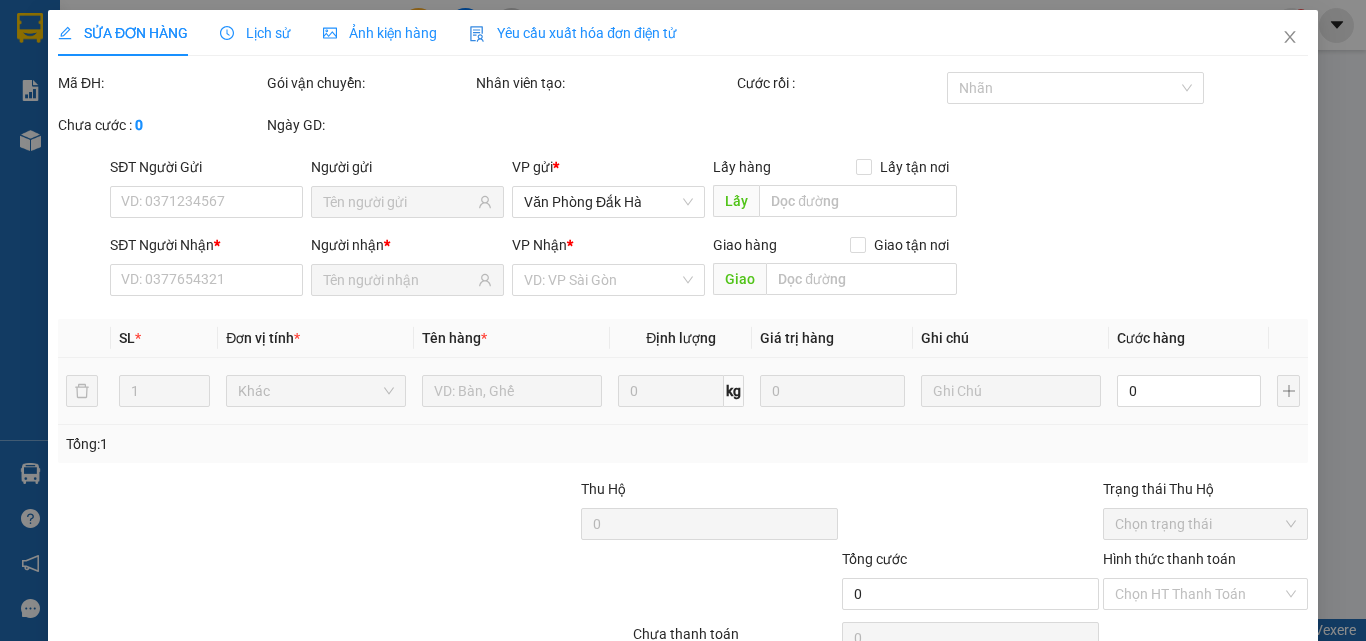 type on "[PHONE]" 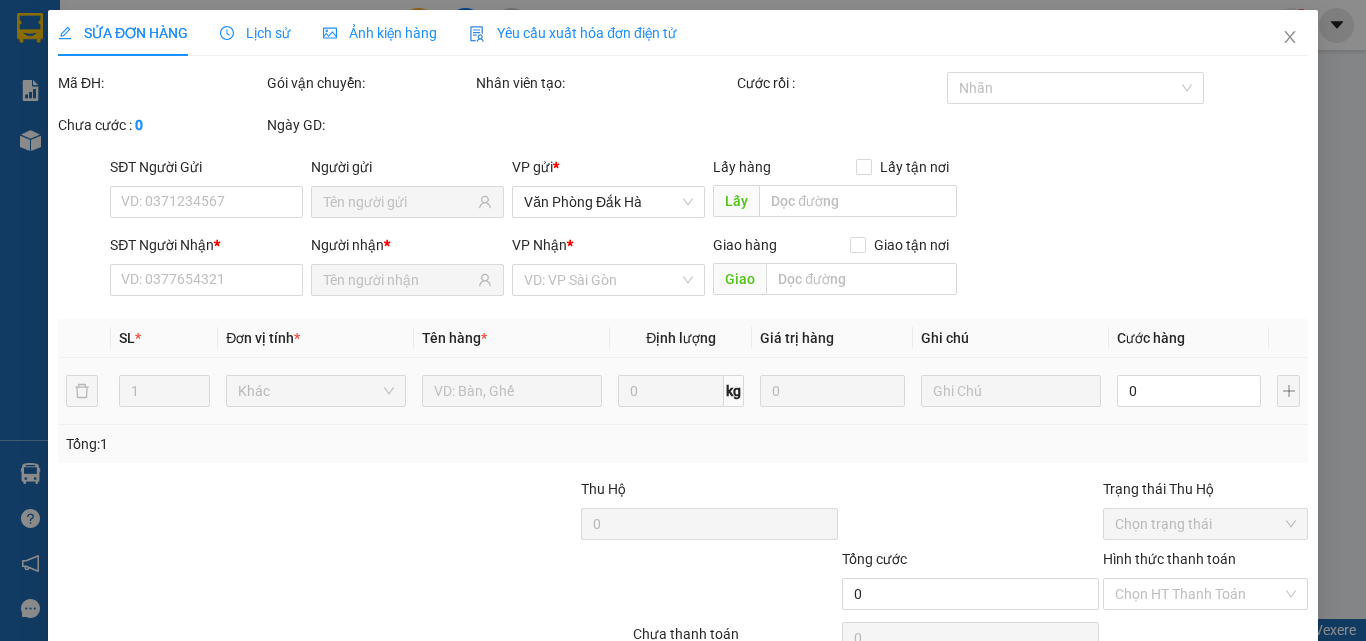 type on "120.000" 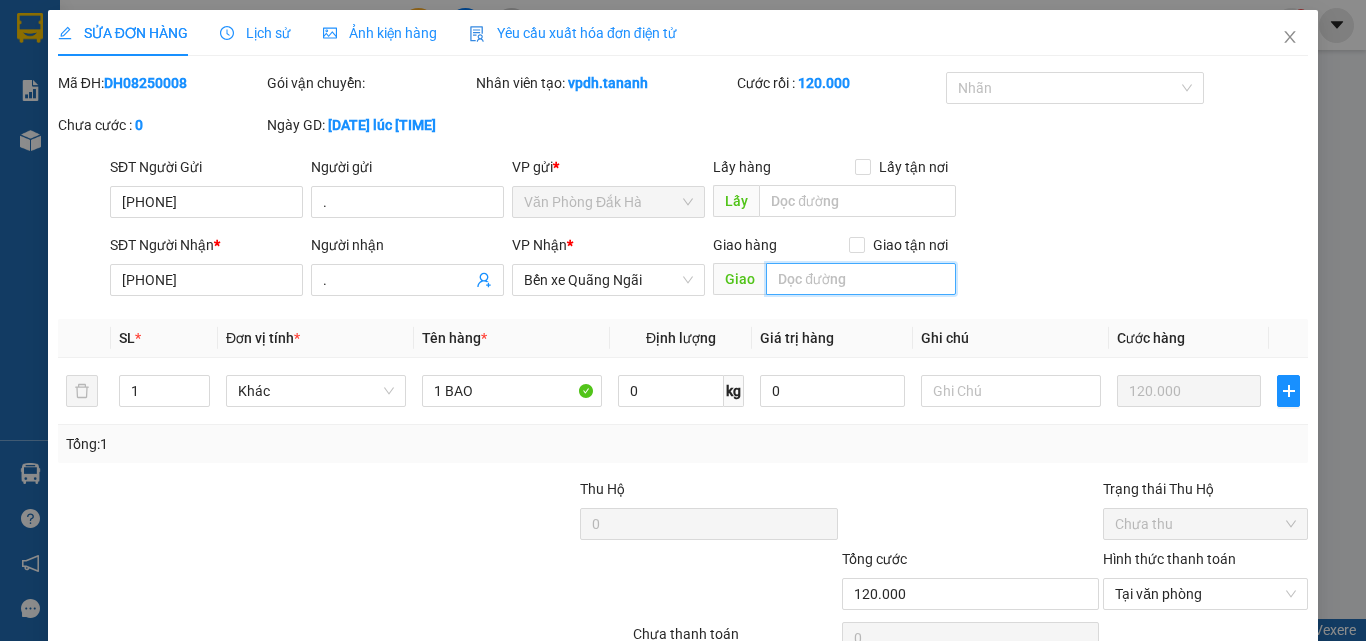 click at bounding box center [861, 279] 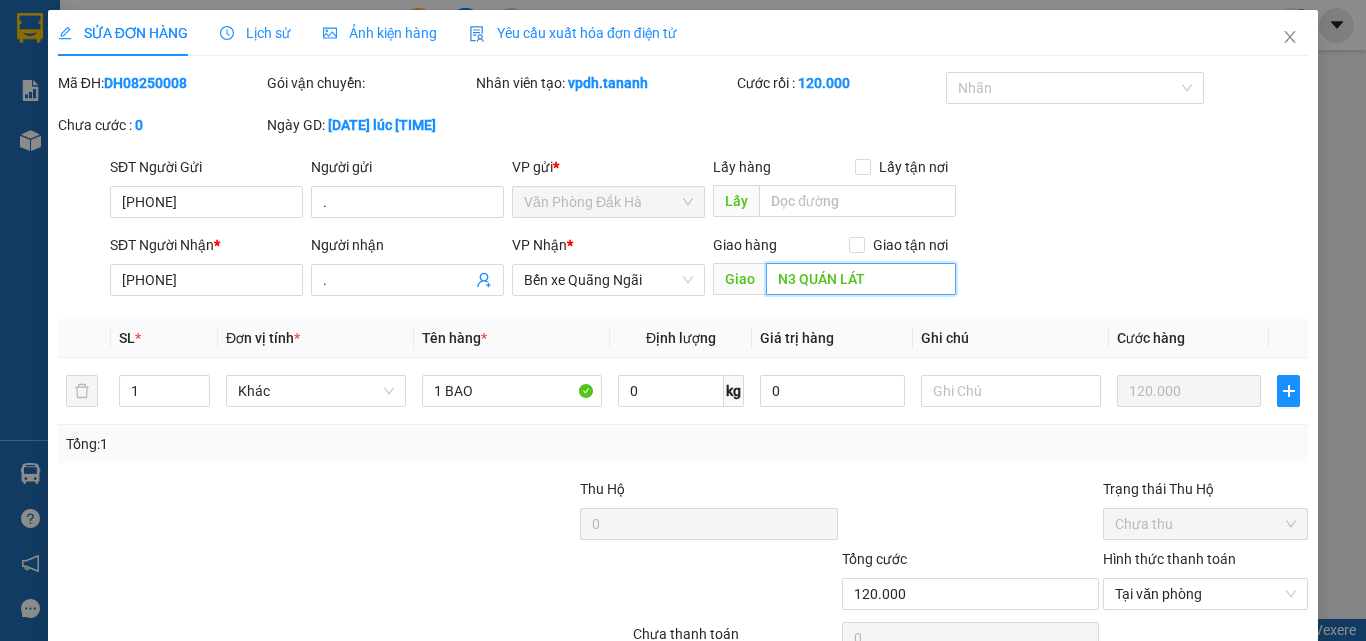 scroll, scrollTop: 103, scrollLeft: 0, axis: vertical 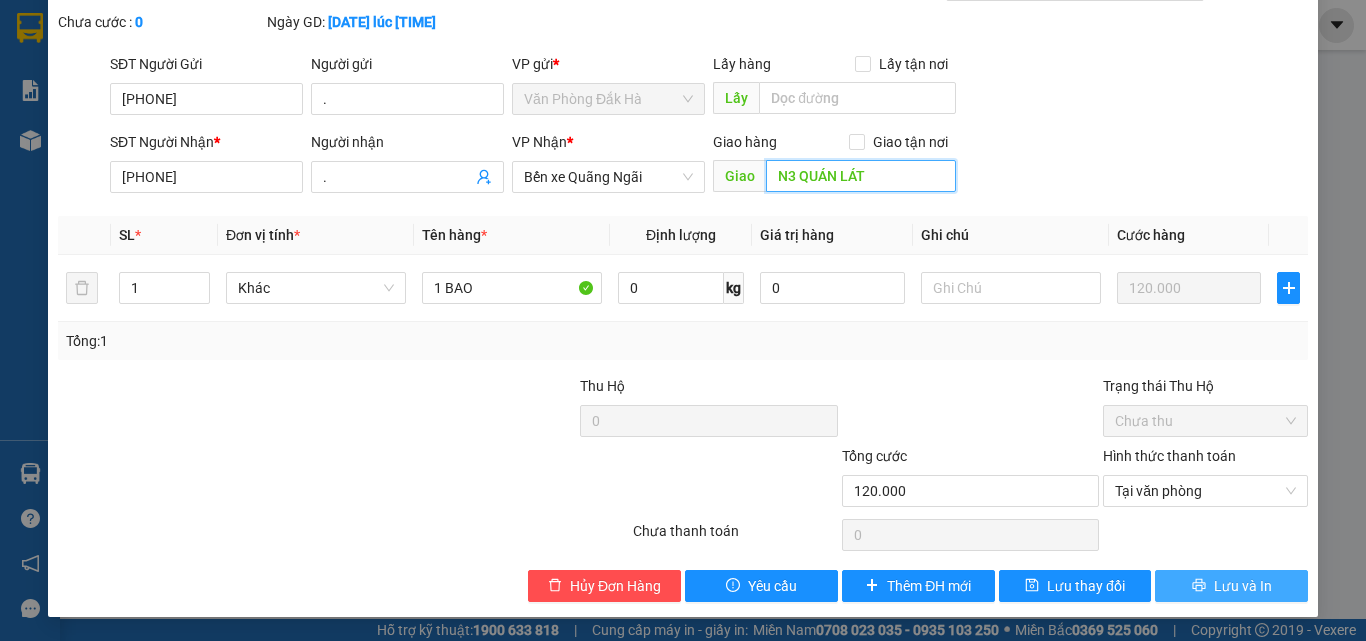 type on "N3 QUÁN LÁT" 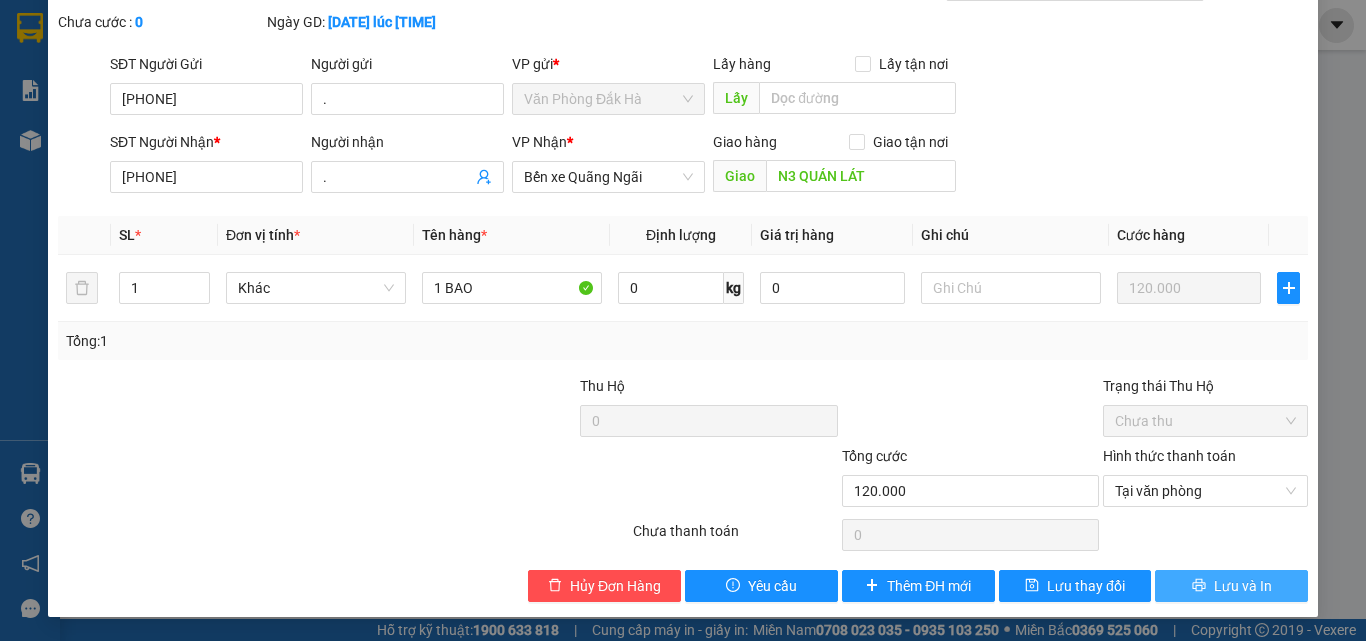 click on "Lưu và In" at bounding box center [1243, 586] 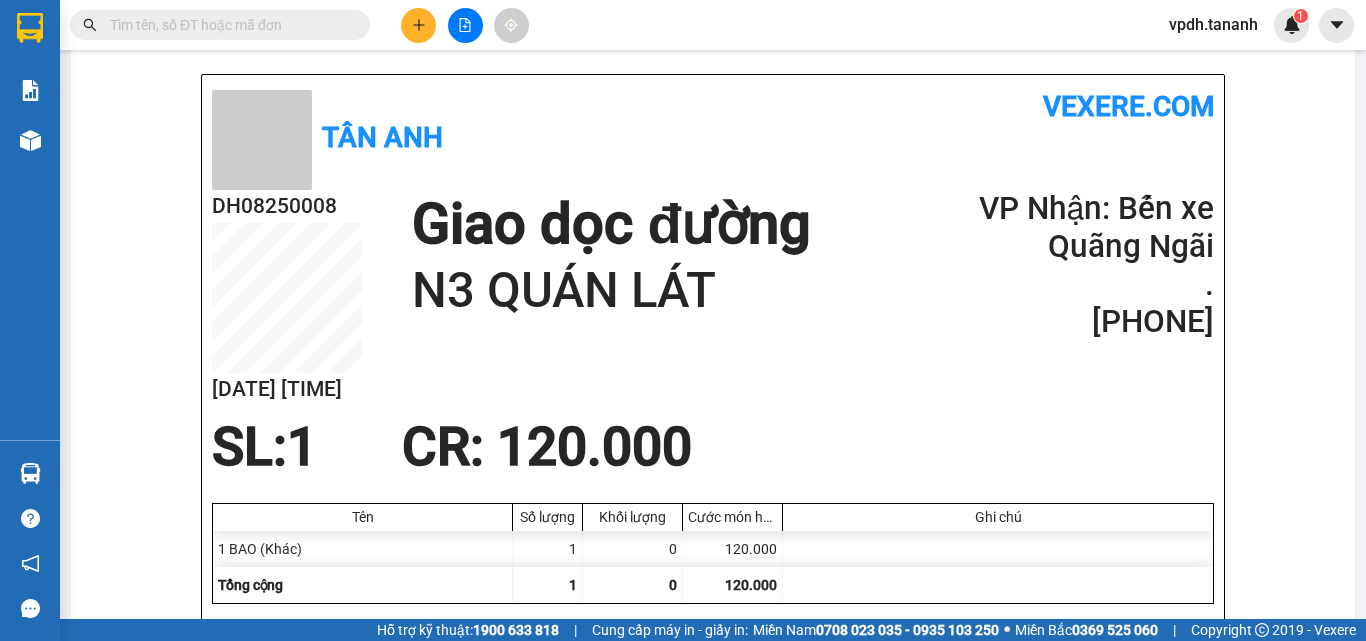 scroll, scrollTop: 0, scrollLeft: 0, axis: both 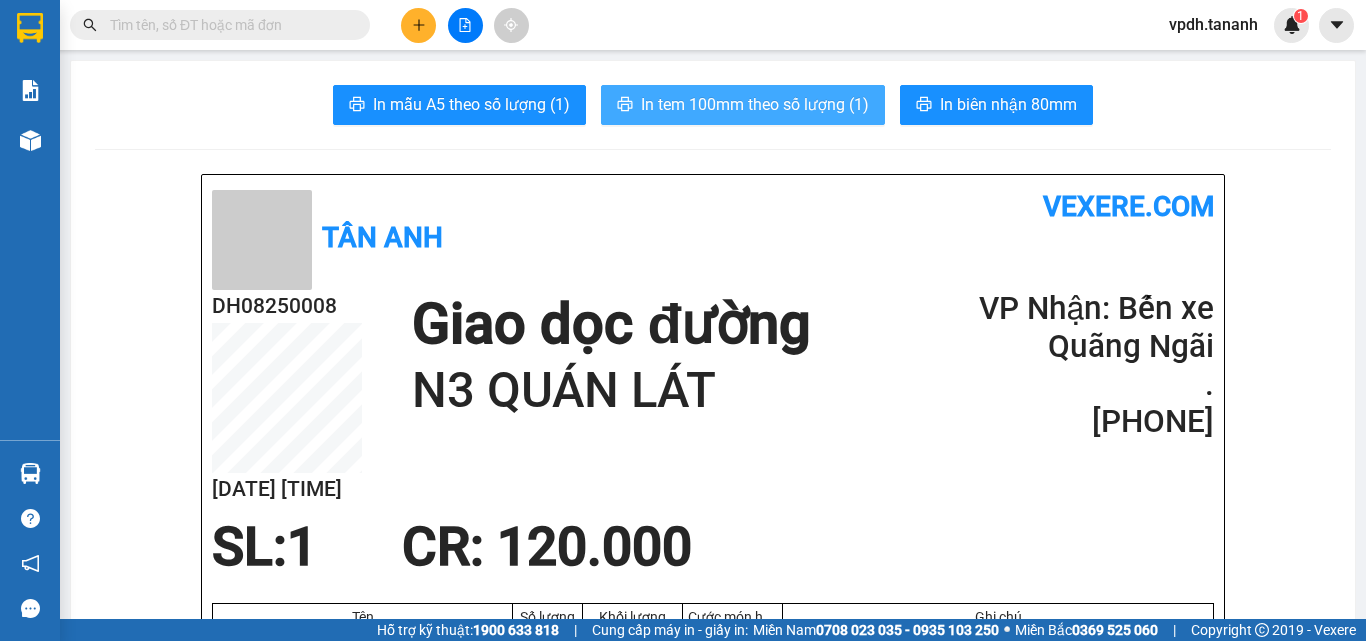 click on "In tem 100mm theo số lượng
(1)" at bounding box center [755, 104] 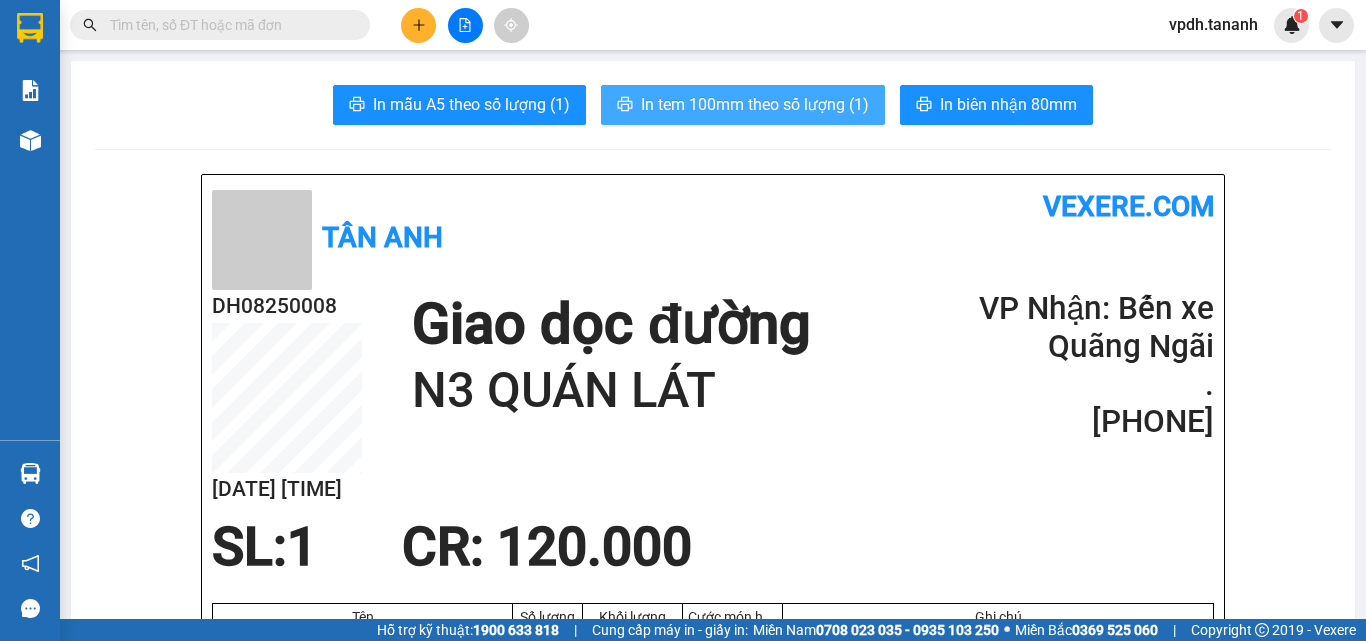 scroll, scrollTop: 0, scrollLeft: 0, axis: both 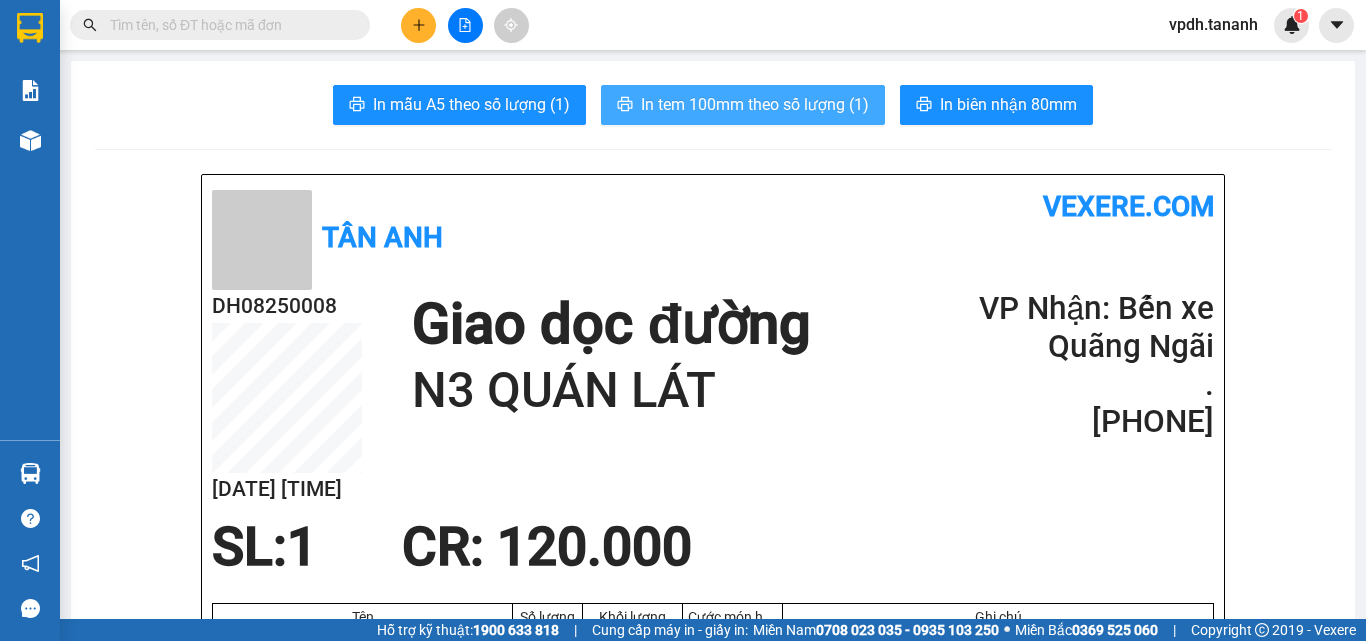click on "In tem 100mm theo số lượng
(1)" at bounding box center [755, 104] 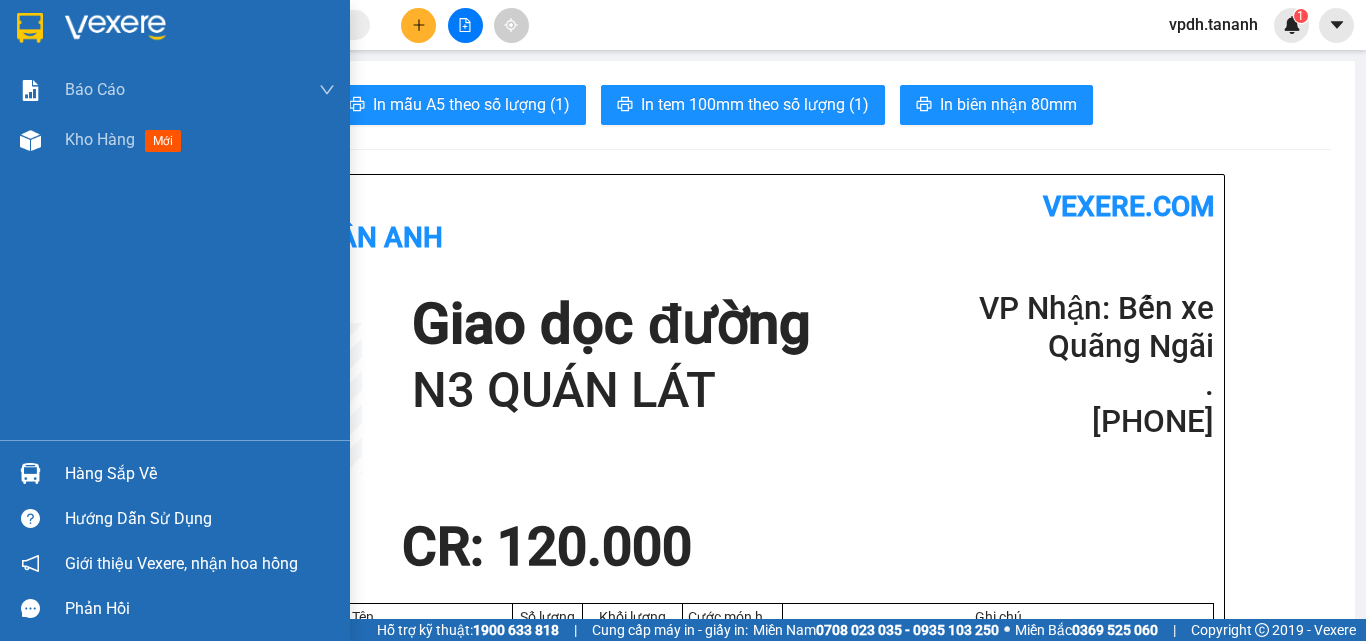 click at bounding box center [30, 28] 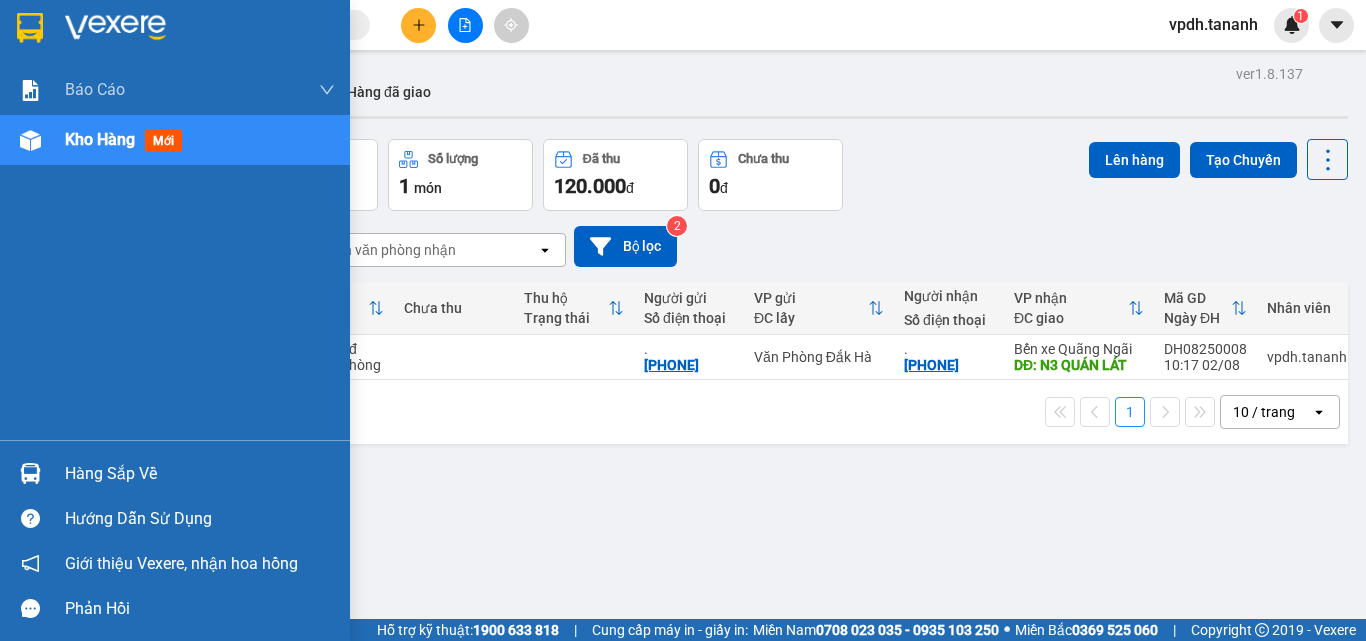 click at bounding box center [115, 28] 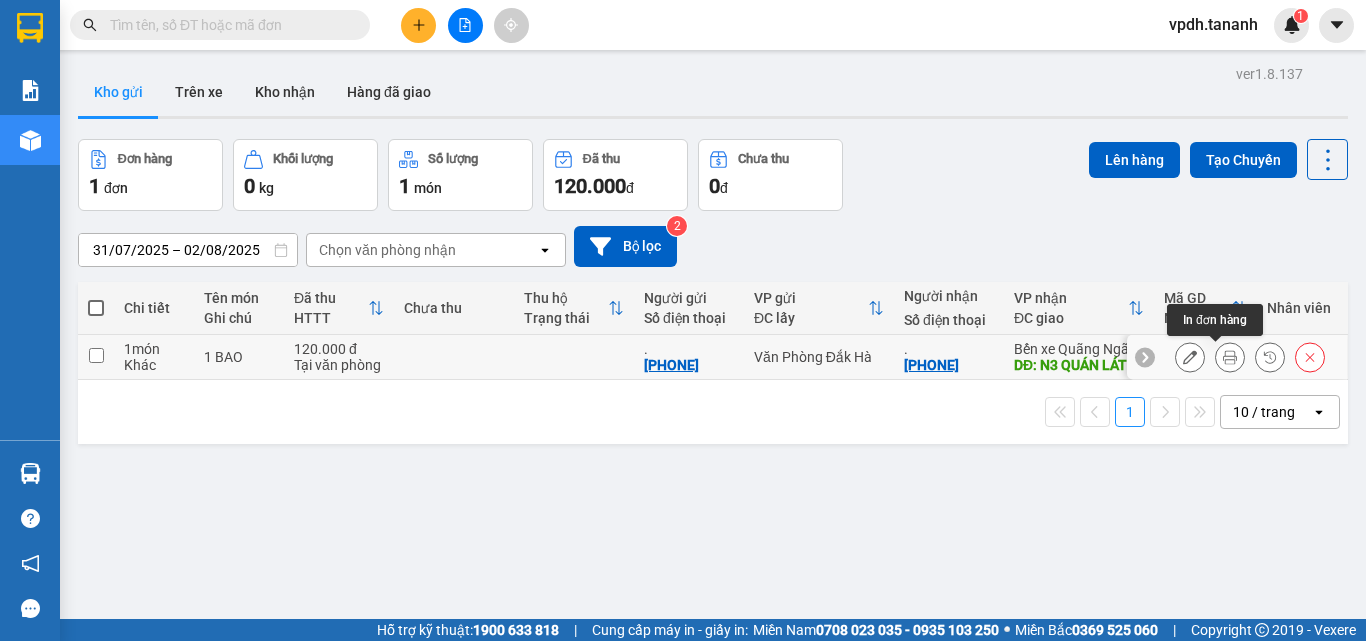 click 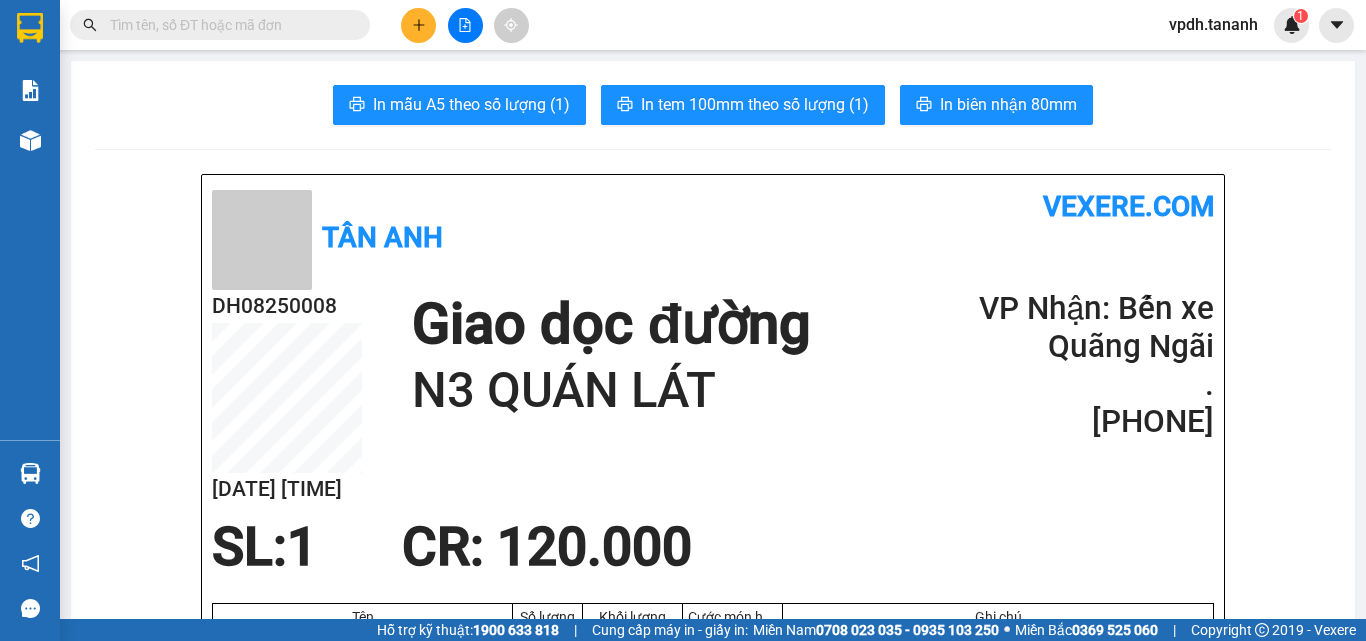 click on "Người gửi hàng xác nhận (Tôi đã đọc và đồng ý nộp dung phiếu gửi hàng) NV kiểm tra hàng (Kí và ghi rõ họ tên) [TIME], ngày [DATE] tháng [DATE] năm [DATE] NV nhận hàng (Kí và ghi rõ họ tên)" at bounding box center (713, 1342) 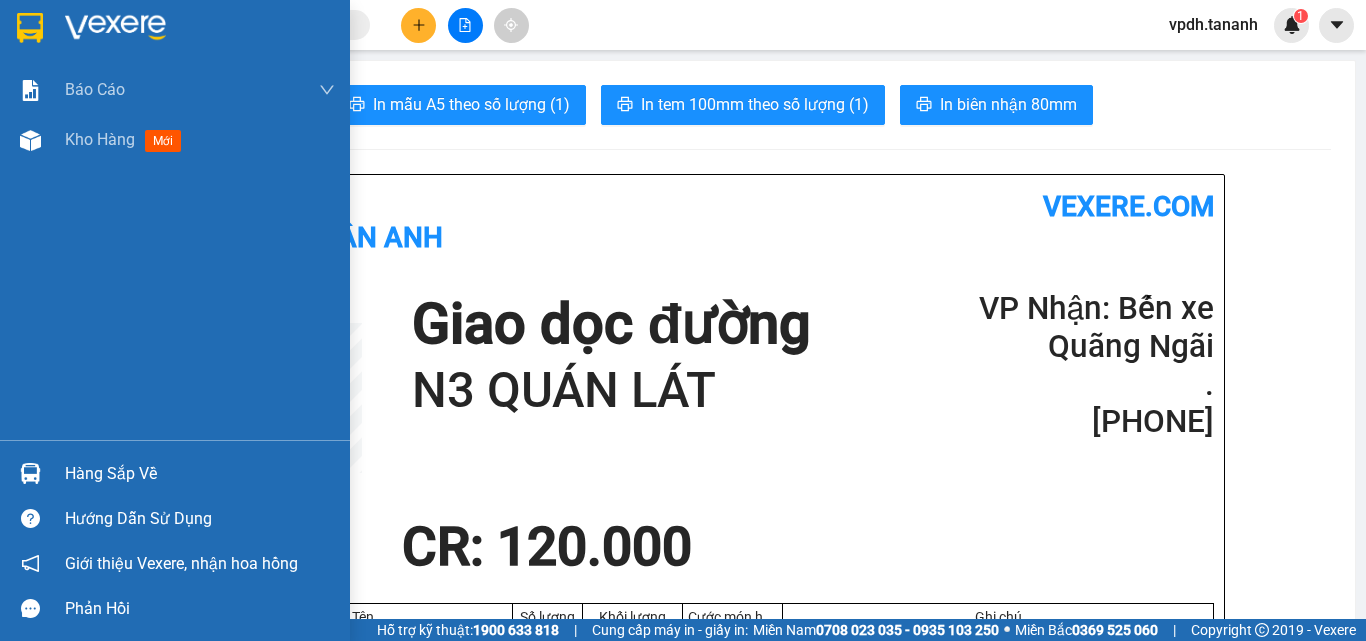 click at bounding box center [30, 28] 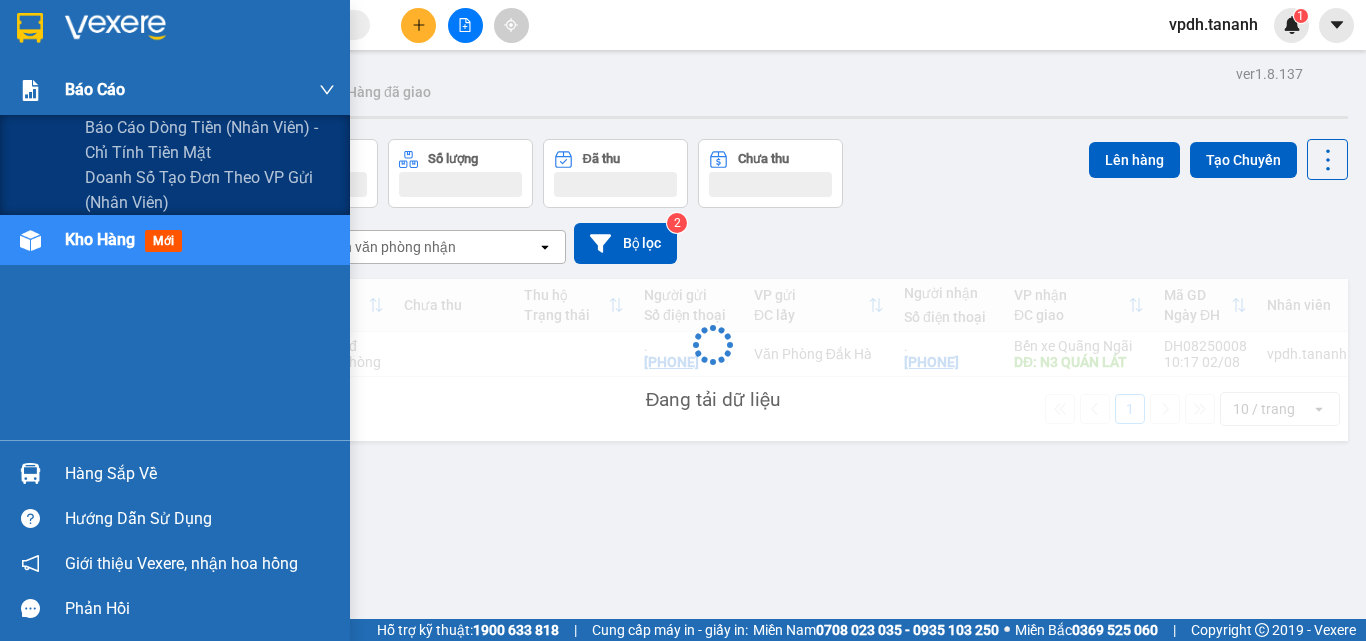click on "Báo cáo" at bounding box center (95, 89) 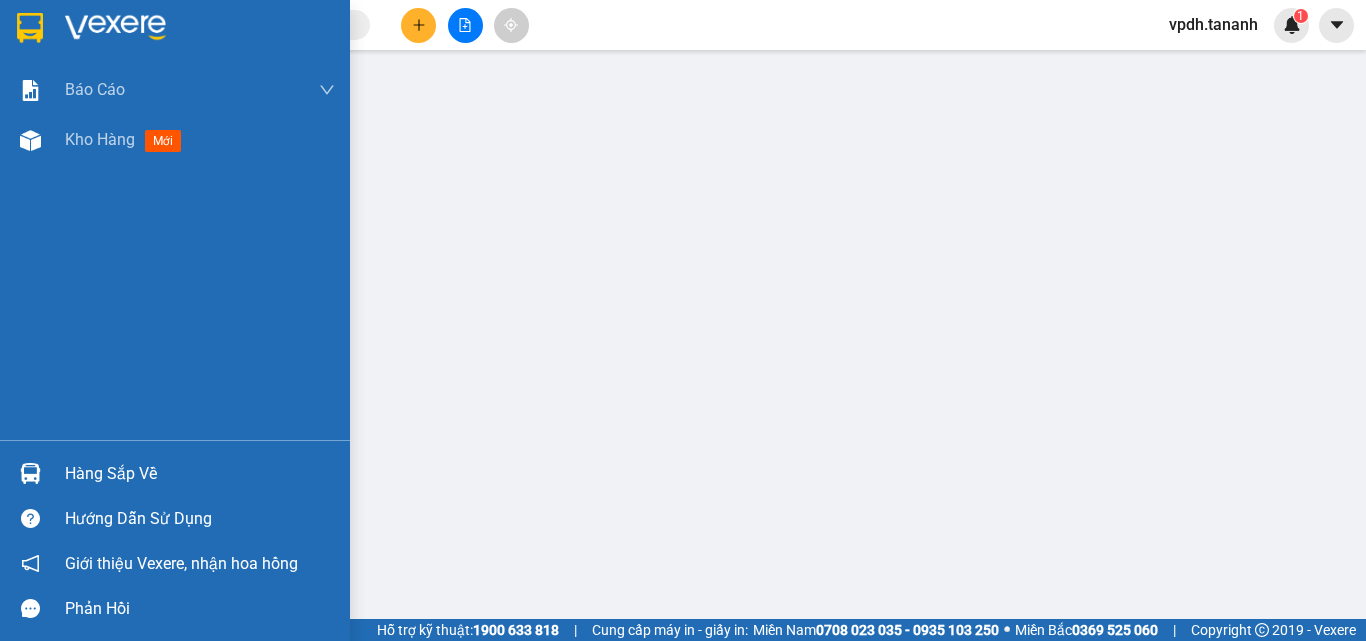 click at bounding box center [175, 32] 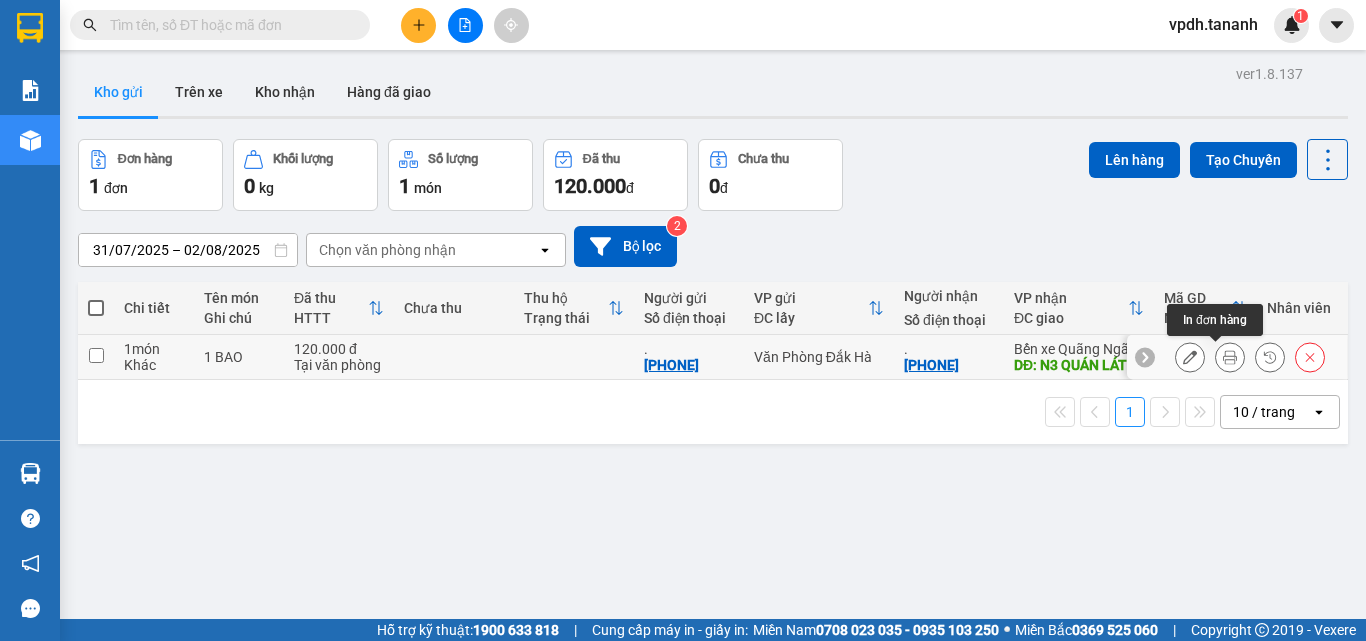 click 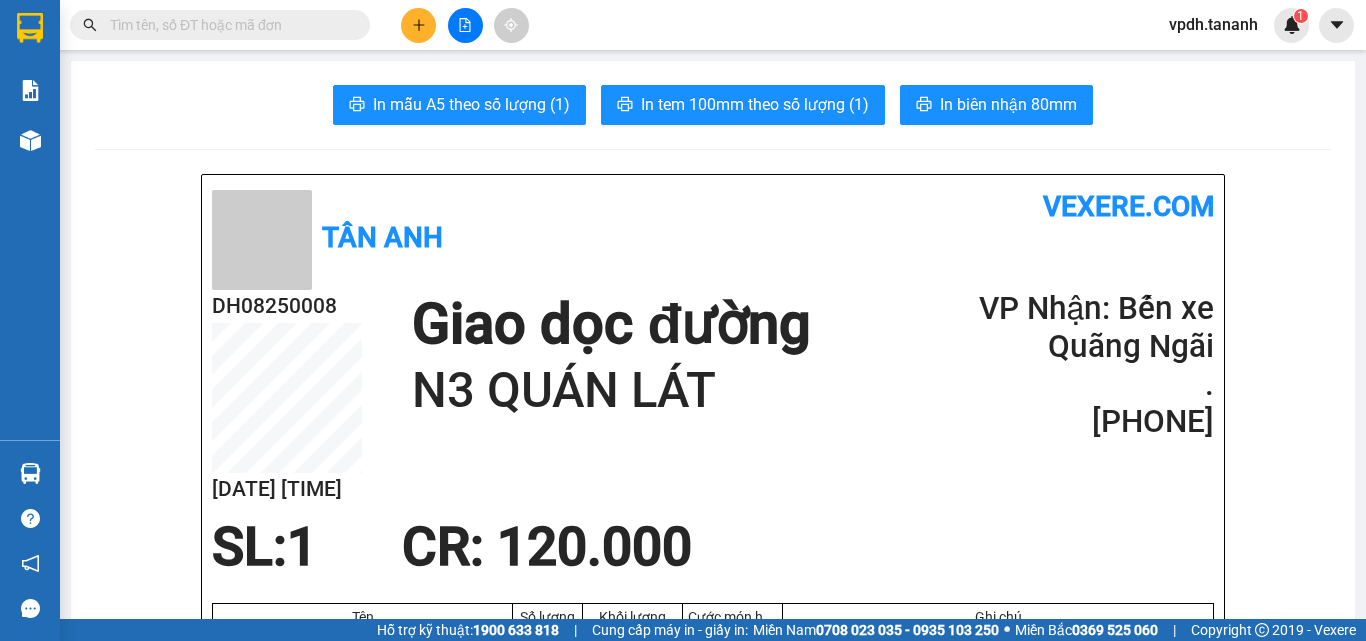 click on "Tân Anh vexere.com DH08250008 [DATE] [TIME] Giao dọc đường   N3 QUÁN LÁT VP Nhận:   Bến xe Quãng Ngãi . [PHONE] SL:  1 CR :   120.000 Tên Số lượng Khối lượng Cước món hàng Ghi chú 1 BAO (Khác) 1 0 120.000 Tổng cộng 1 0 120.000 Loading... Người gửi:  .   -   [PHONE]     VP gửi :   Văn Phòng Đắk Hà Tân Anh   217 Trần Phú,   [PHONE] Gửi khách hàng Vexere.com (c) 2017 GỬI :   Văn Phòng Đắk Hà Người gửi :   . [PHONE] DH08250008 NHẬN :   Bến xe Quãng Ngãi Người nhận :   . [PHONE] Giao dọc đường: N3 QUÁN LÁT Tên (giá trị hàng) SL KG/Món Loại hàng gửi Cước món hàng Ghi chú 1 BAO (Khác) 1 0 120.000 Tổng cộng 1 0 120.000 Loading... Cước rồi   : 120.000 Tổng phải thu: 0 Người gửi hàng xác nhận (Tôi đã đọc và đồng ý nộp dung phiếu gửi hàng) NV kiểm tra hàng (Kí và ghi rõ họ tên) [TIME], ngày [DATE] tháng [DATE] năm [DATE] NV nhận hàng Văn phòng Đăk Hà" at bounding box center [713, 1531] 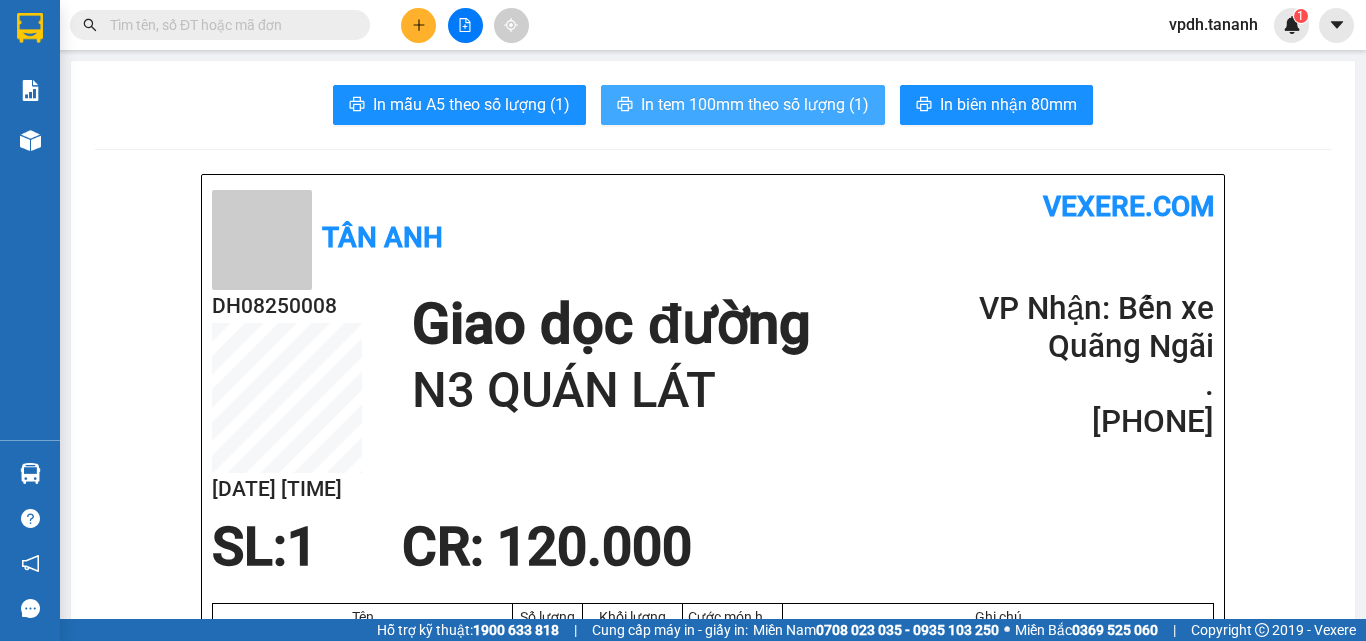click on "In tem 100mm theo số lượng
(1)" at bounding box center [755, 104] 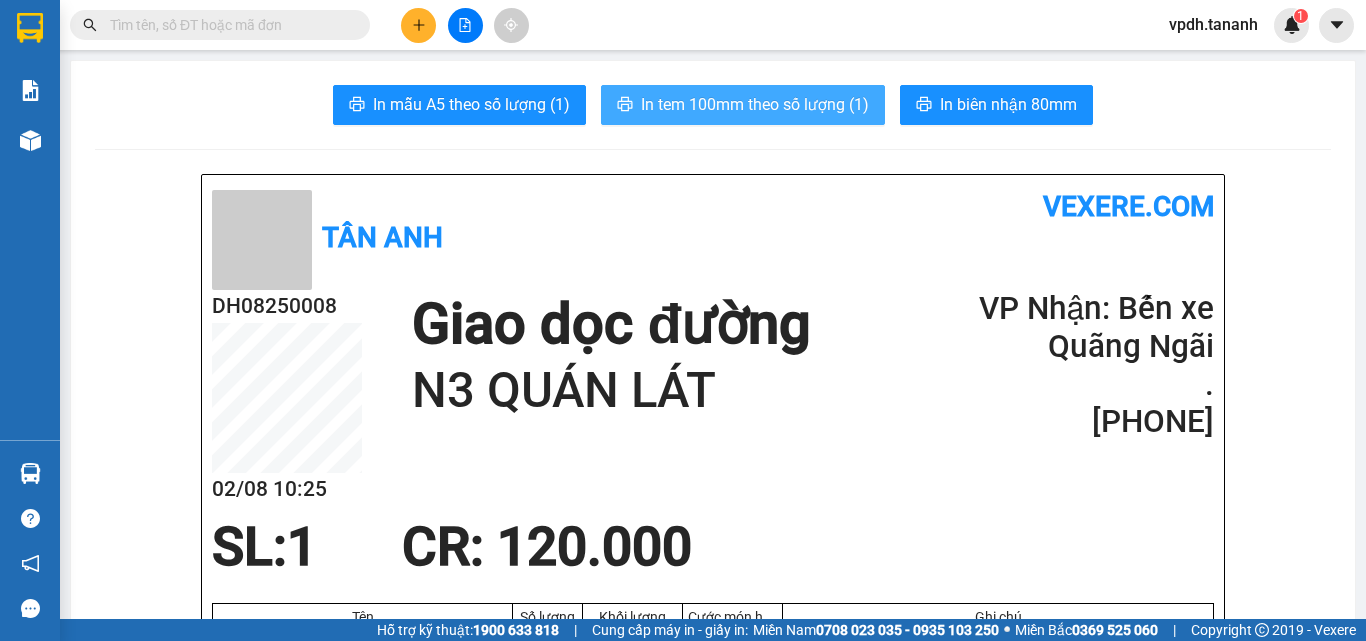 click on "In tem 100mm theo số lượng
(1)" at bounding box center (755, 104) 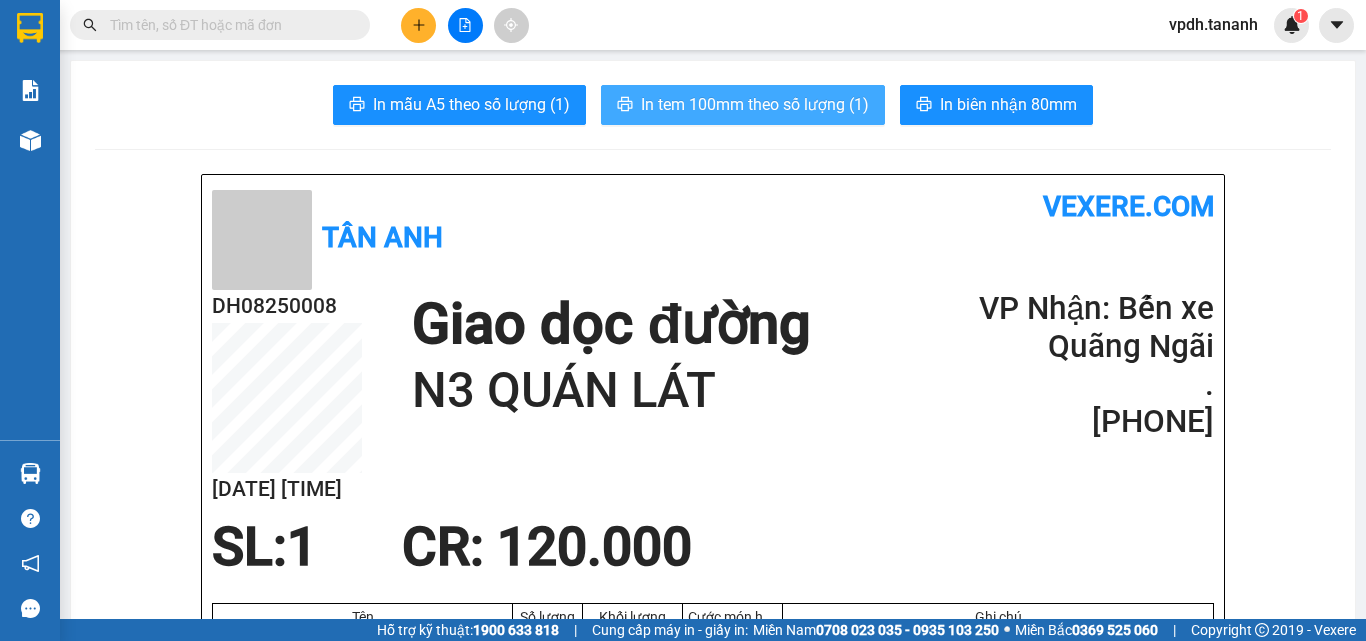 drag, startPoint x: 723, startPoint y: 115, endPoint x: 766, endPoint y: 147, distance: 53.600372 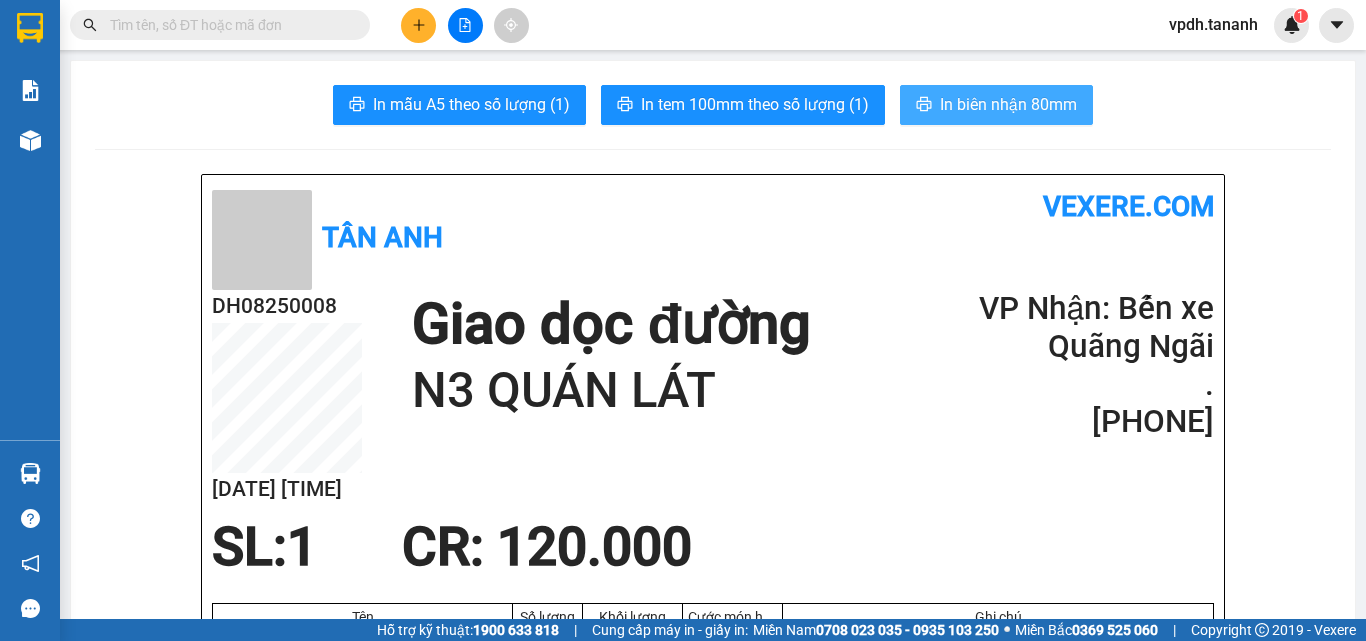 click on "In biên nhận 80mm" at bounding box center (1008, 104) 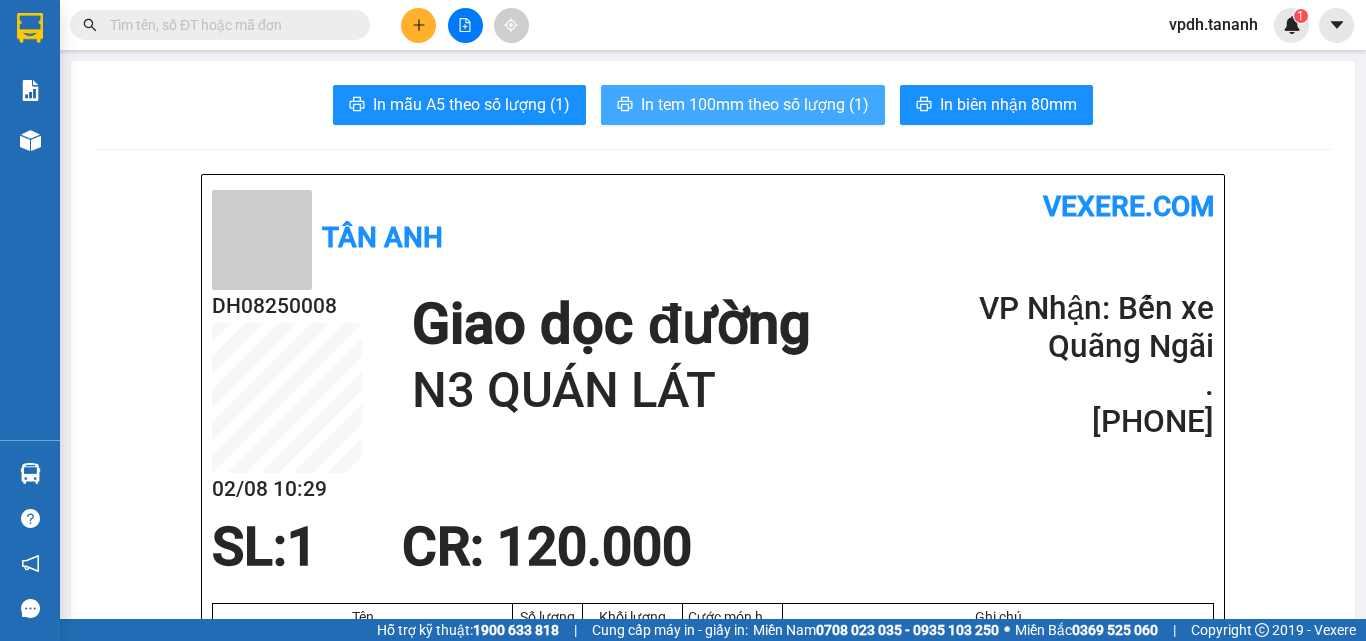 click on "In tem 100mm theo số lượng
(1)" at bounding box center (755, 104) 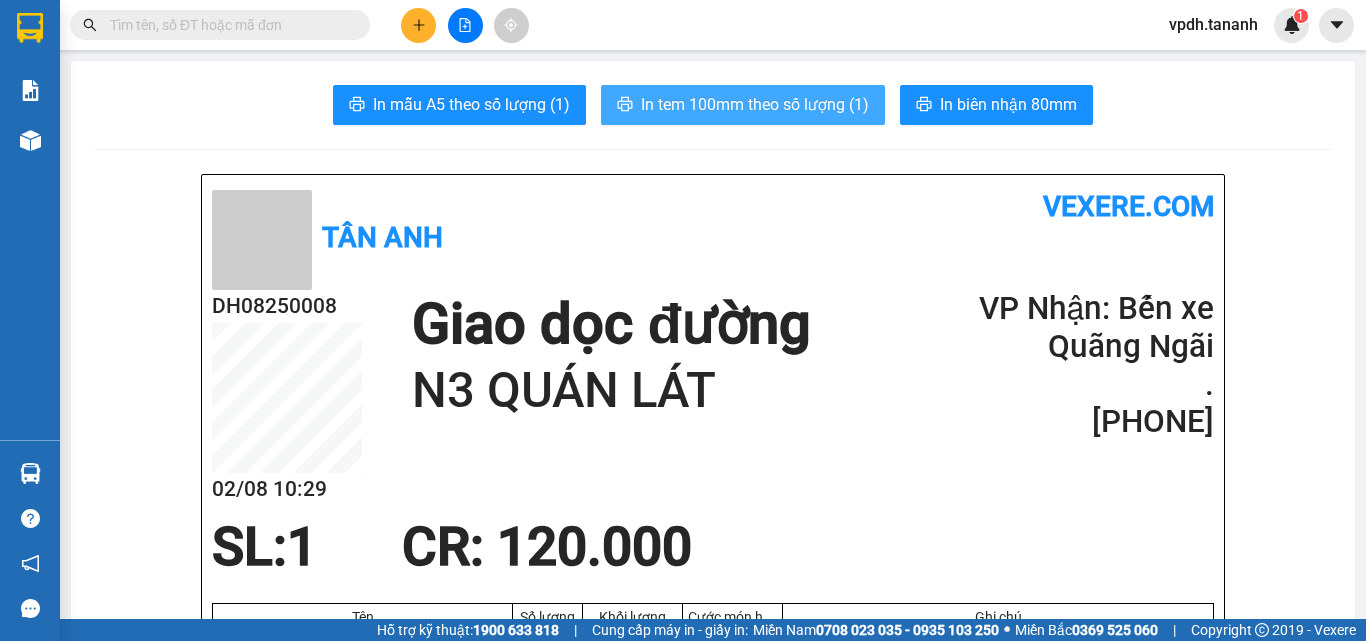 click on "In tem 100mm theo số lượng
(1)" at bounding box center (743, 105) 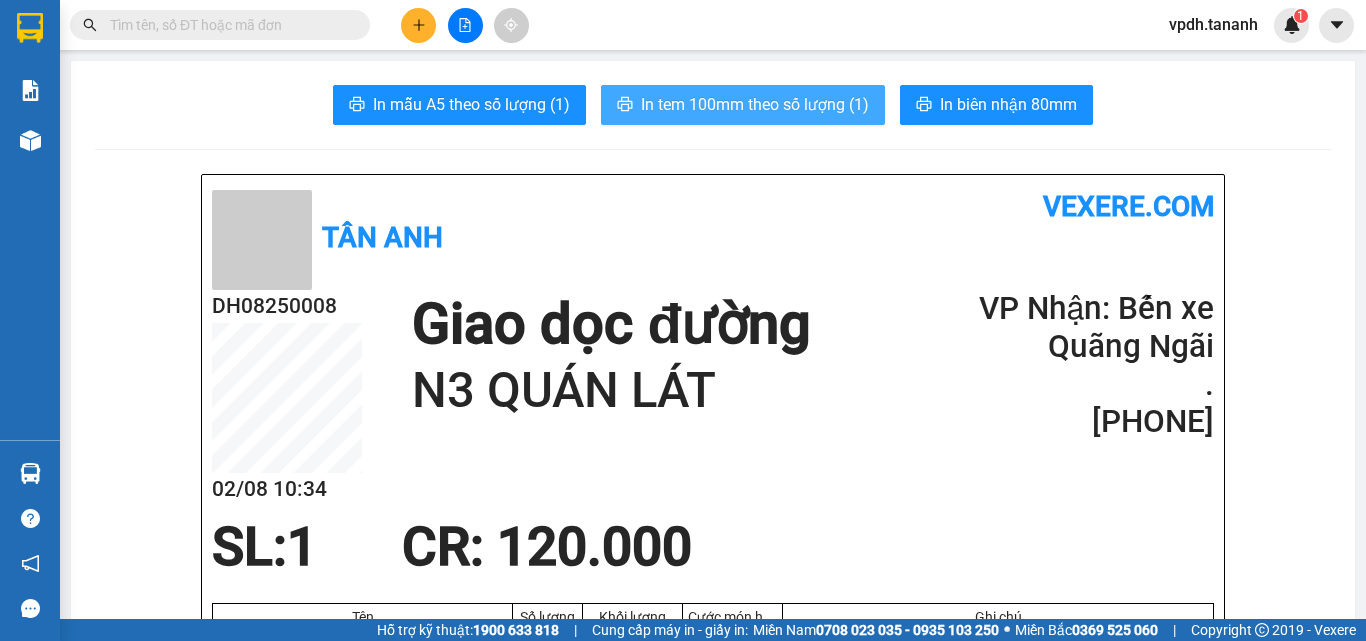 click on "In tem 100mm theo số lượng
(1)" at bounding box center [755, 104] 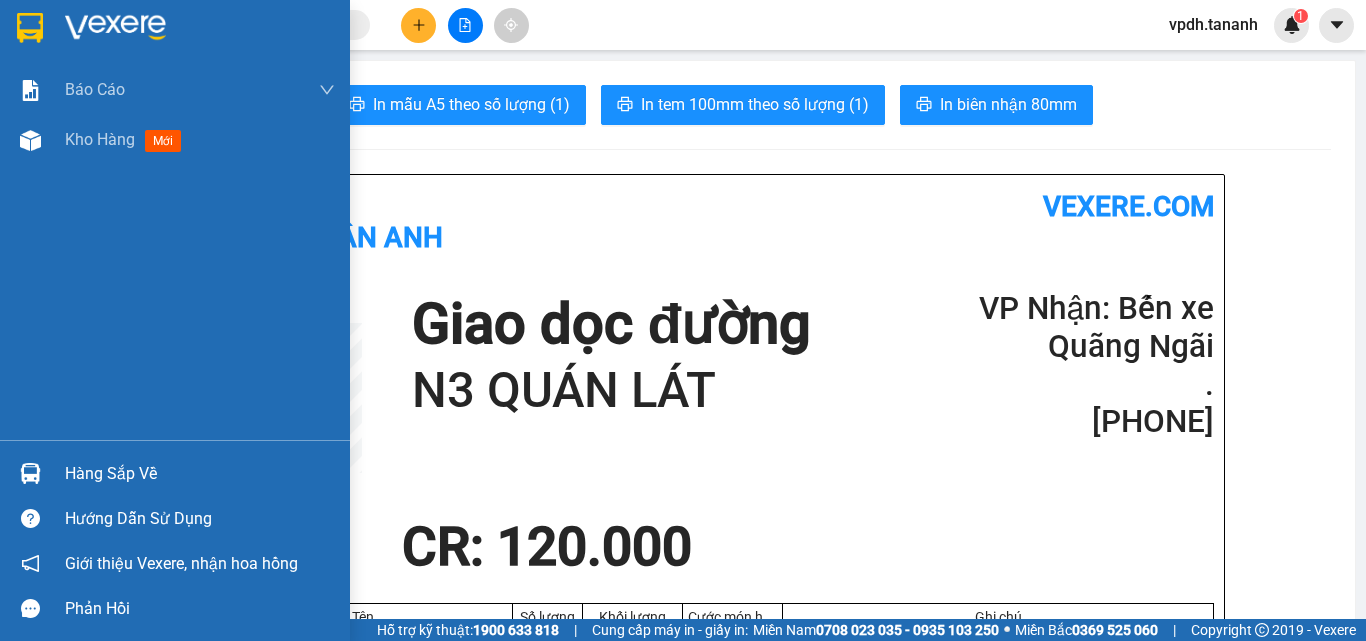 click at bounding box center (30, 28) 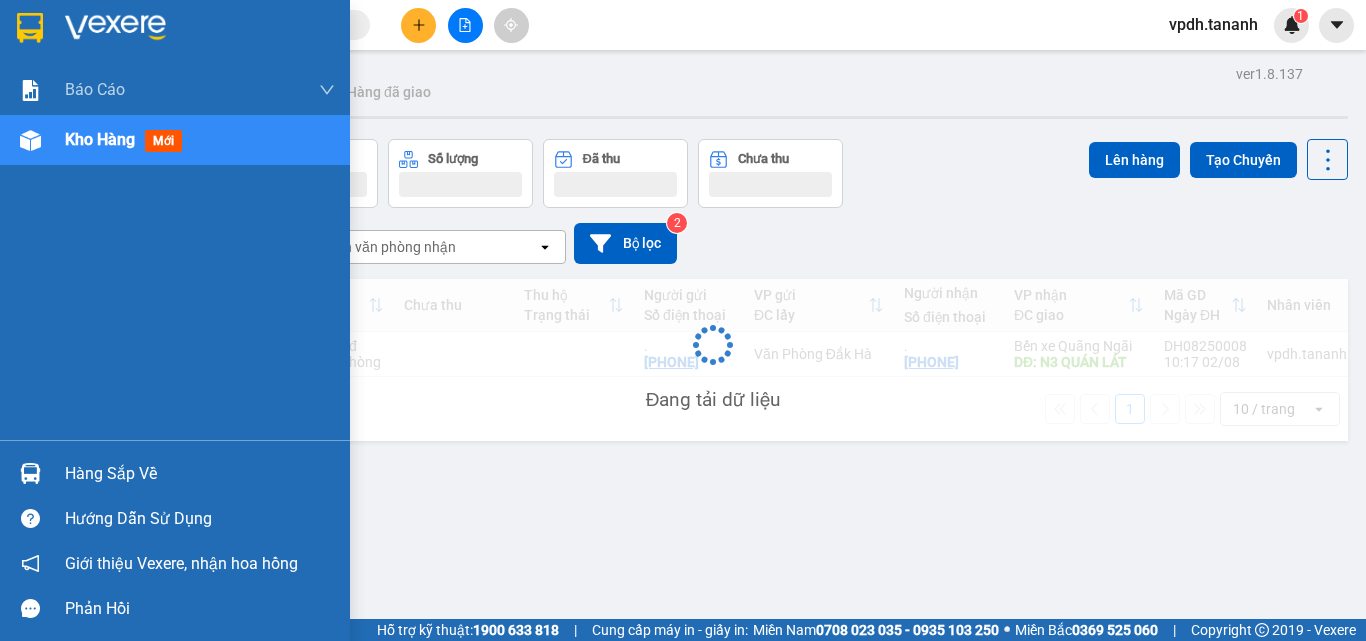 click at bounding box center (115, 28) 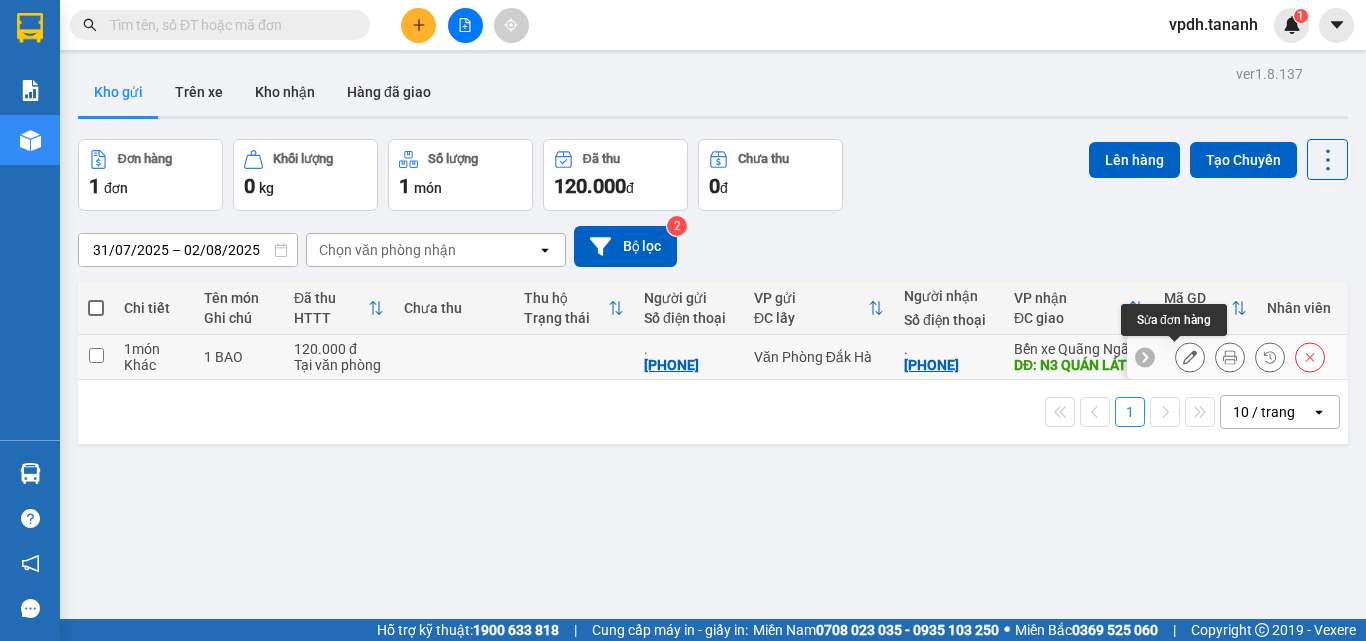 click 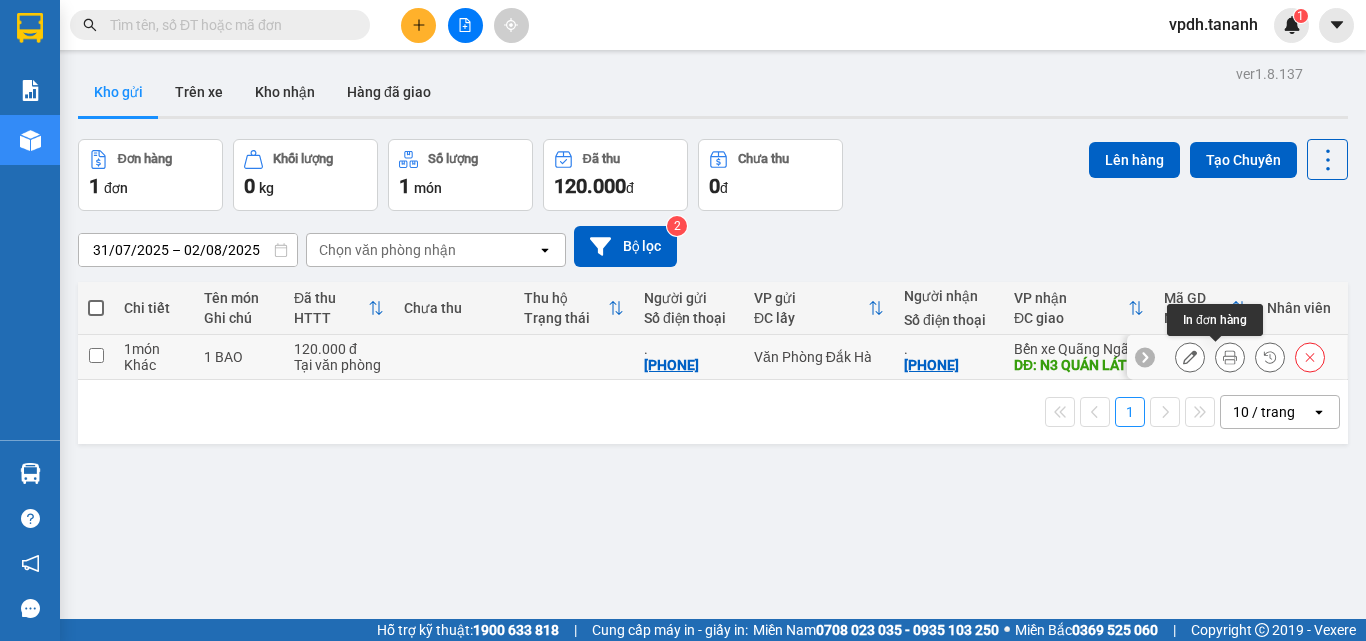 click 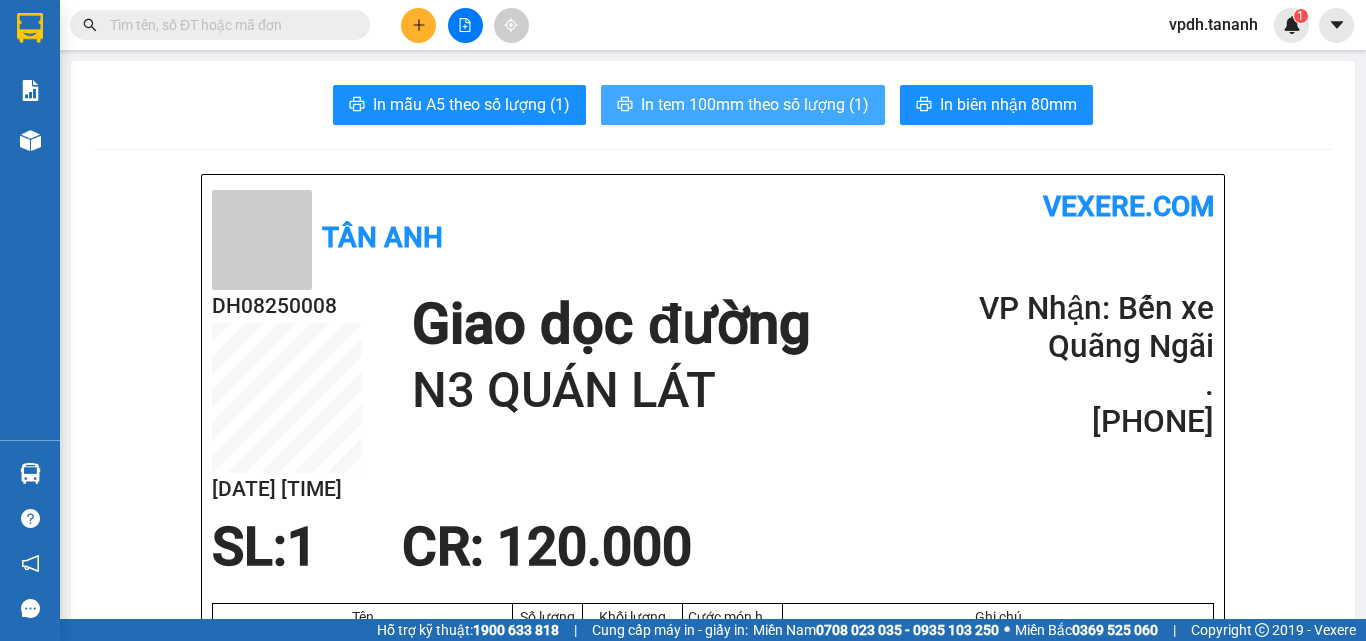click on "In tem 100mm theo số lượng
(1)" at bounding box center [755, 104] 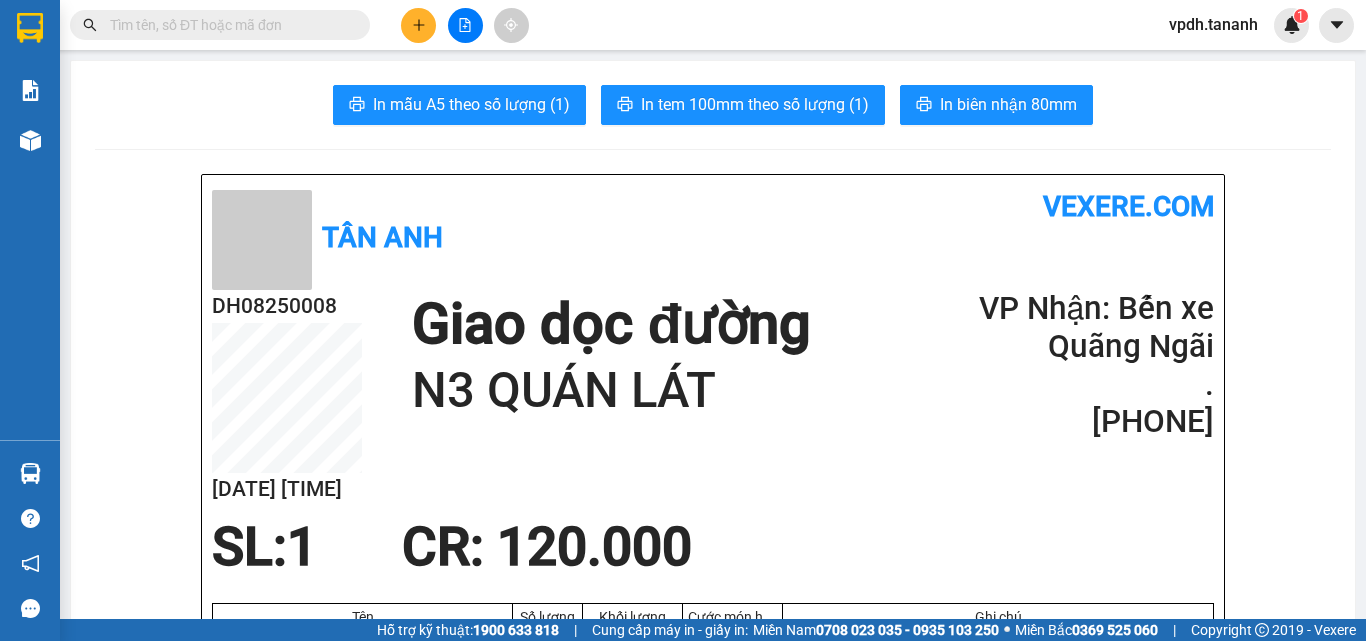 click 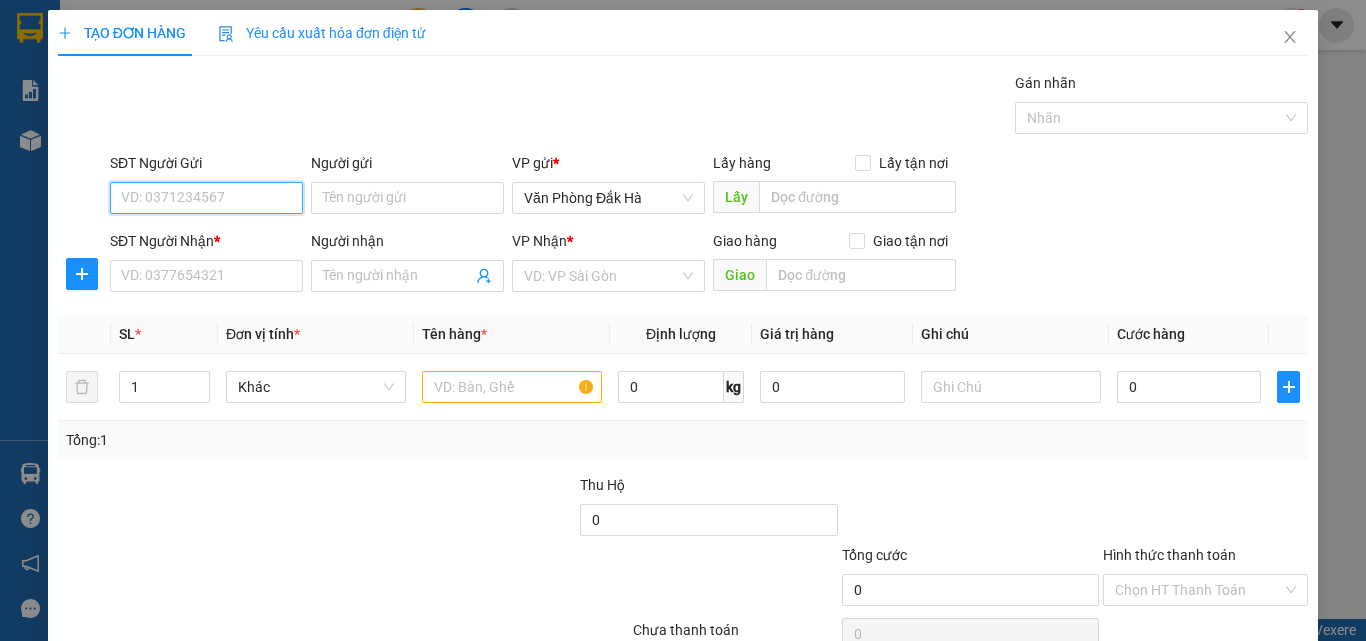 click on "SĐT Người Gửi" at bounding box center (206, 198) 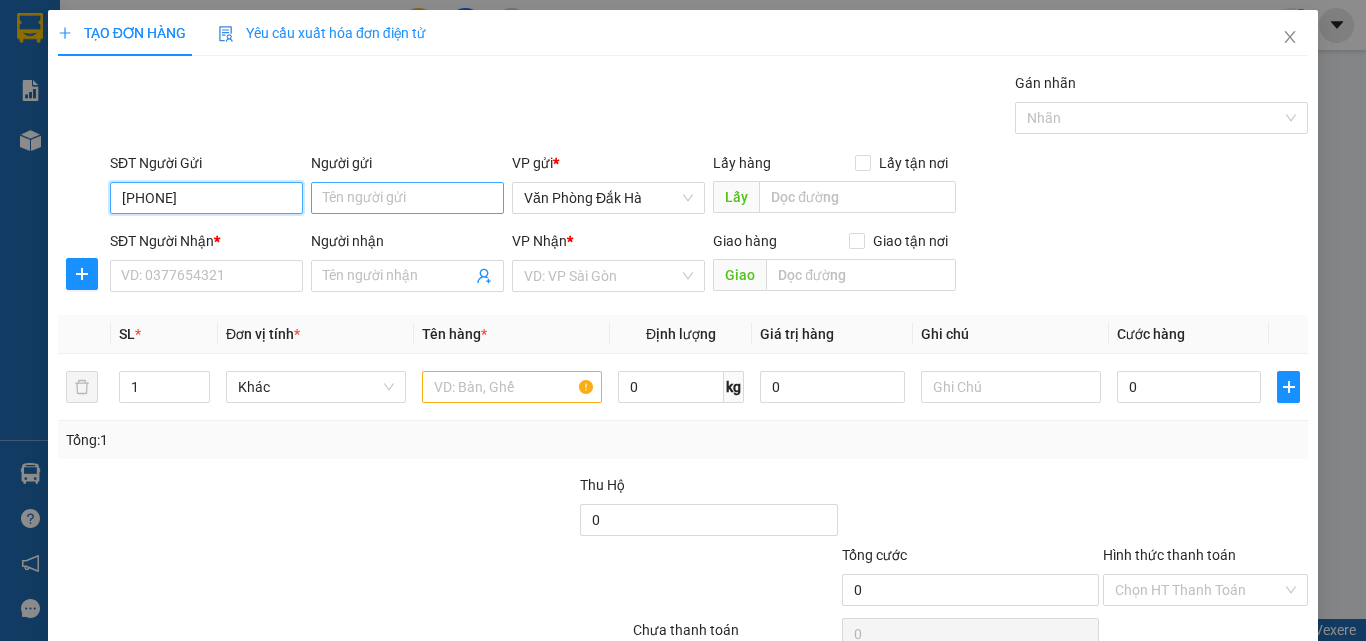 type on "[PHONE]" 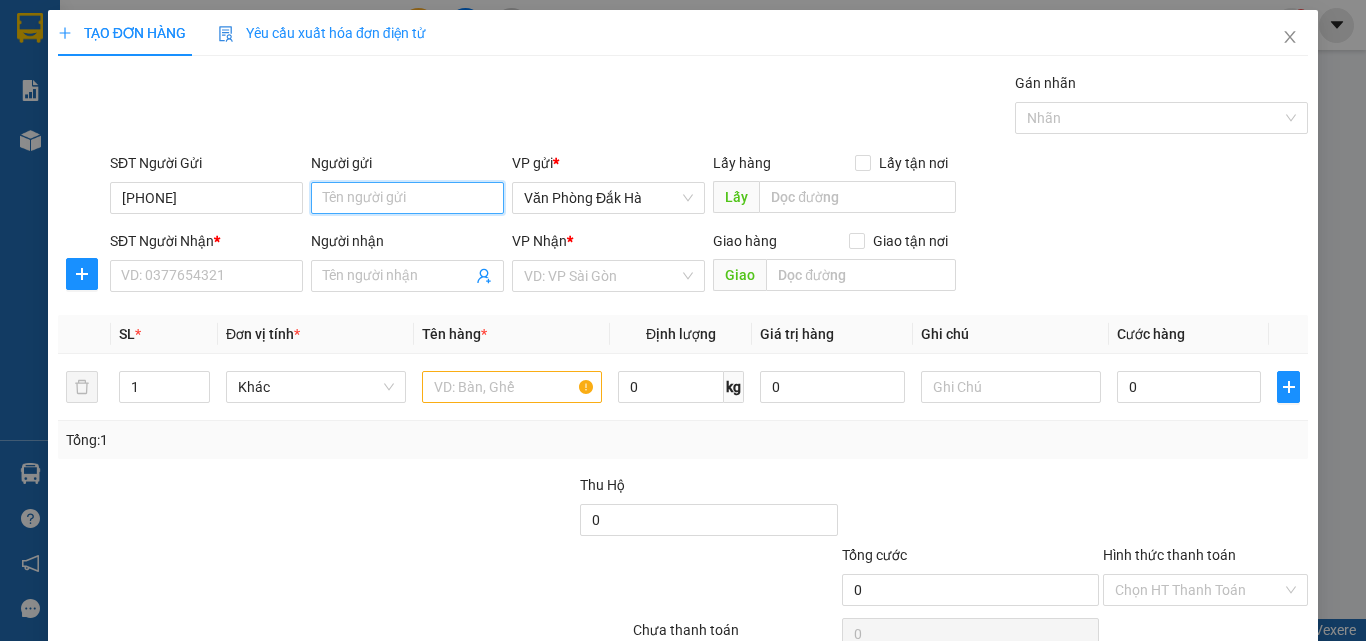 click on "Người gửi" at bounding box center [407, 198] 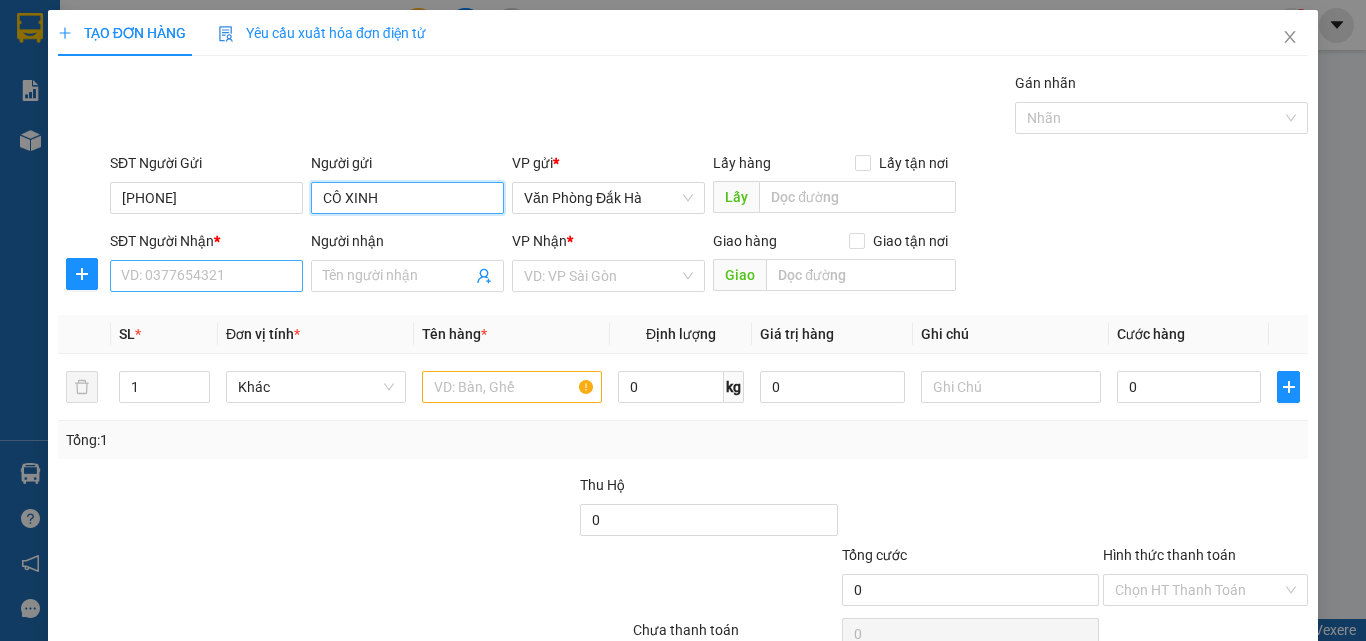 type on "CÔ XINH" 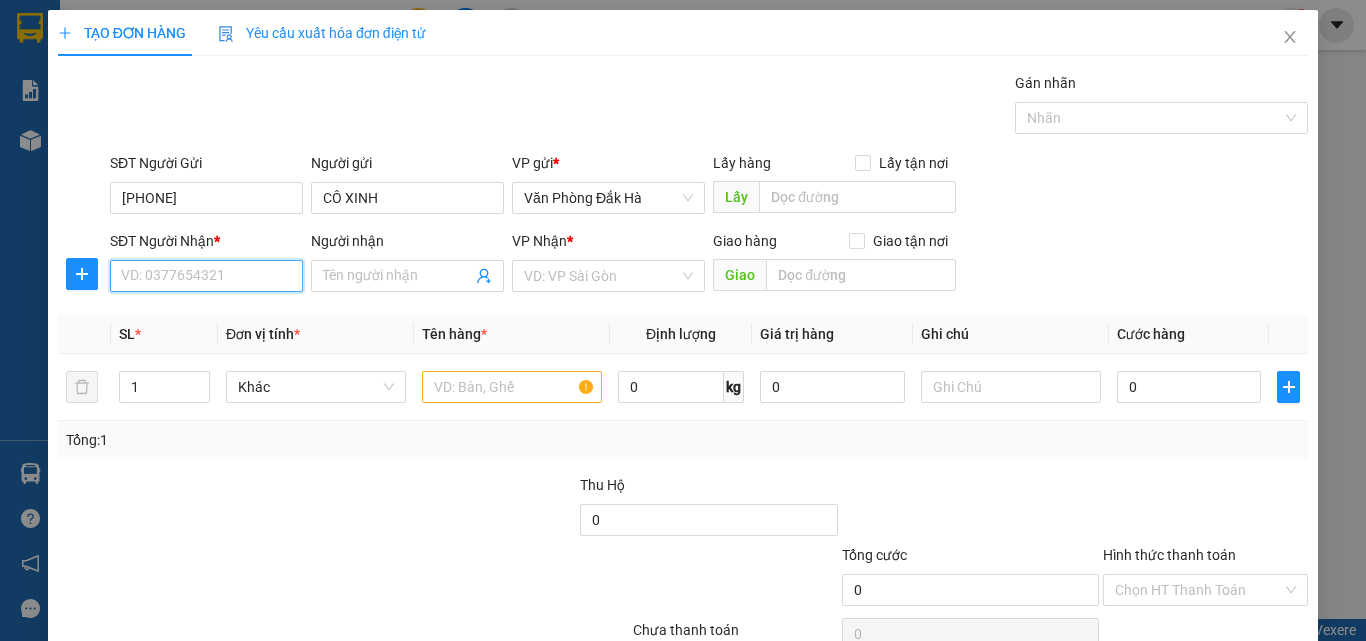 click on "SĐT Người Nhận  *" at bounding box center [206, 276] 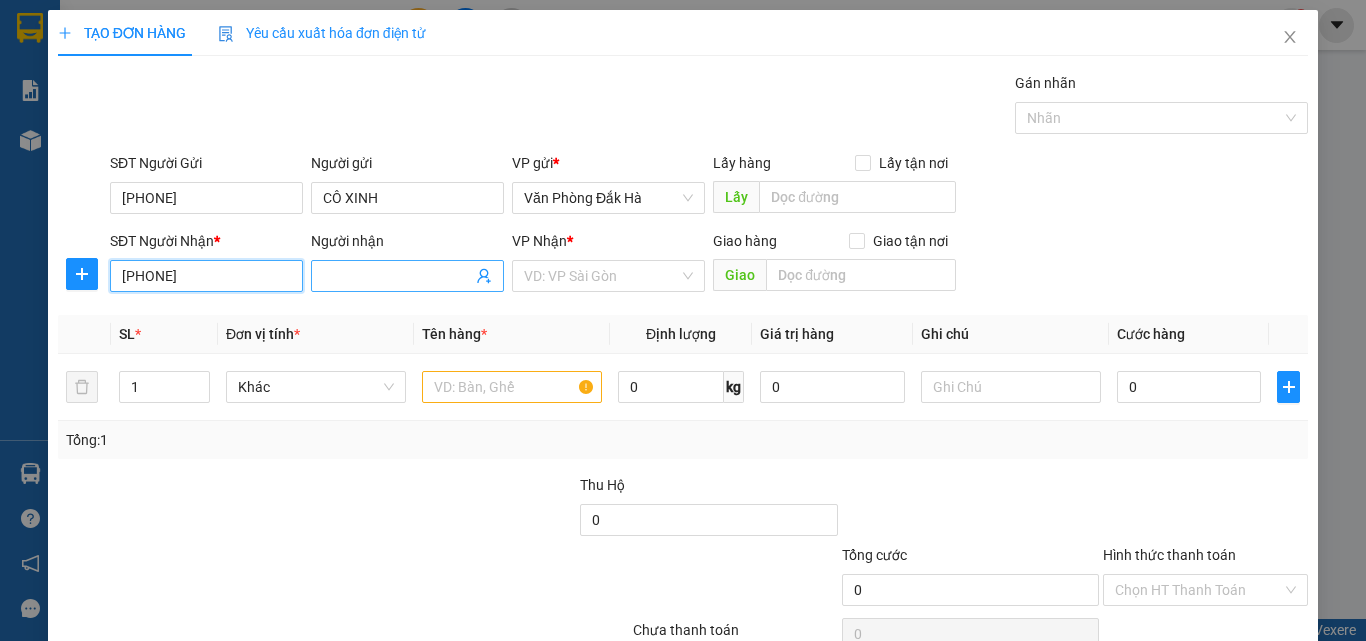type on "[PHONE]" 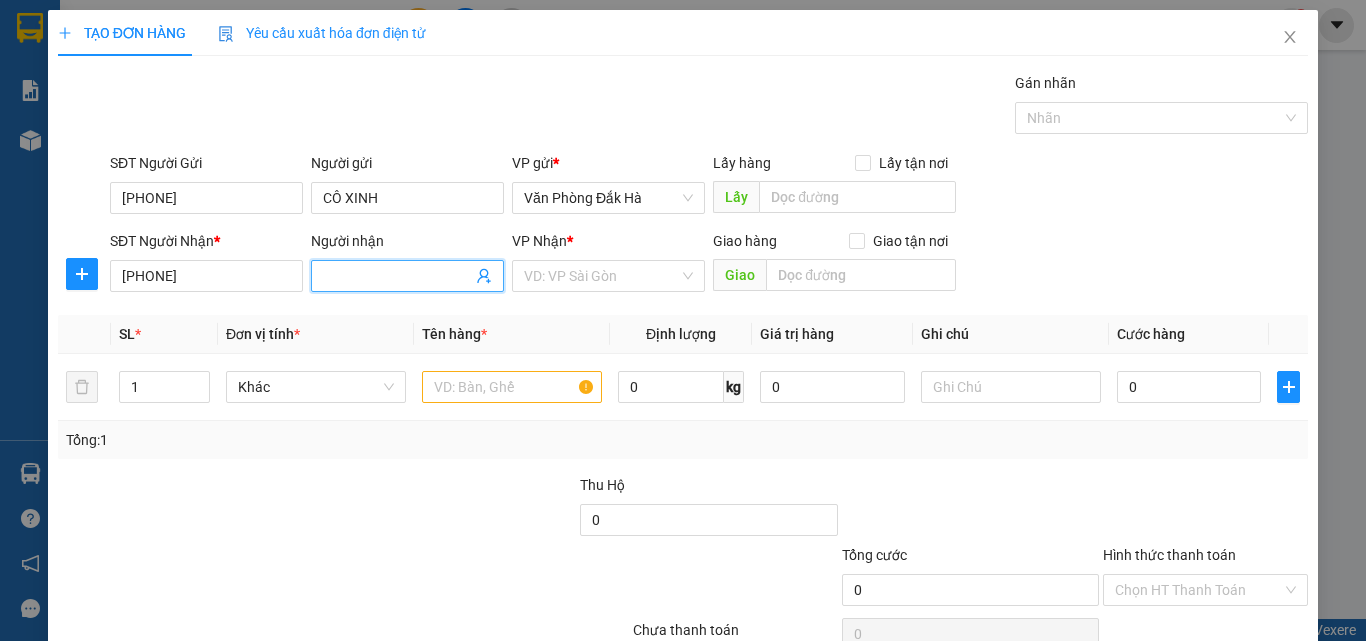 click on "Người nhận" at bounding box center [397, 276] 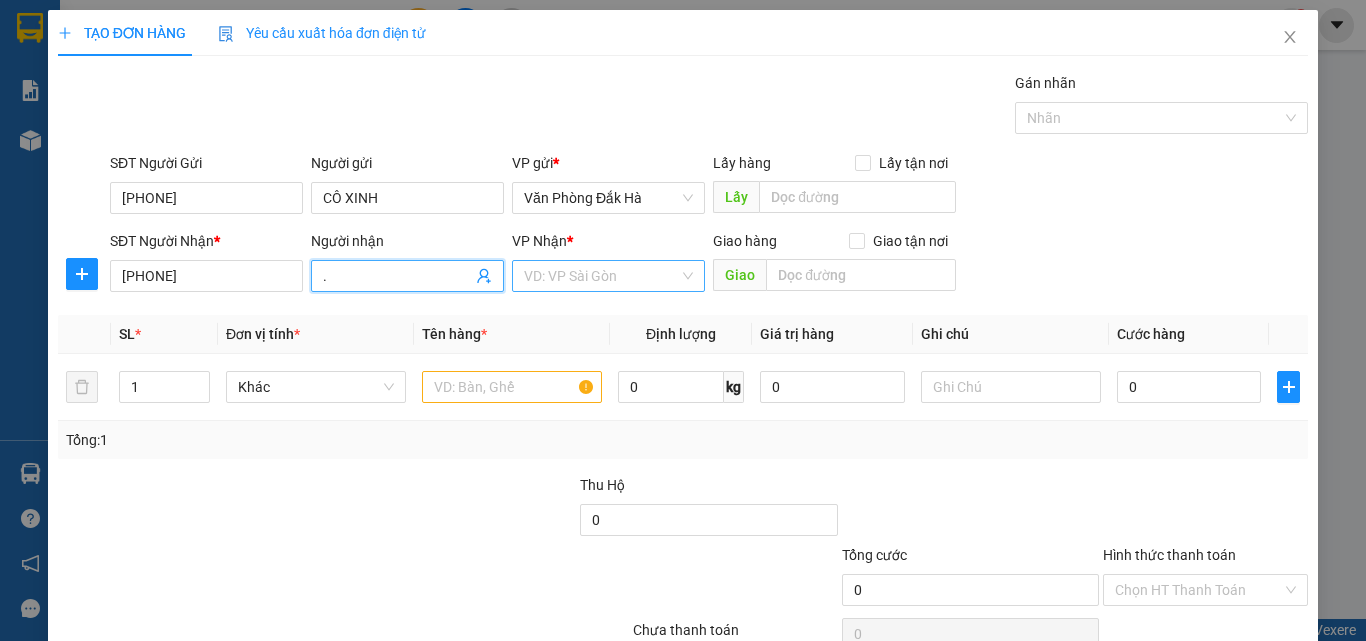 type on "." 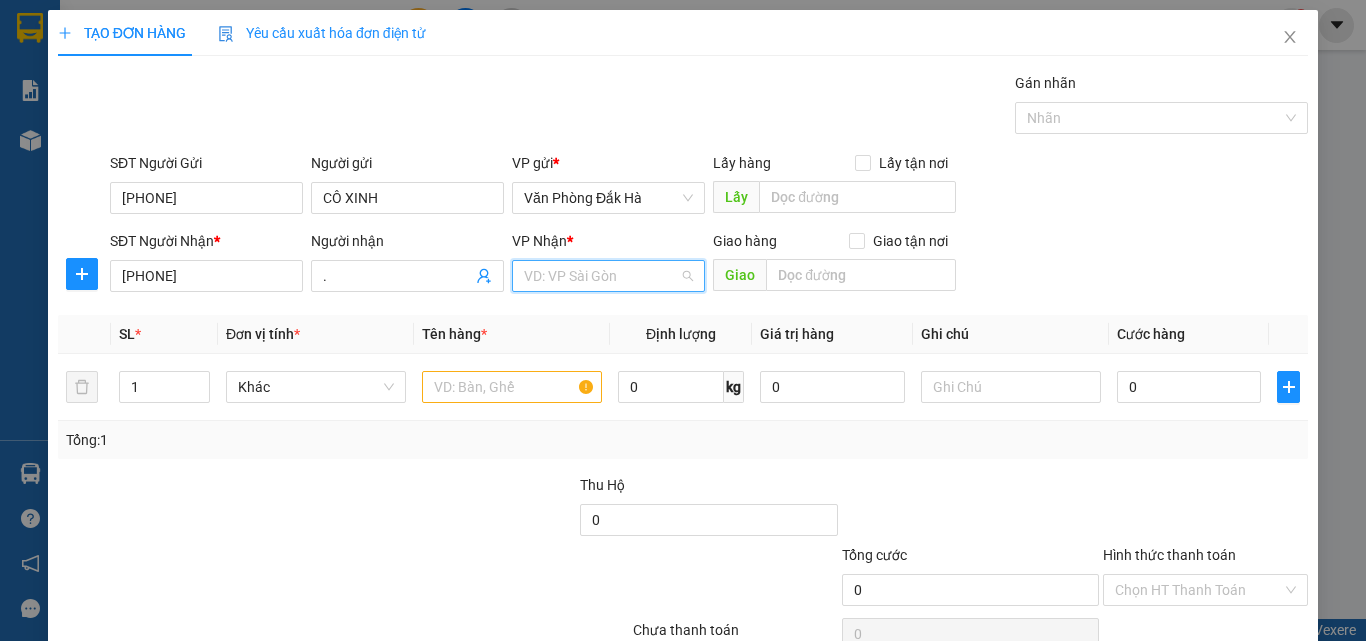 click at bounding box center (601, 276) 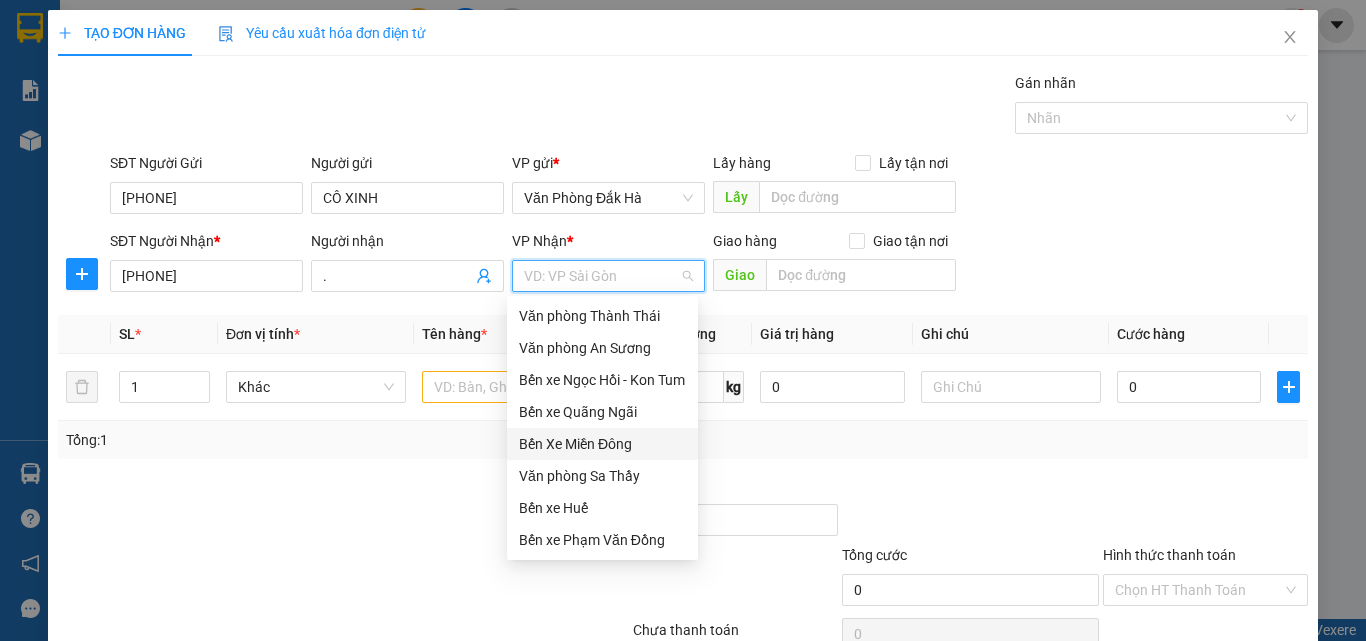 click on "Bến Xe Miền Đông" at bounding box center (602, 444) 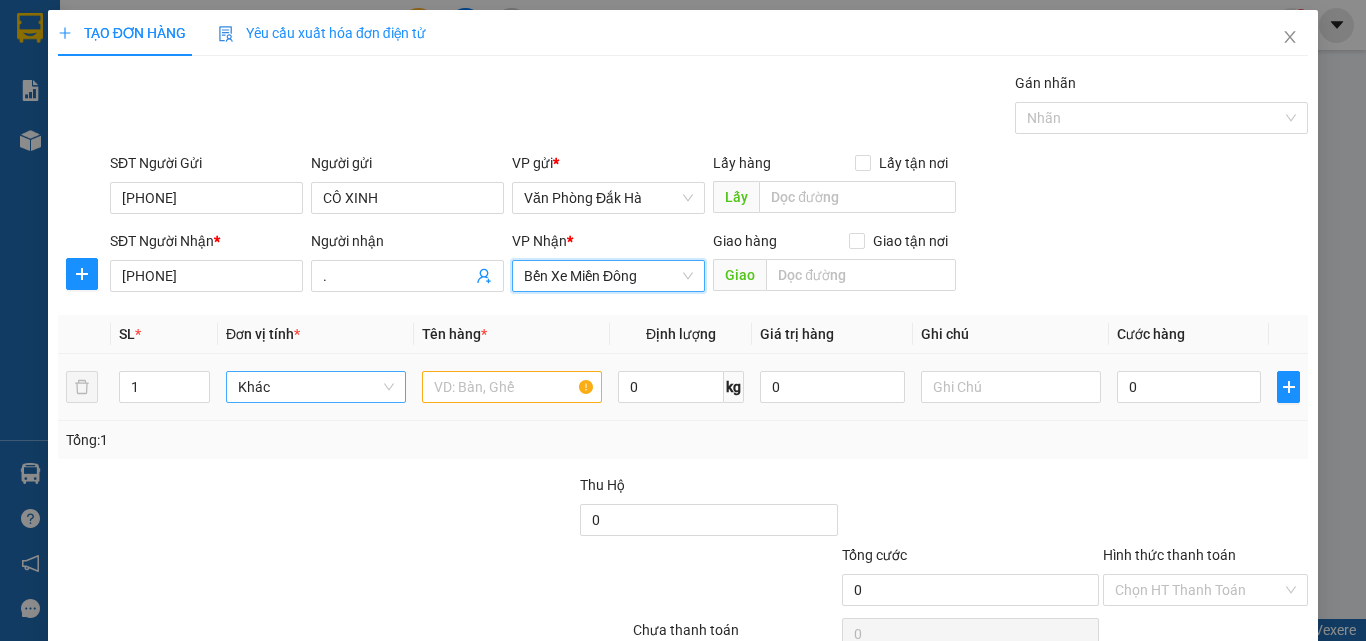 drag, startPoint x: 274, startPoint y: 387, endPoint x: 410, endPoint y: 403, distance: 136.93794 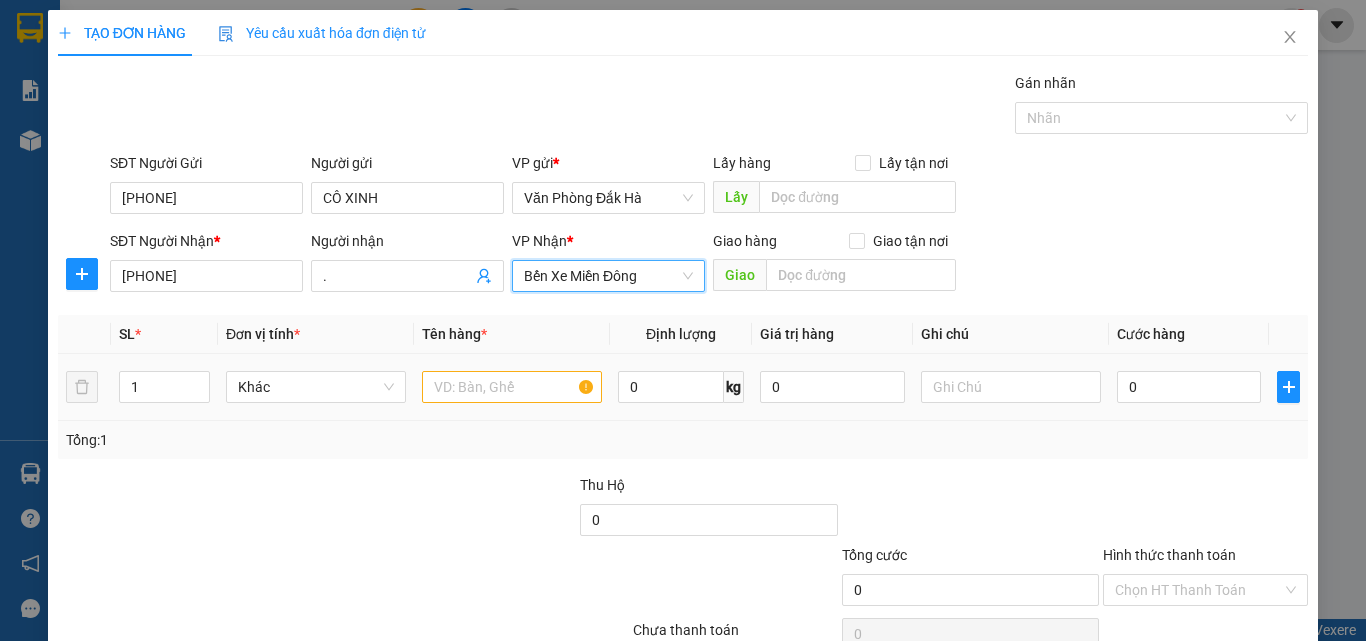 click on "Khác" at bounding box center (316, 387) 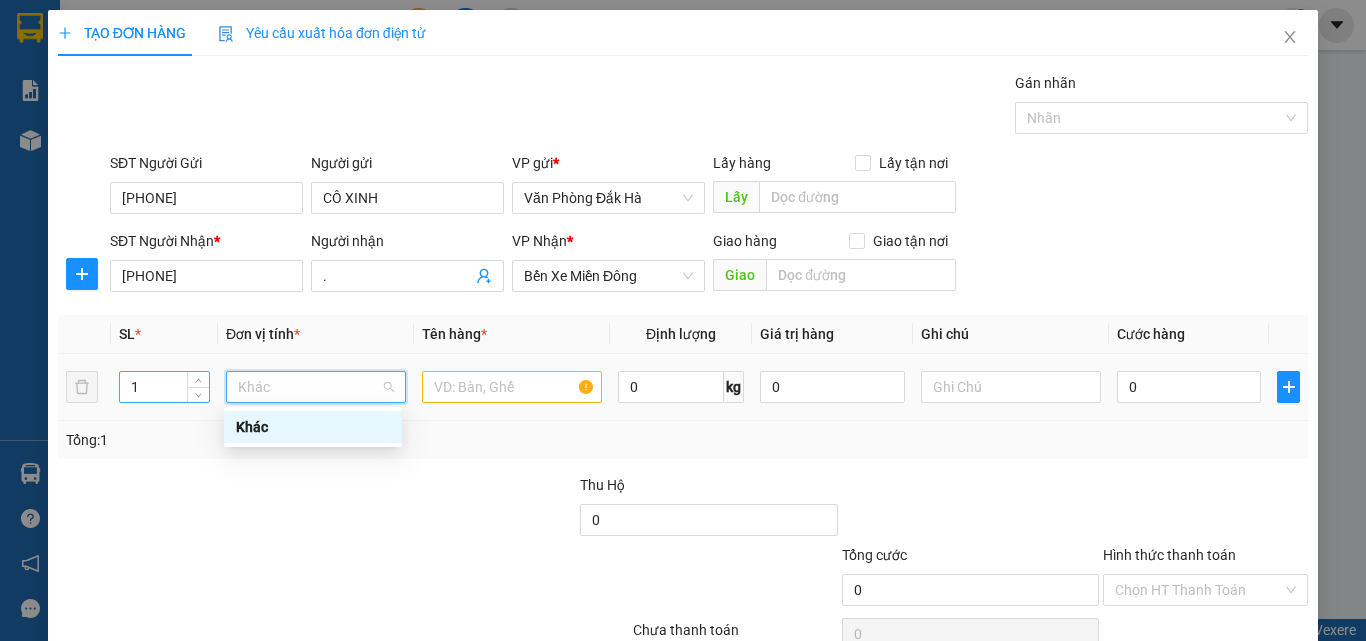 click on "1" at bounding box center [164, 387] 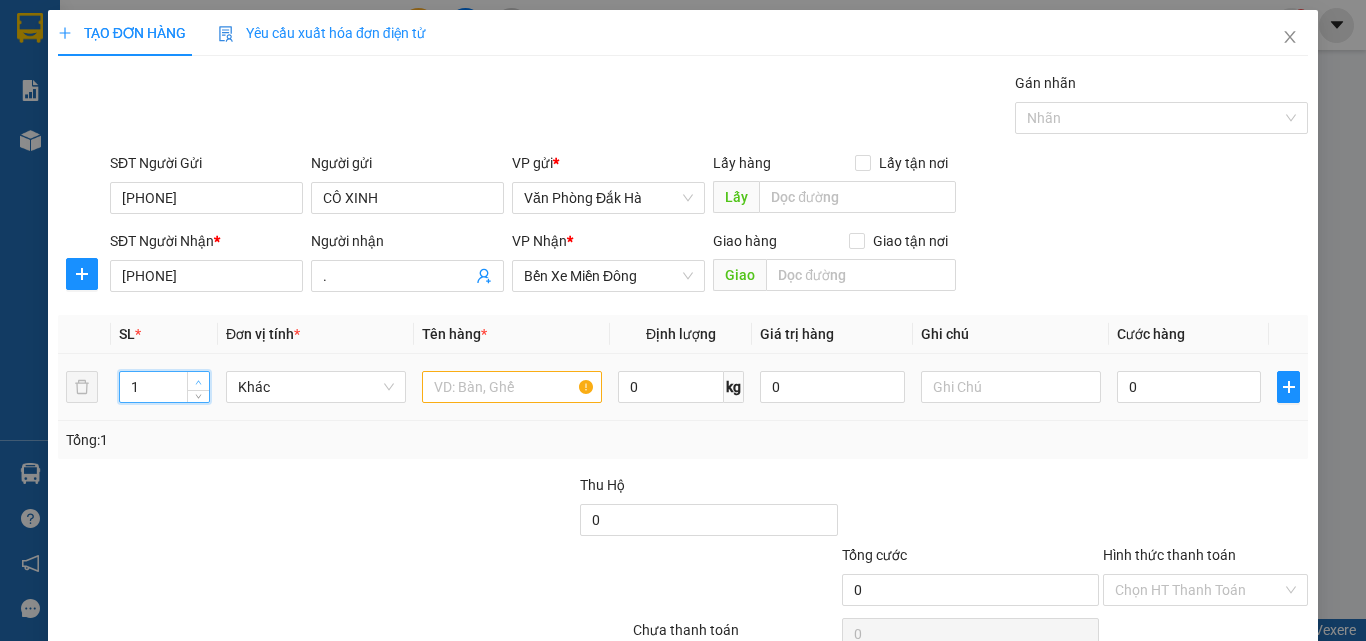 type on "2" 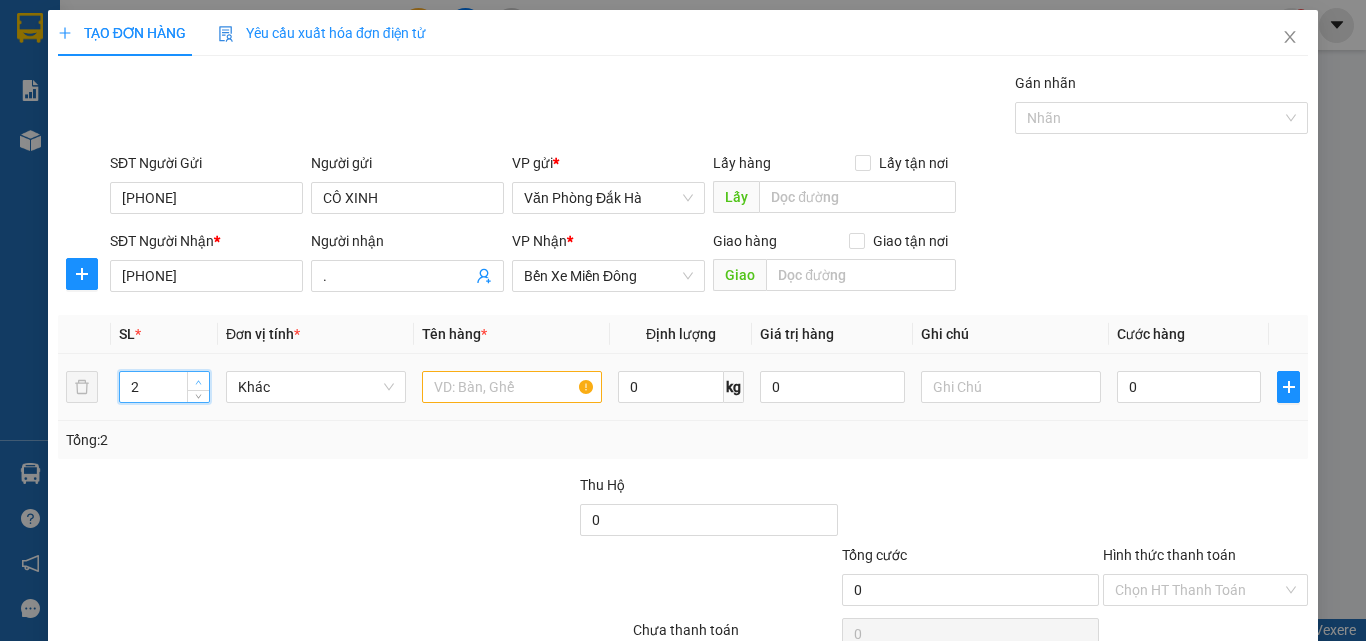 click 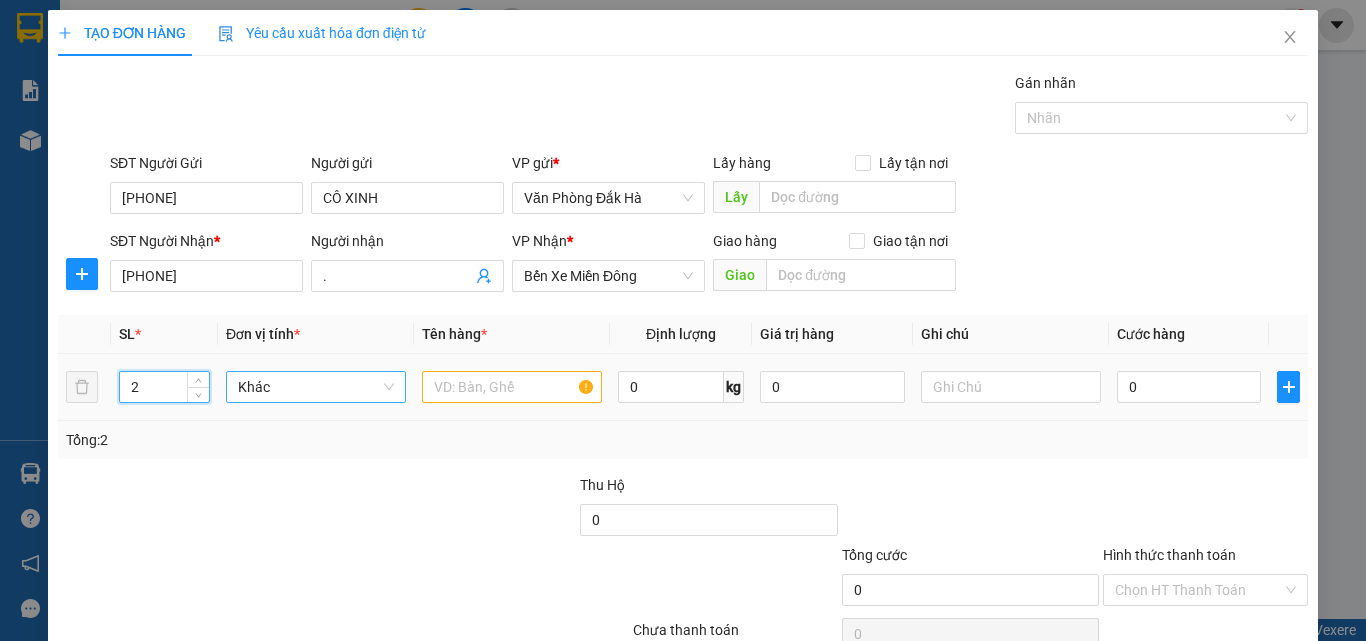 click on "Khác" at bounding box center (316, 387) 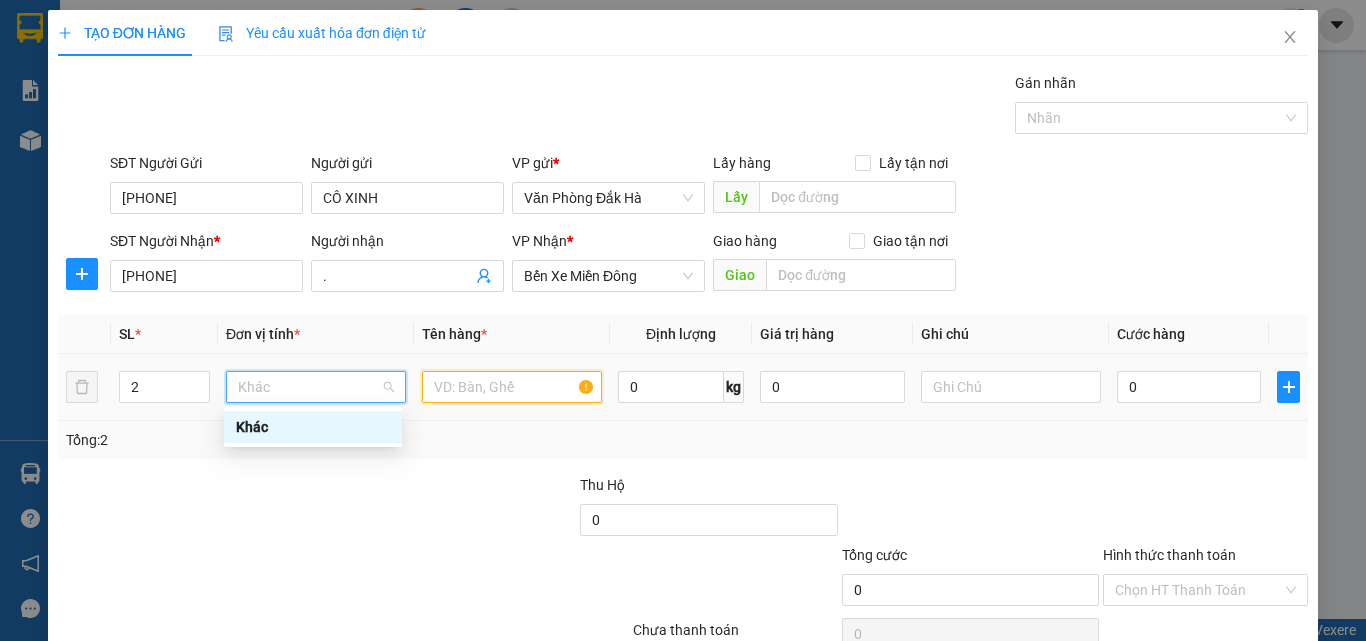 click at bounding box center (512, 387) 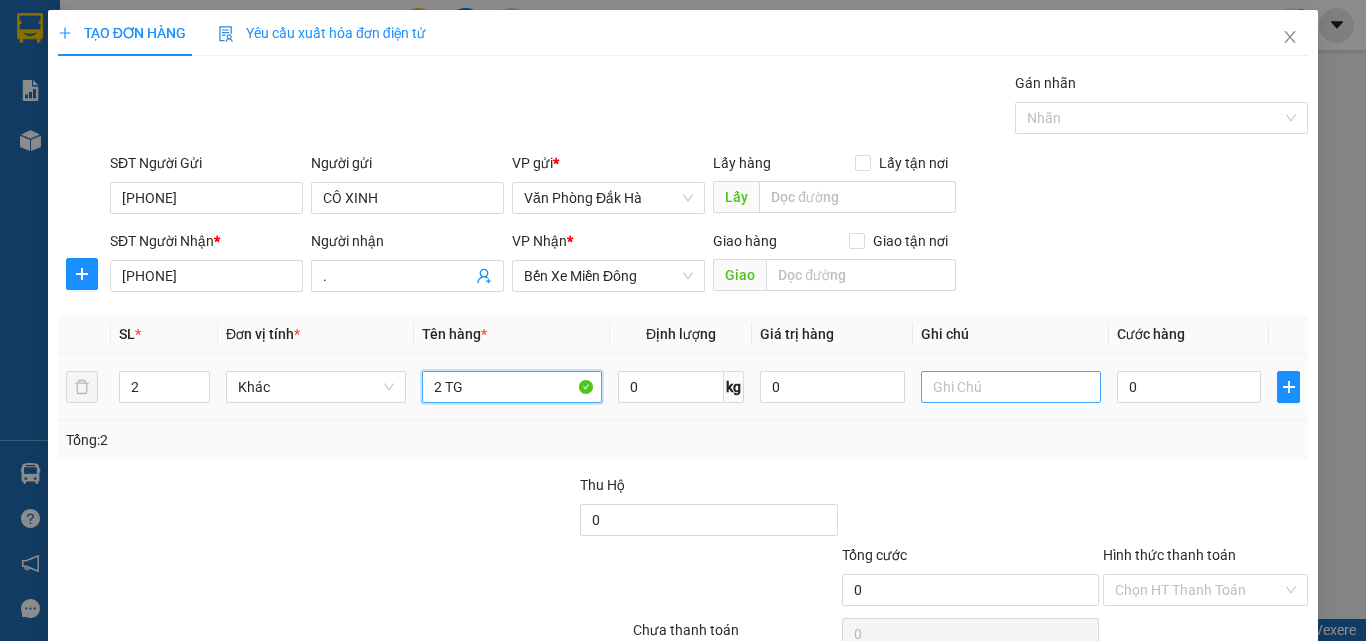 type on "2 TG" 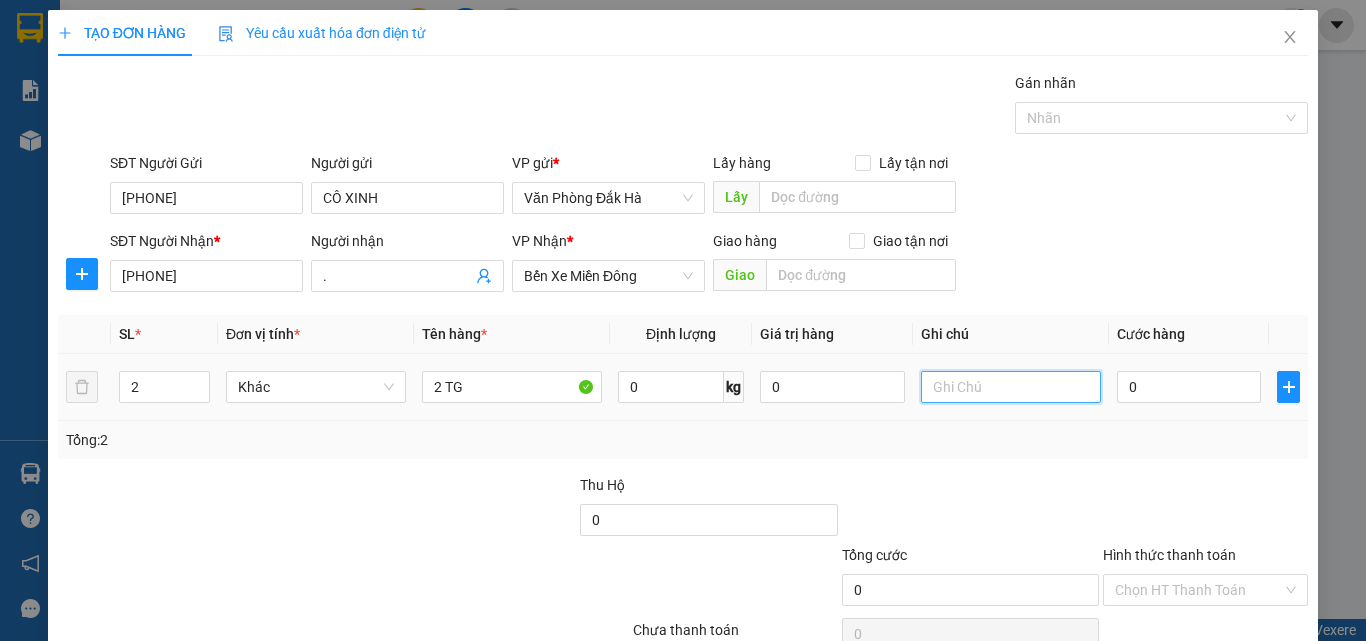 click at bounding box center [1011, 387] 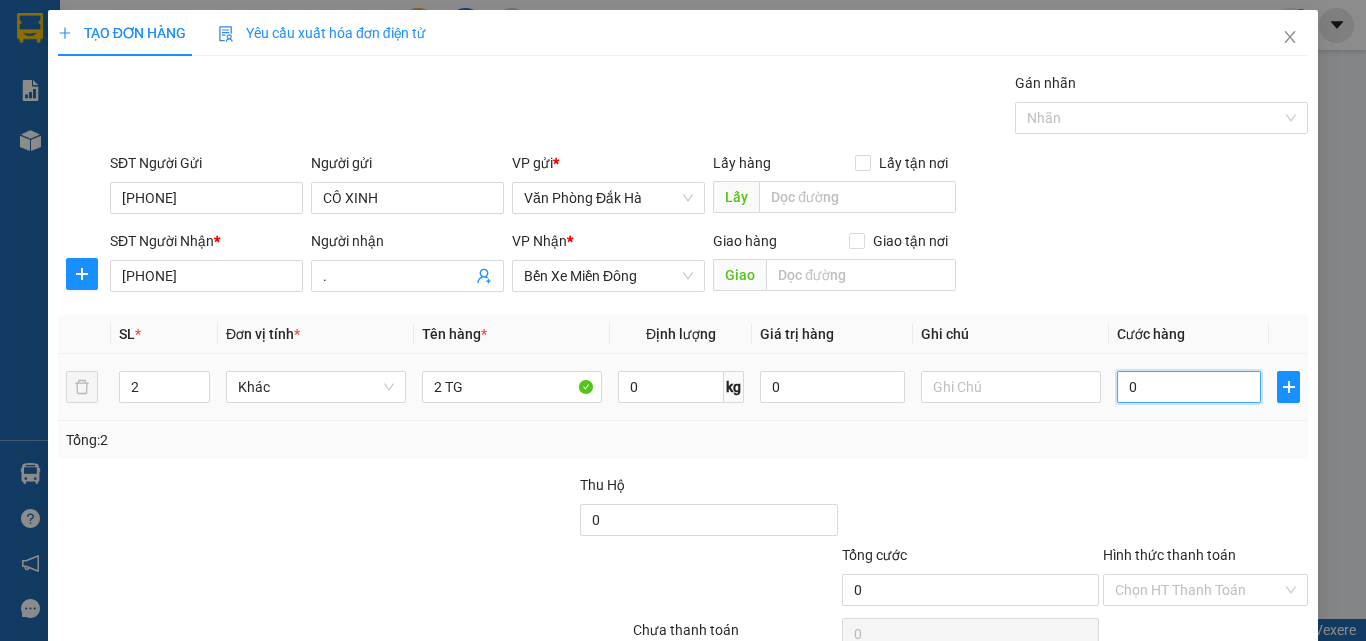 click on "0" at bounding box center (1189, 387) 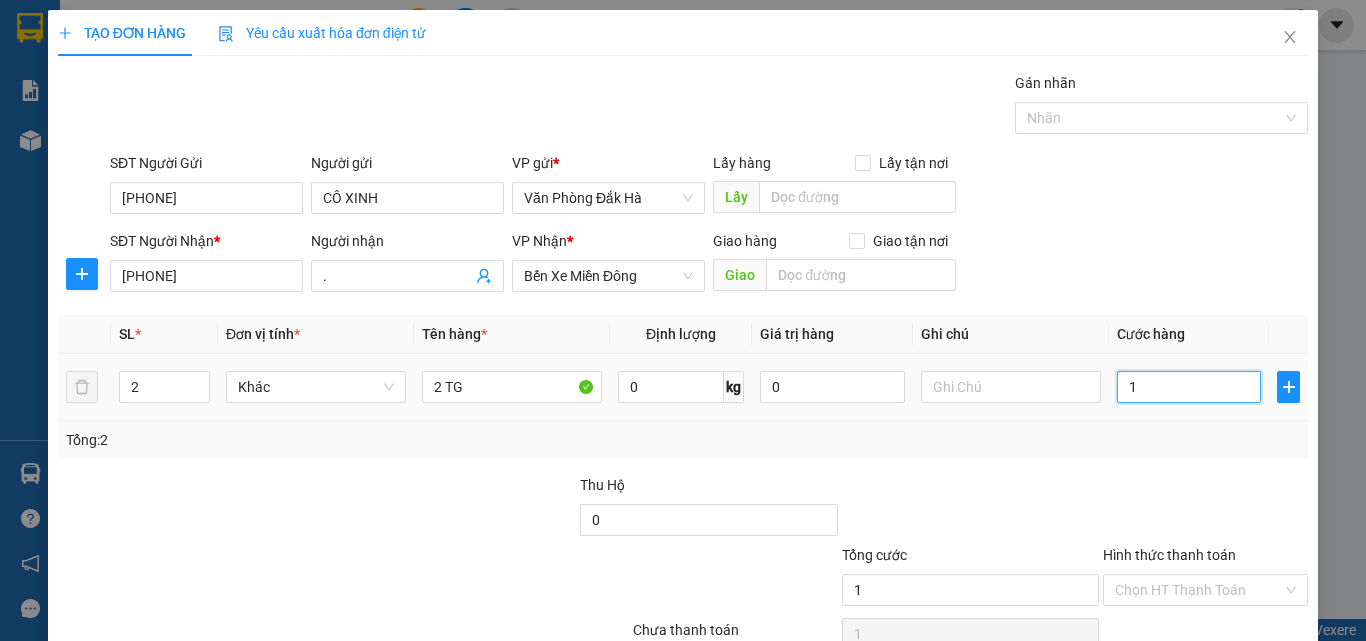 type on "12" 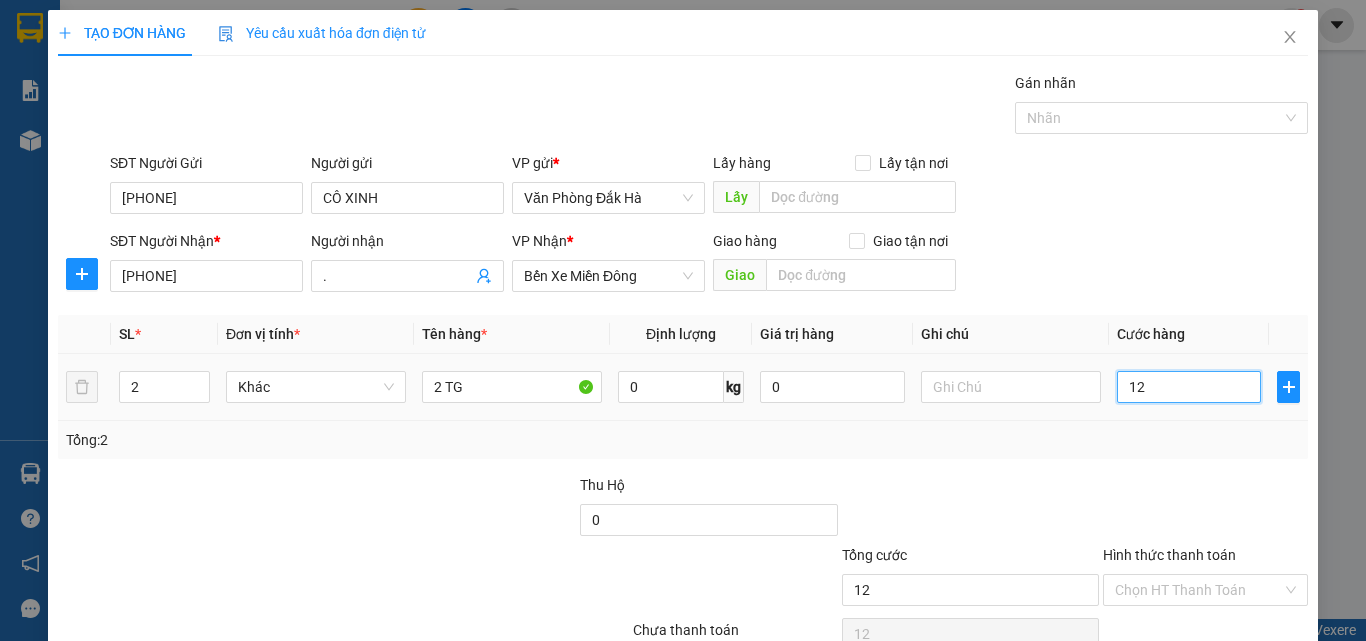 type on "120" 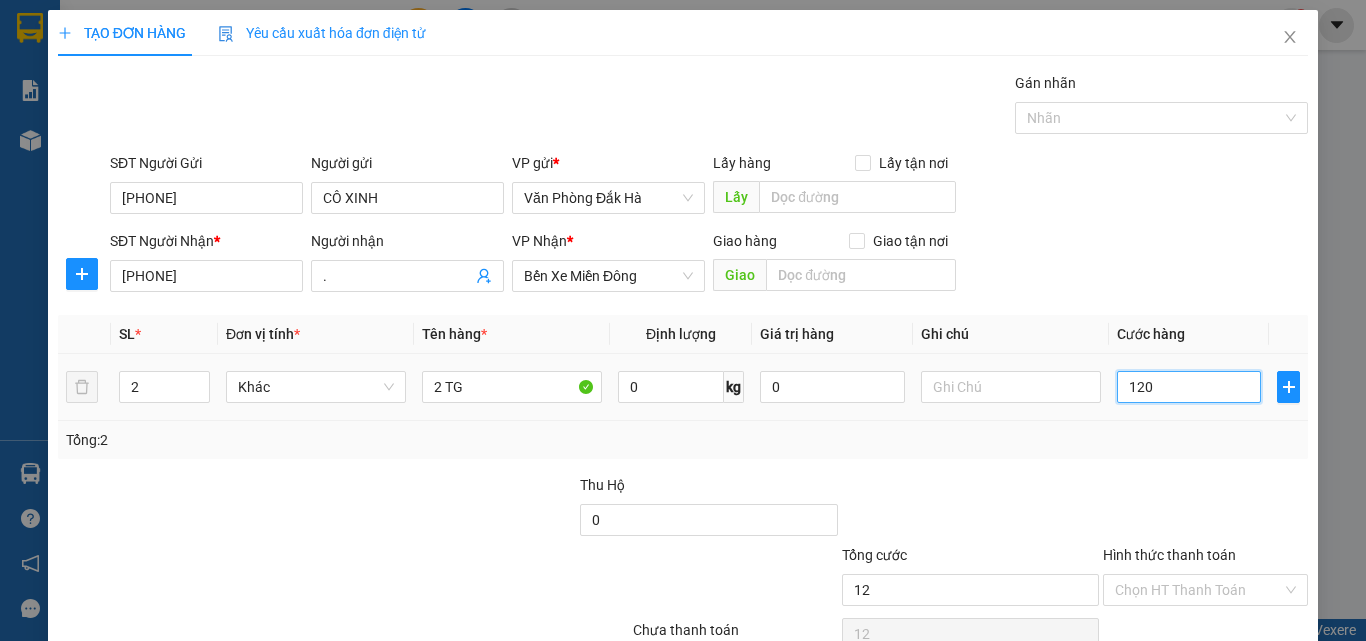 type on "120" 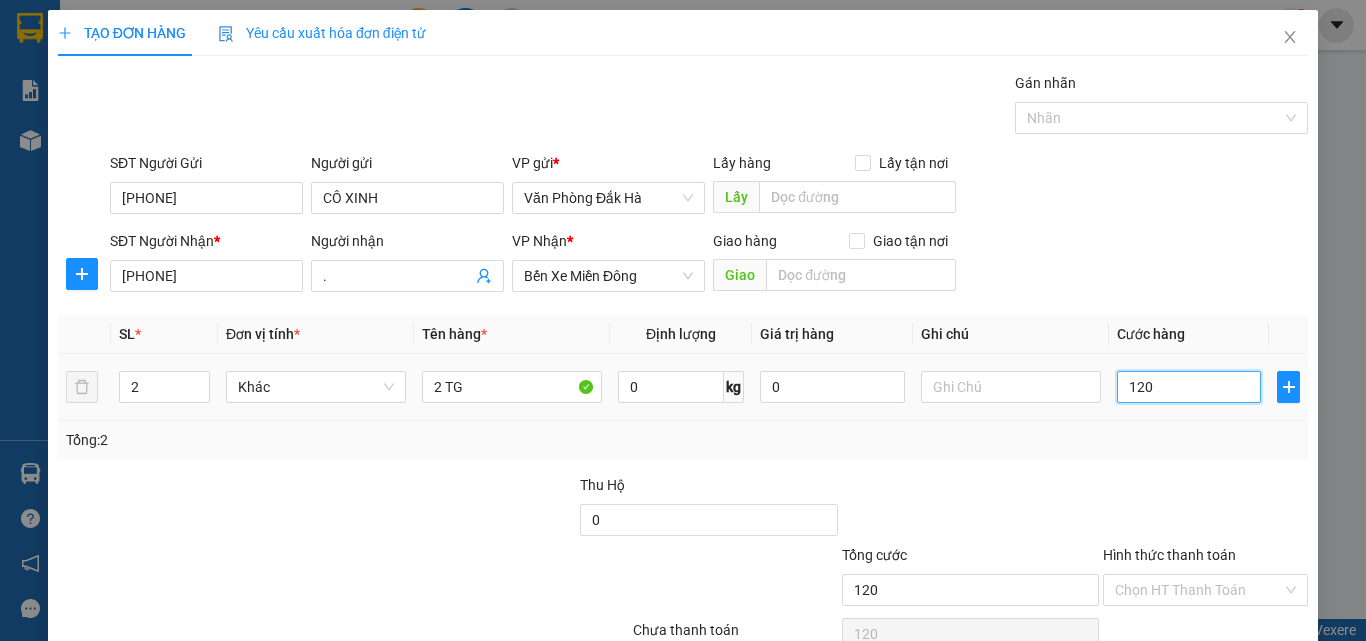 type on "1.200" 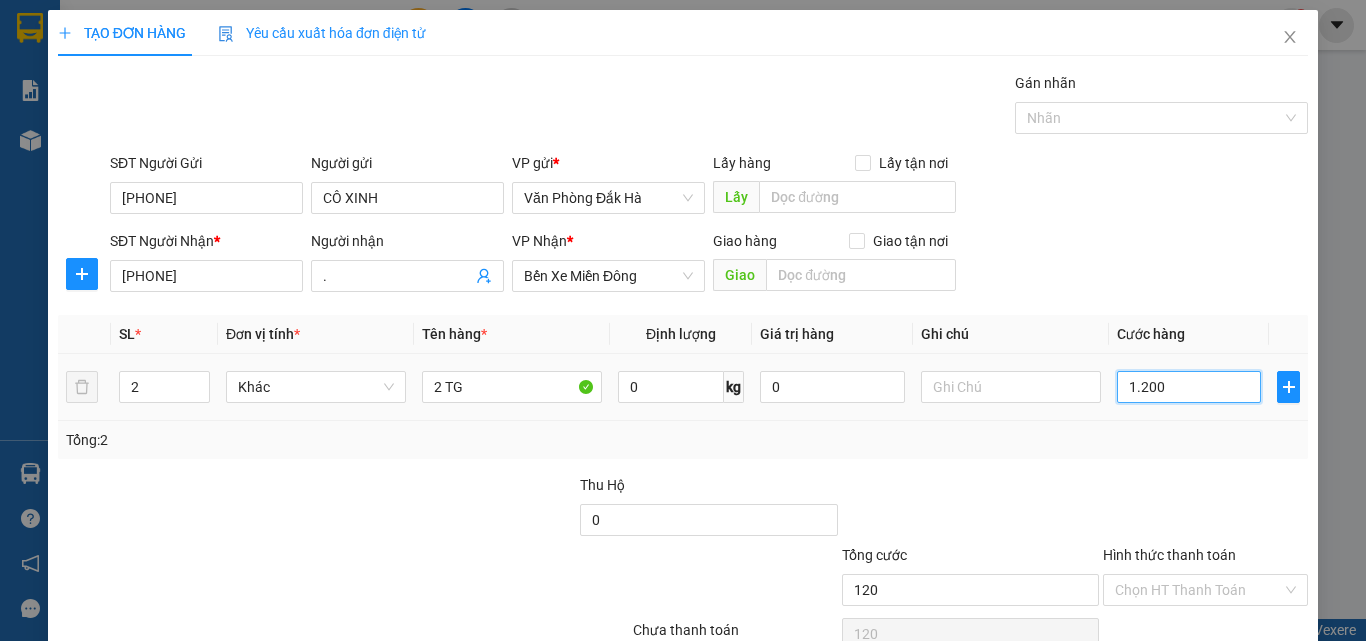type on "1.200" 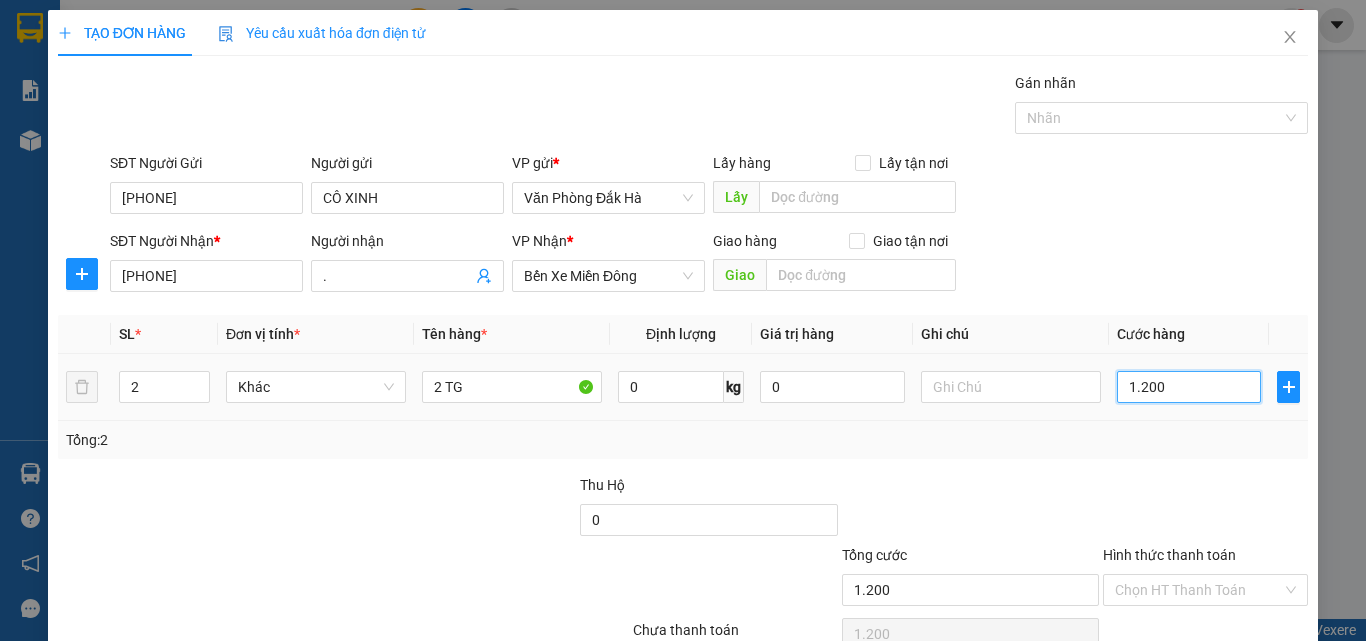 type on "12.000" 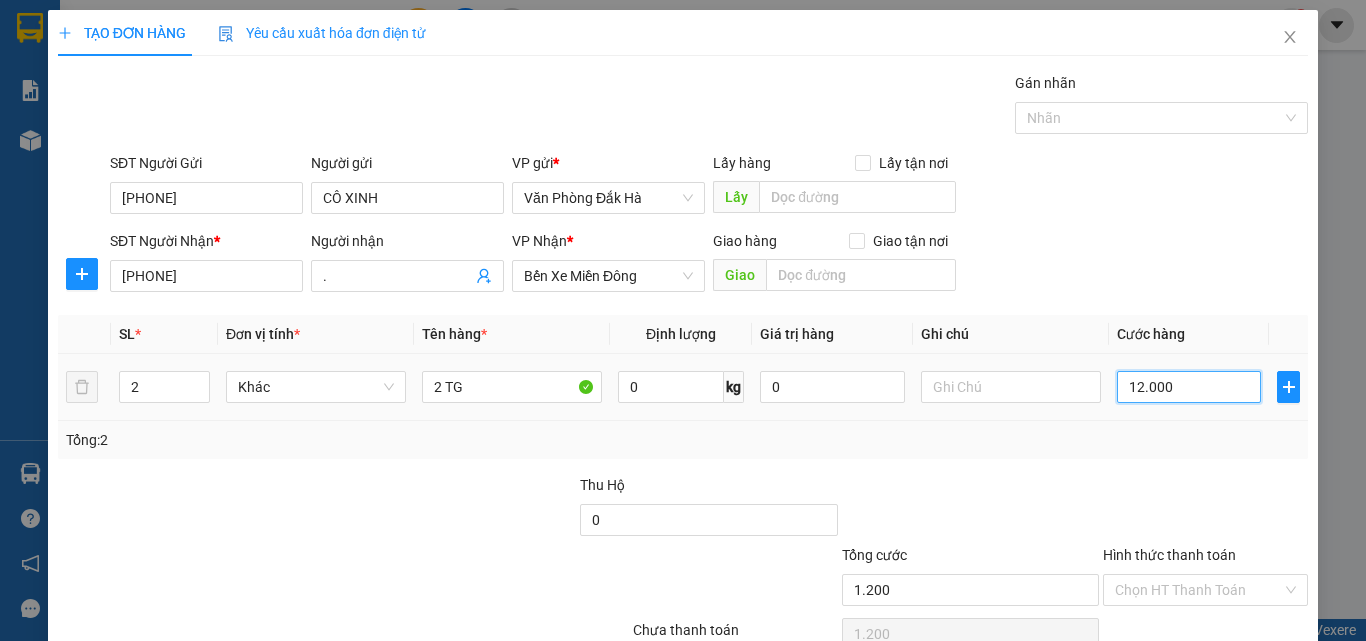type on "12.000" 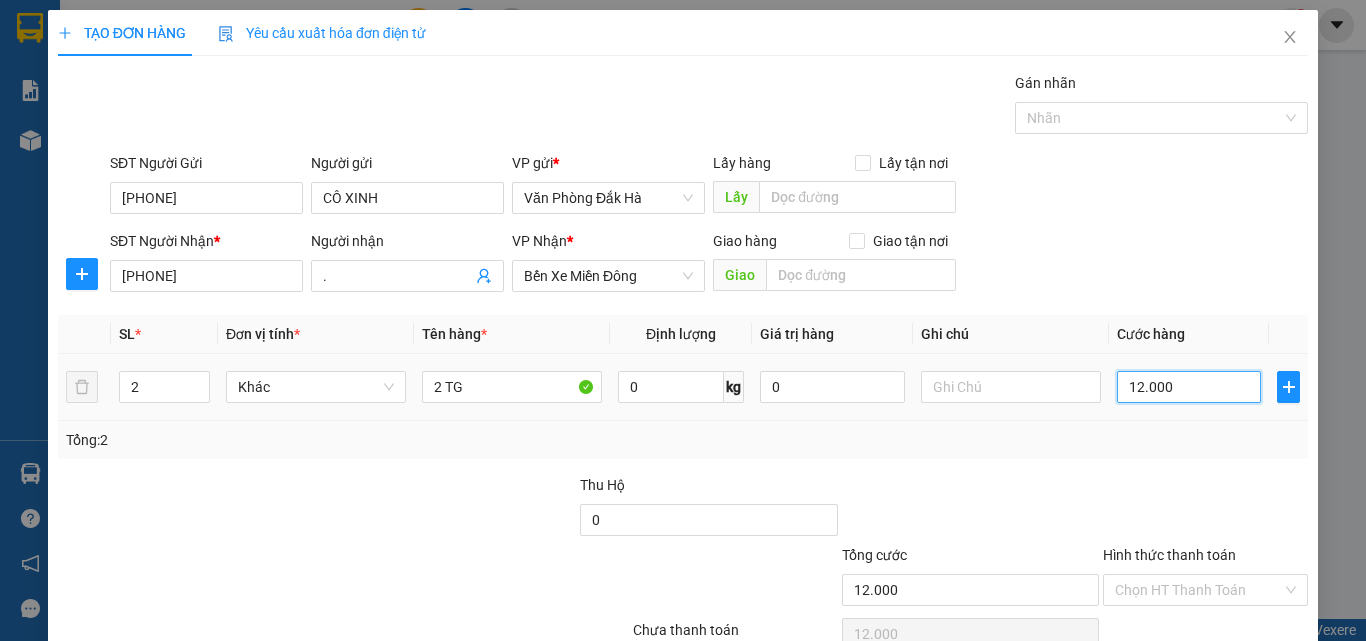 type on "120.000" 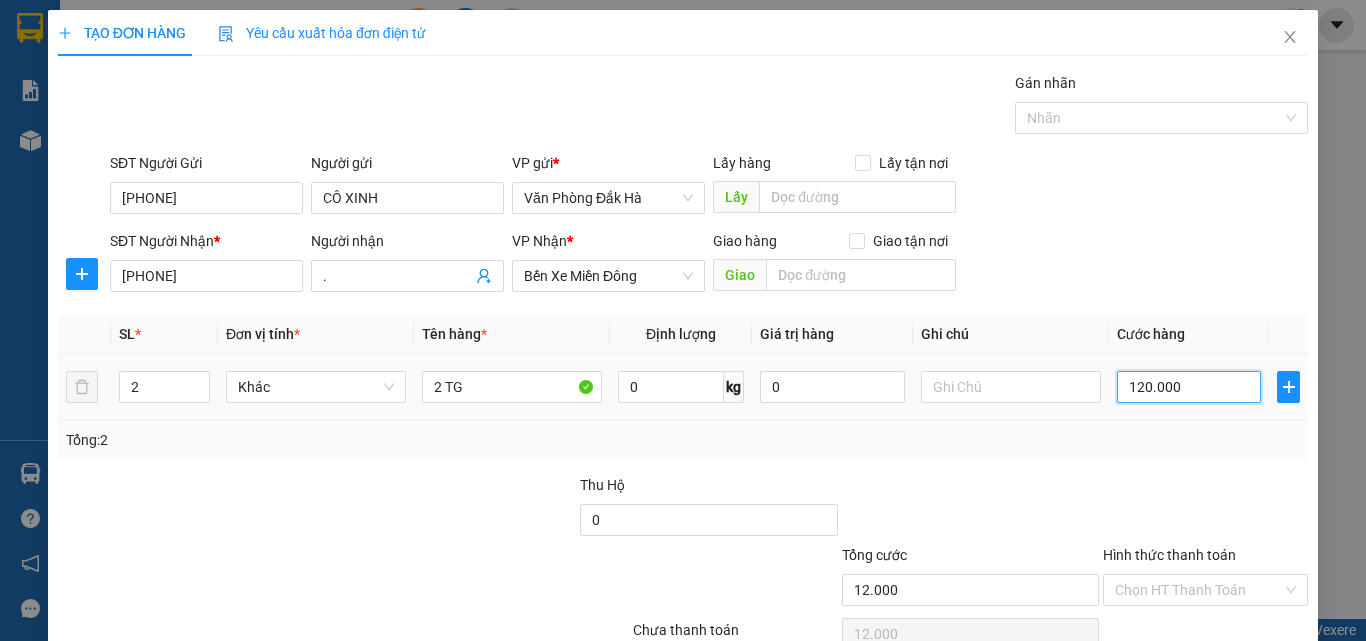 type on "120.000" 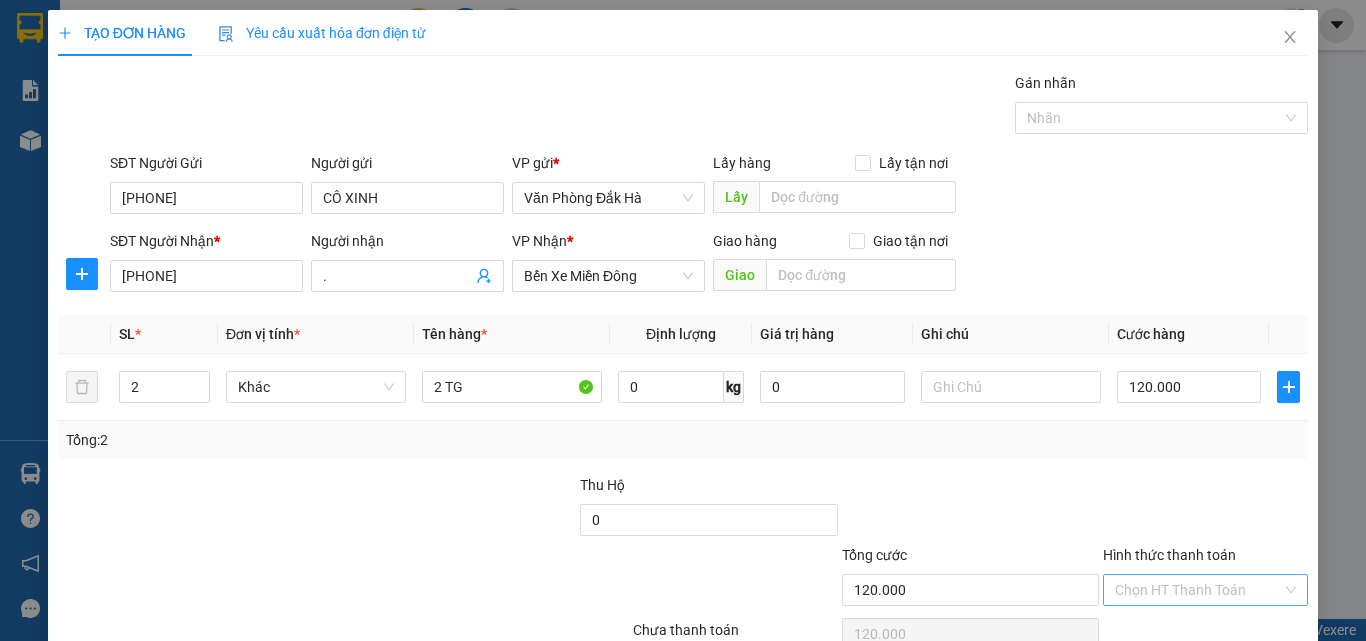 click on "Hình thức thanh toán" at bounding box center [1198, 590] 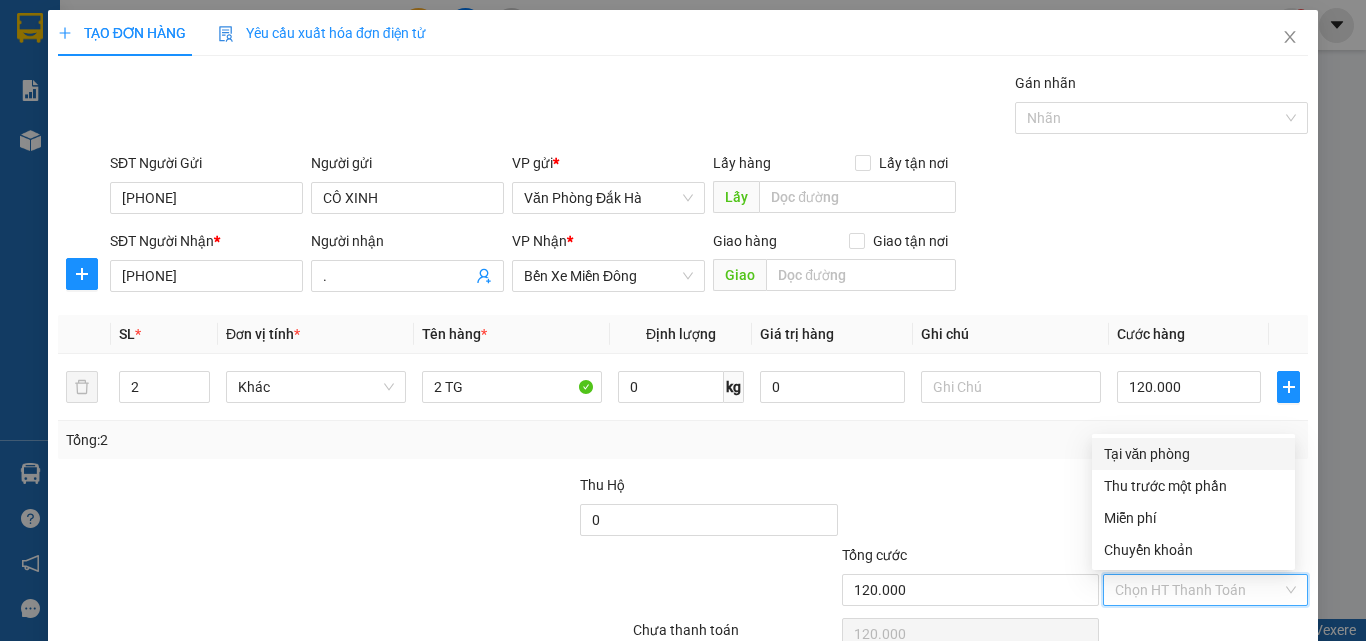 click on "Tại văn phòng" at bounding box center [1193, 454] 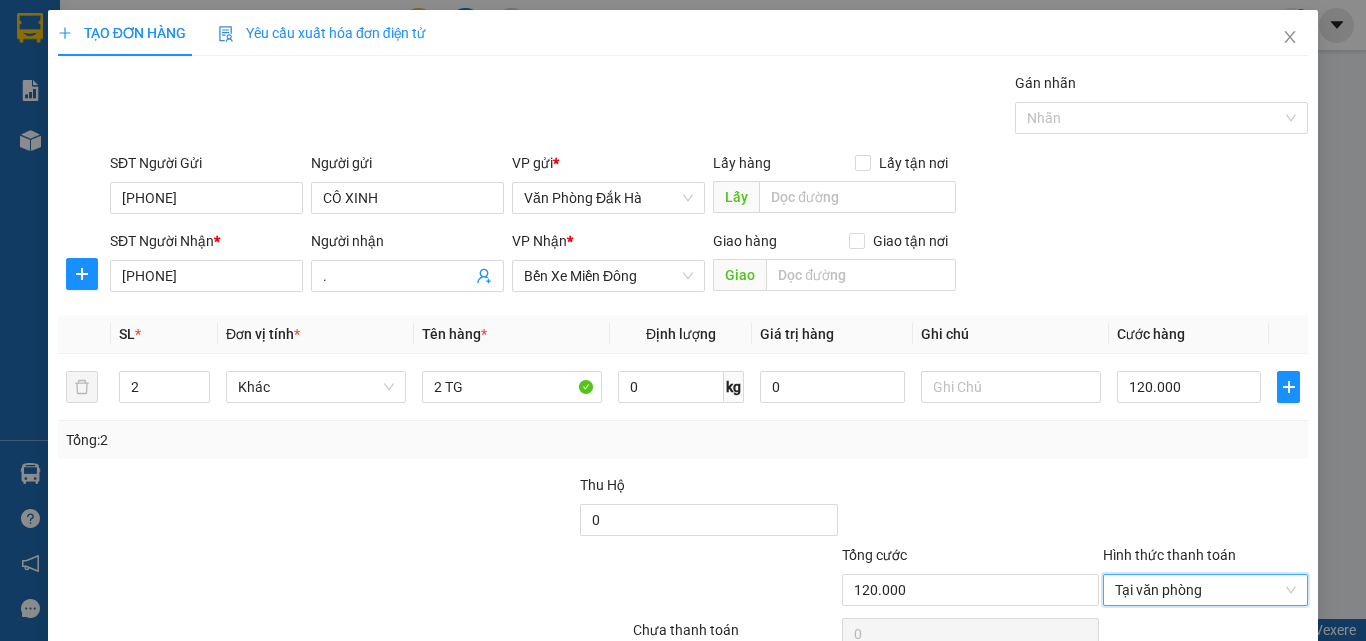 click on "Lưu và In" at bounding box center (1243, 685) 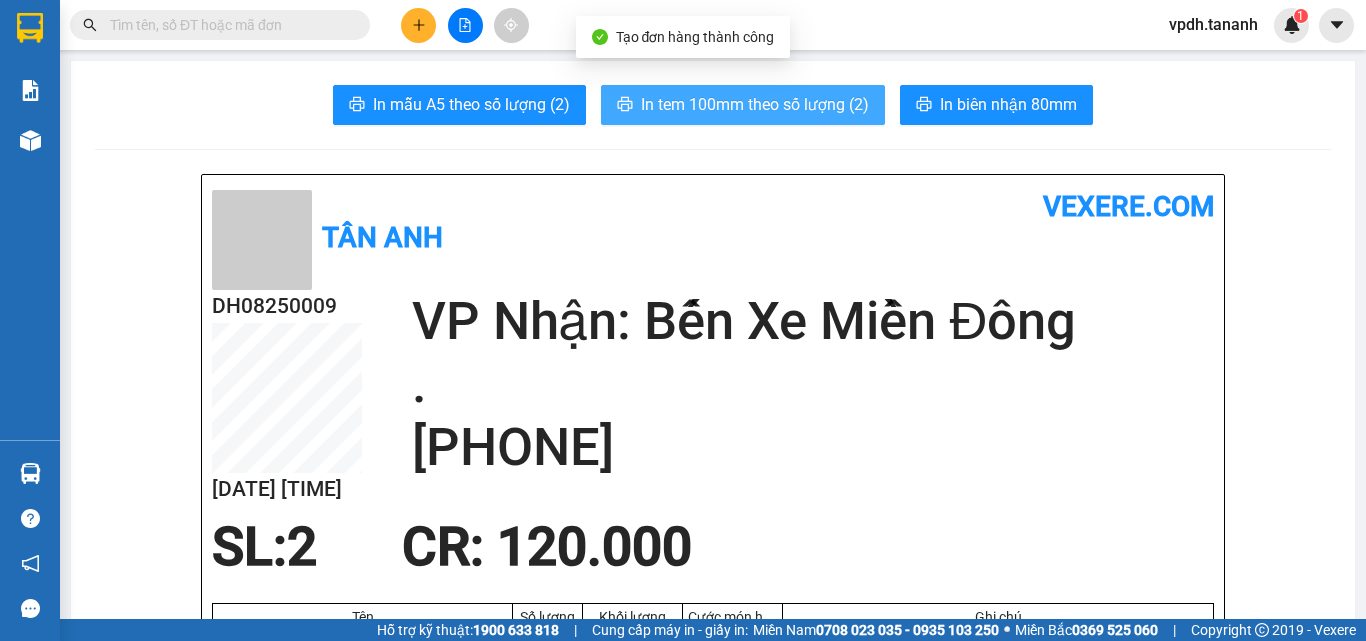 click on "In tem 100mm theo số lượng
(2)" at bounding box center [755, 104] 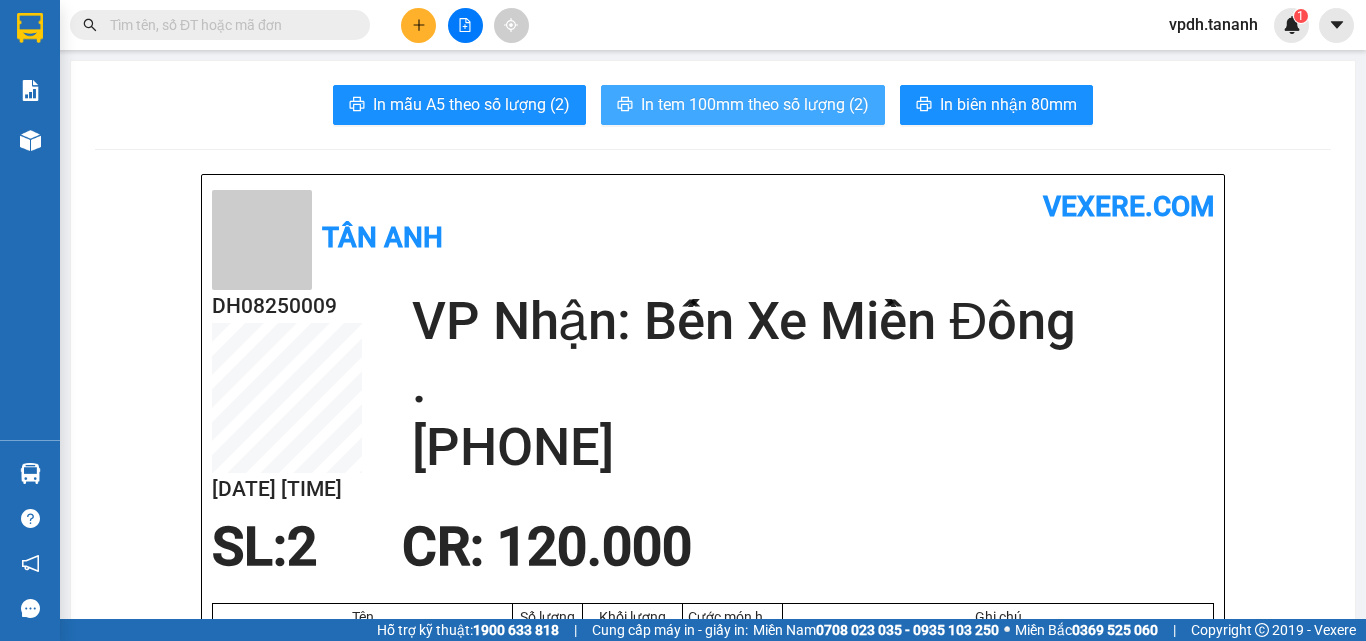 click on "In tem 100mm theo số lượng
(2)" at bounding box center (755, 104) 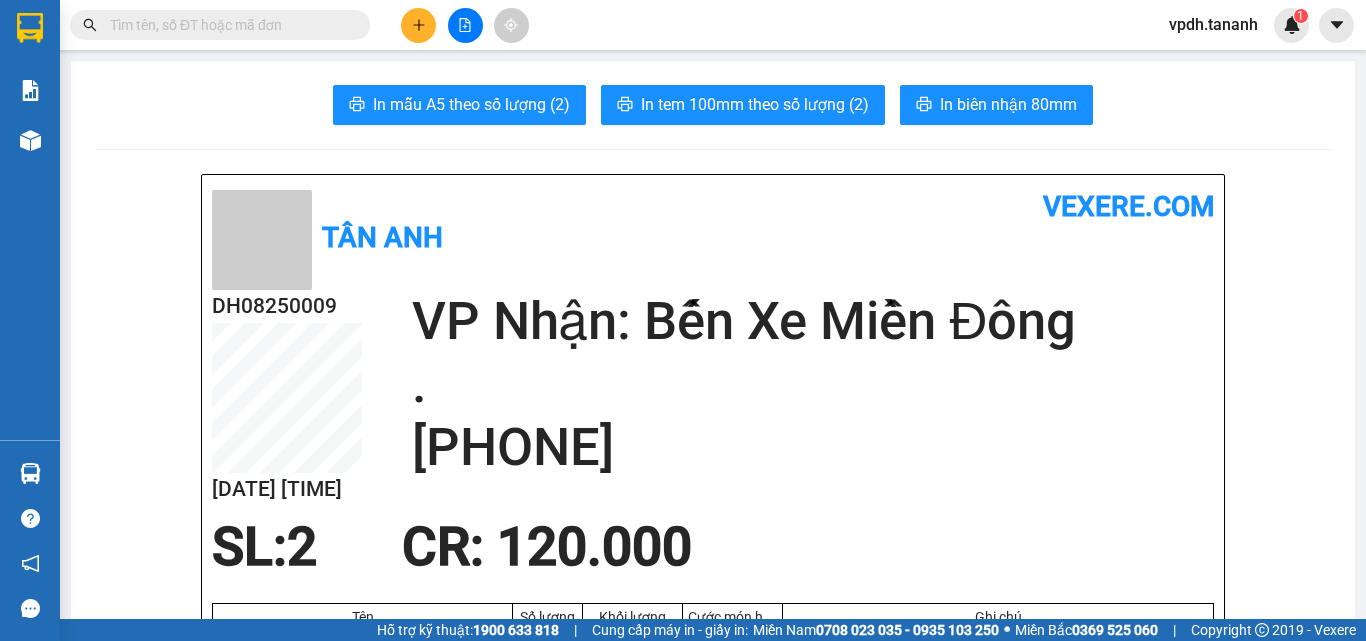 click 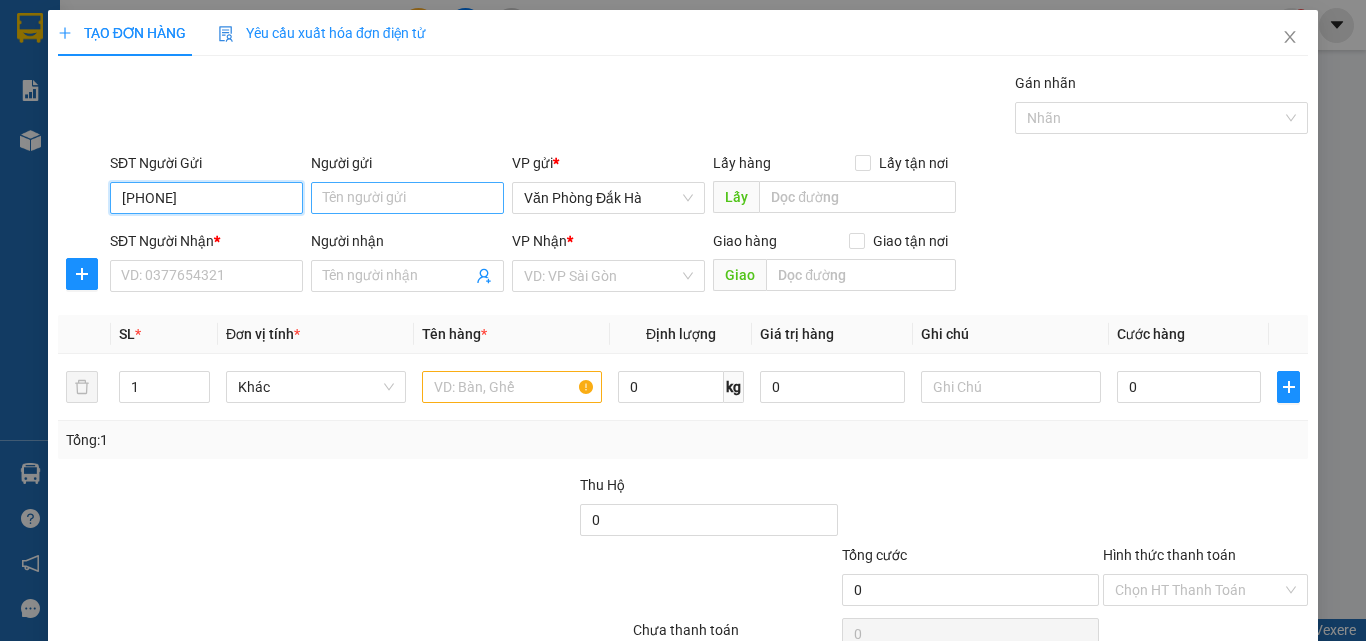 type on "[PHONE]" 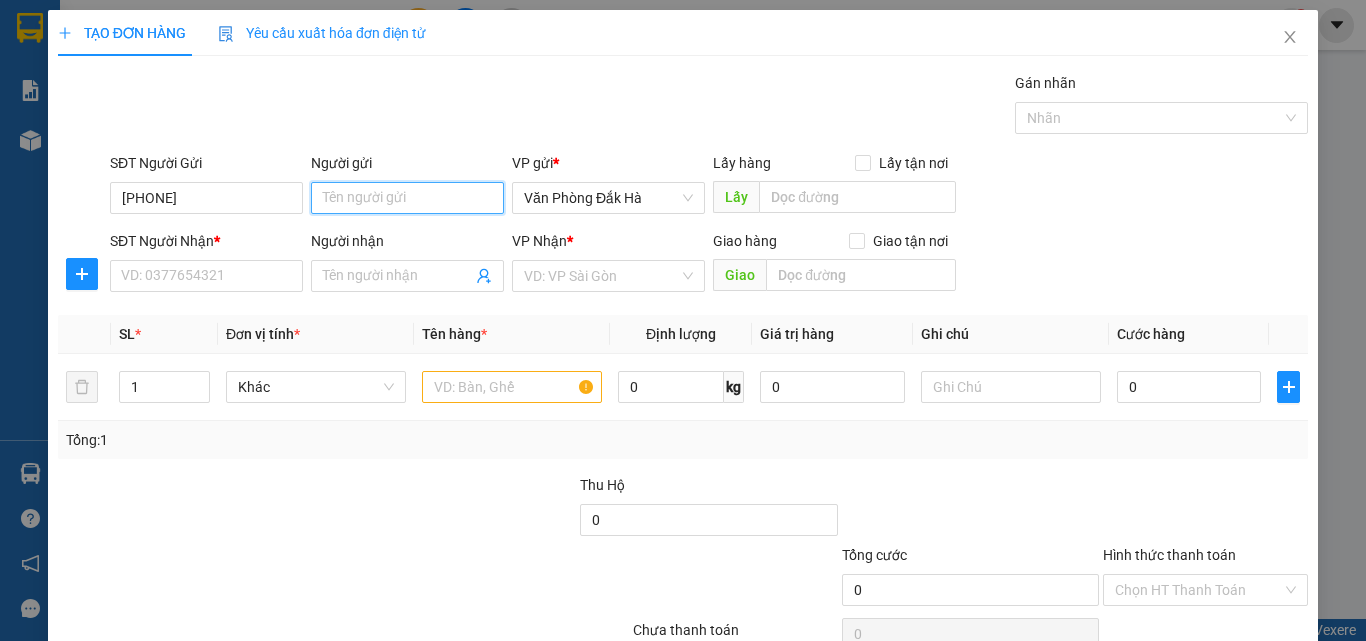 click on "Người gửi" at bounding box center [407, 198] 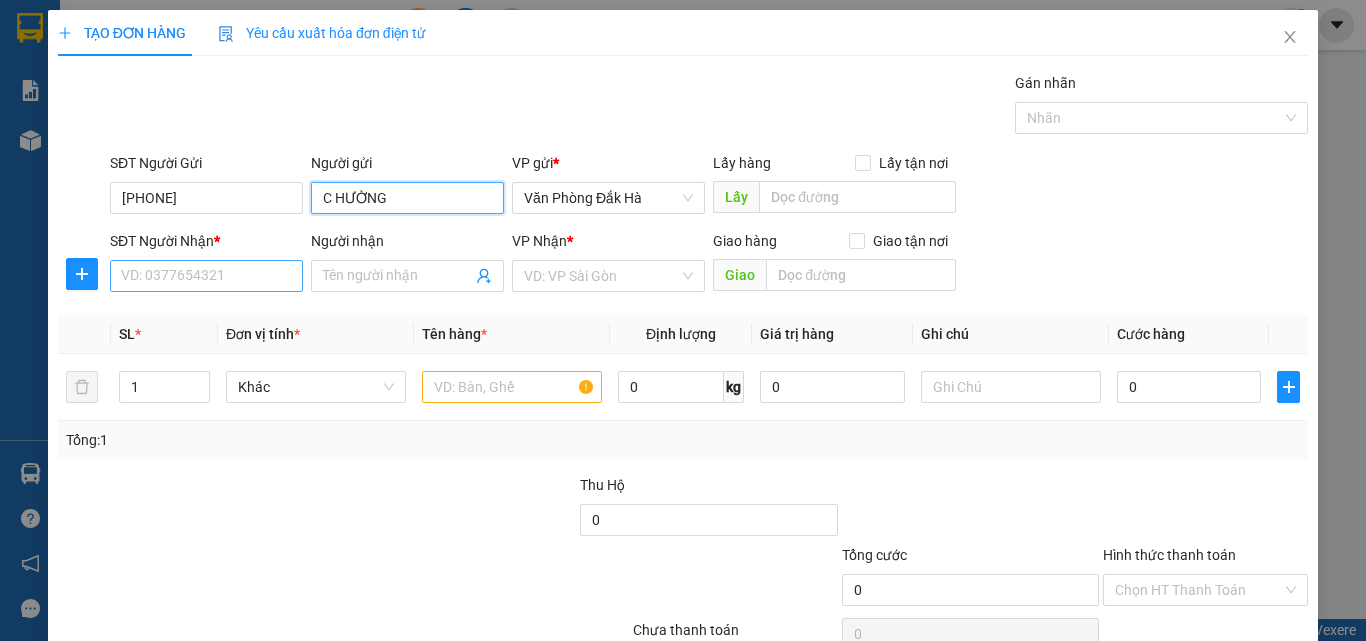 type on "C HƯỜNG" 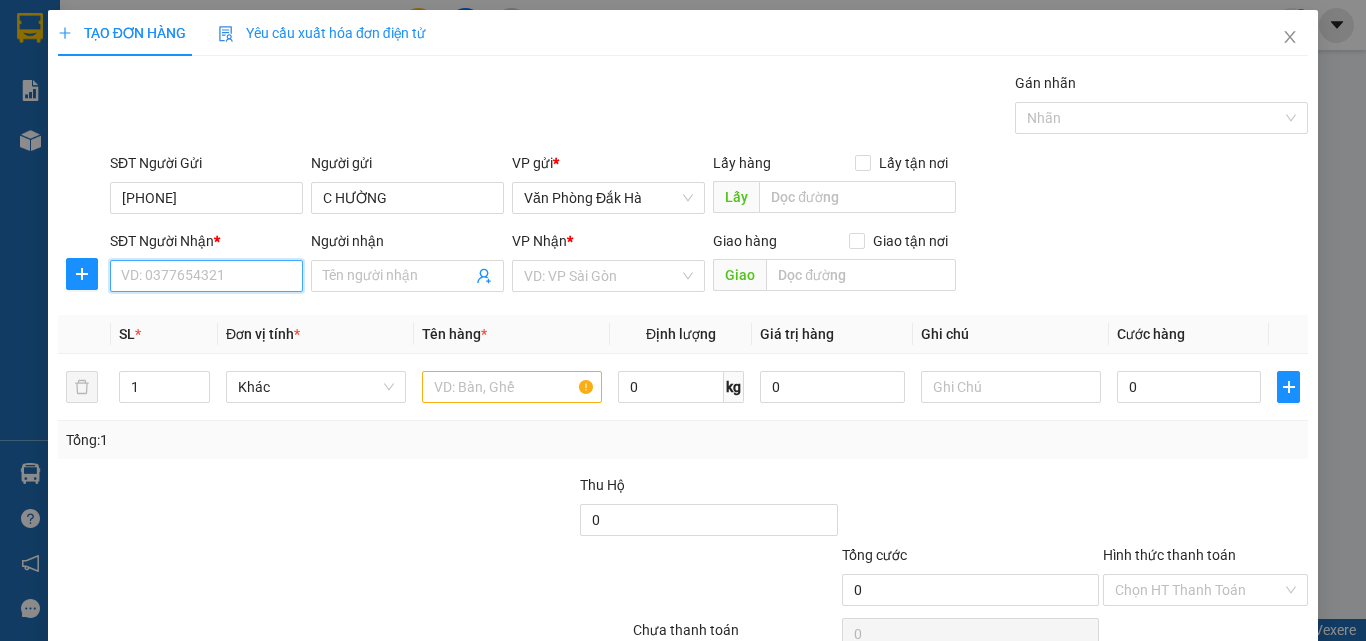 click on "SĐT Người Nhận  *" at bounding box center [206, 276] 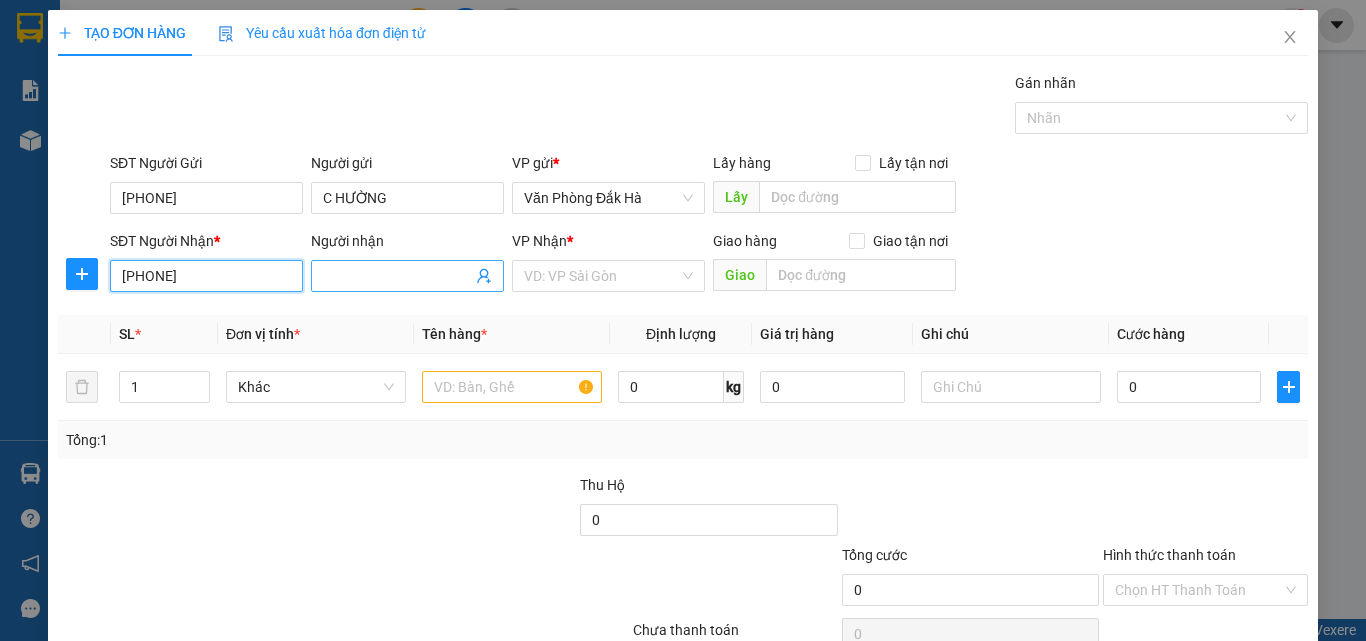 type on "[PHONE]" 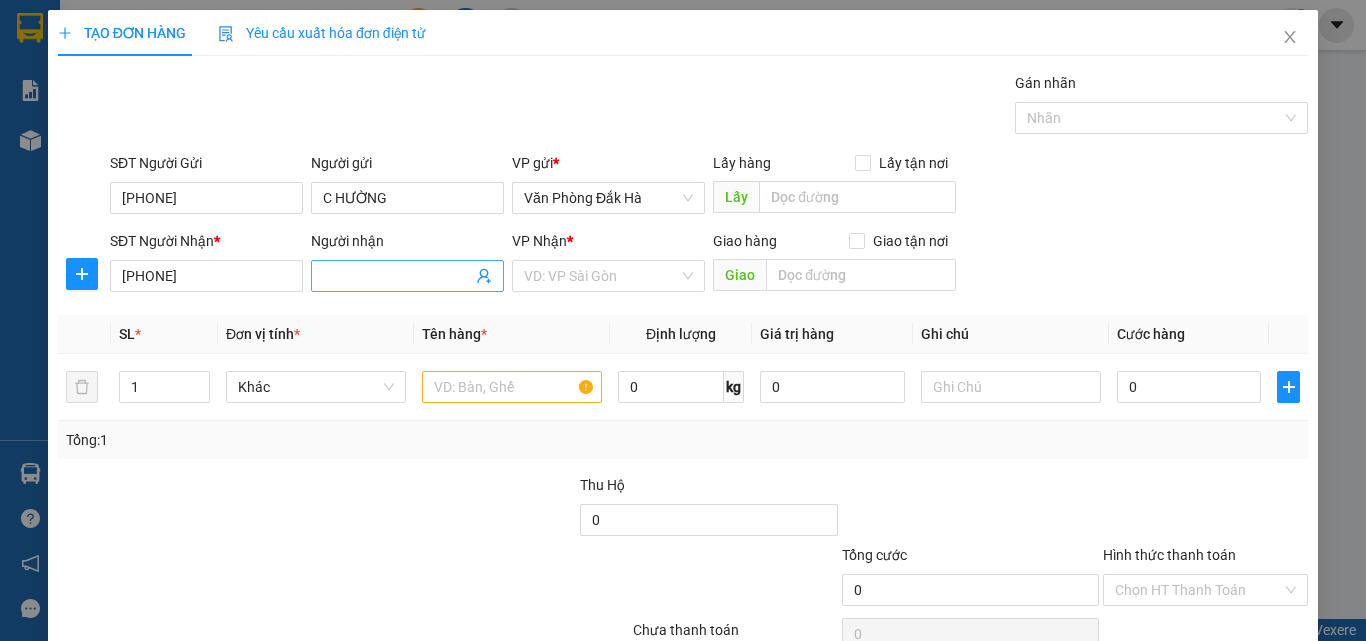 click on "Người nhận" at bounding box center [397, 276] 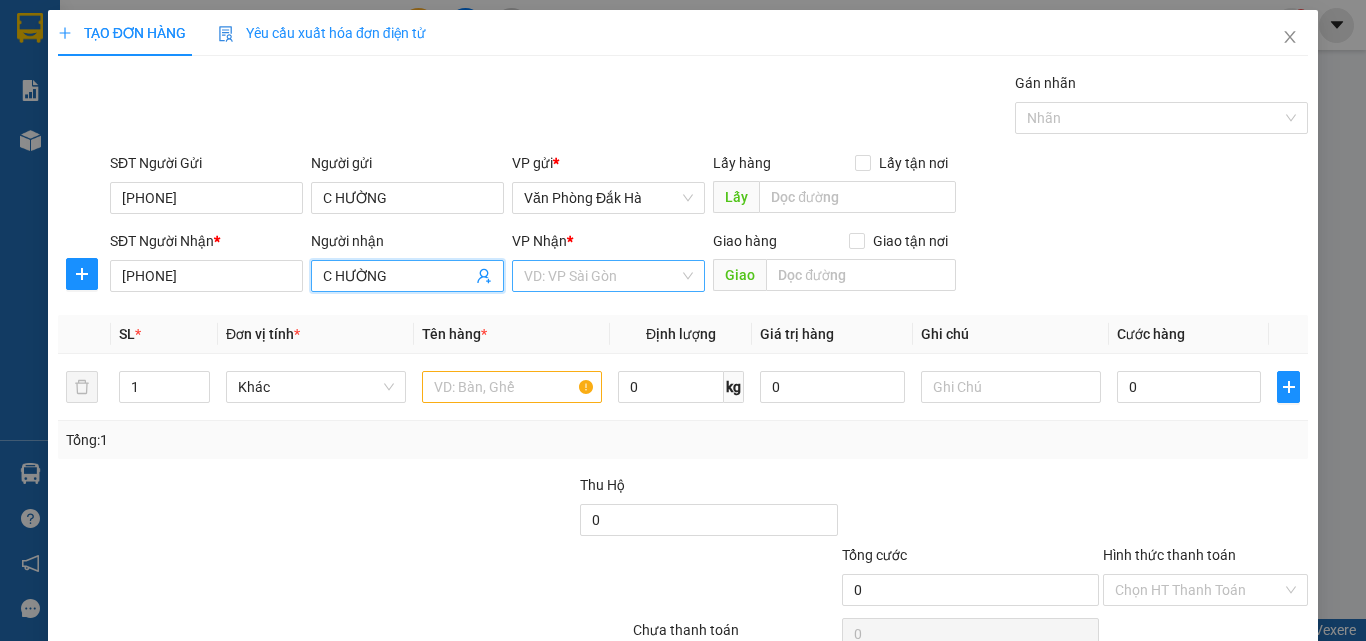 click on "VD: VP Sài Gòn" at bounding box center [608, 276] 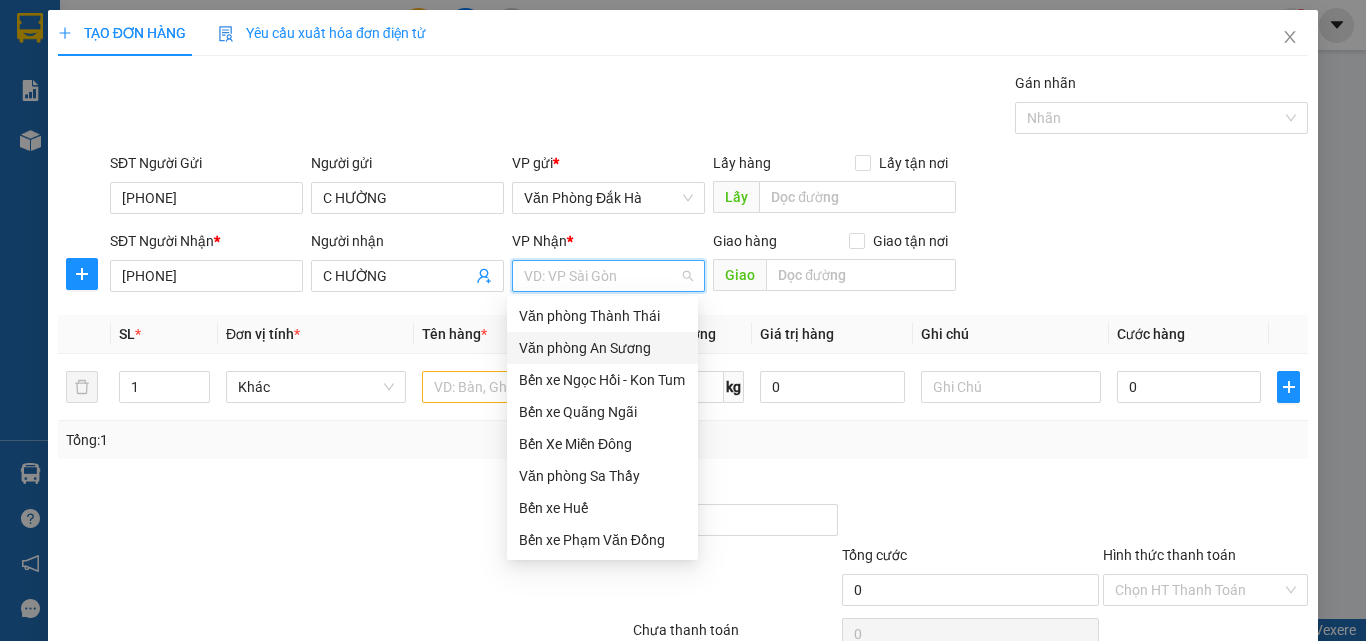 click on "Văn phòng Thành Thái" at bounding box center [602, 316] 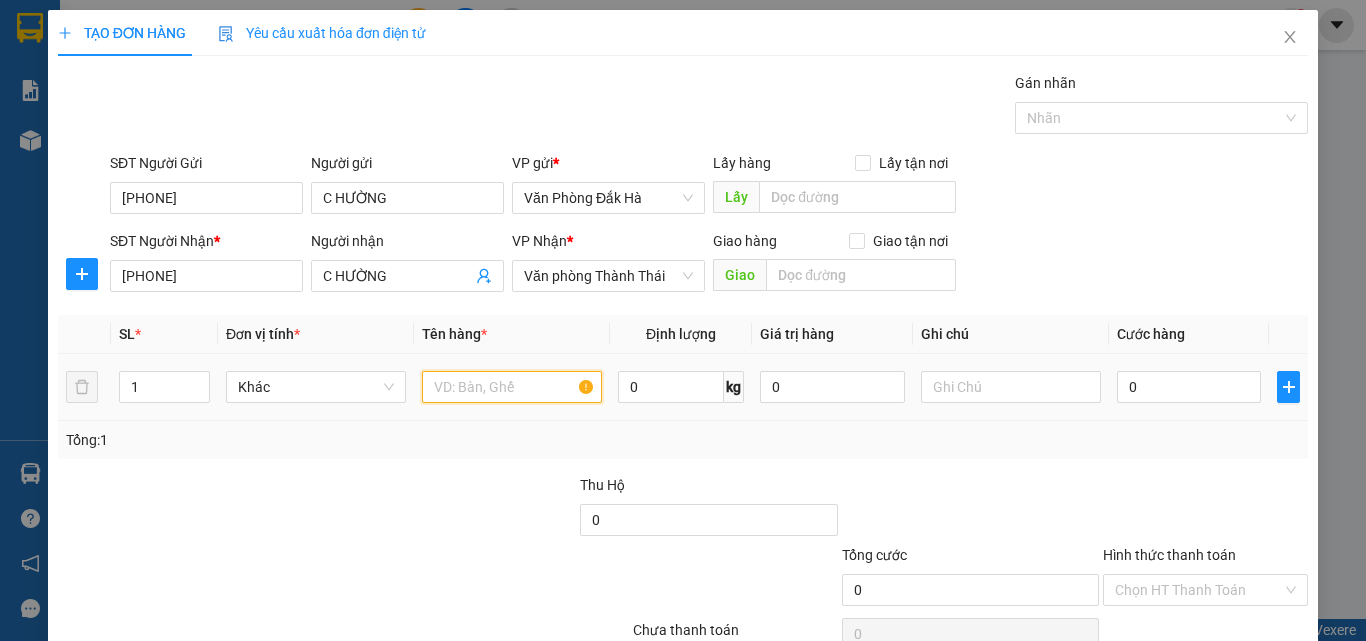click at bounding box center (512, 387) 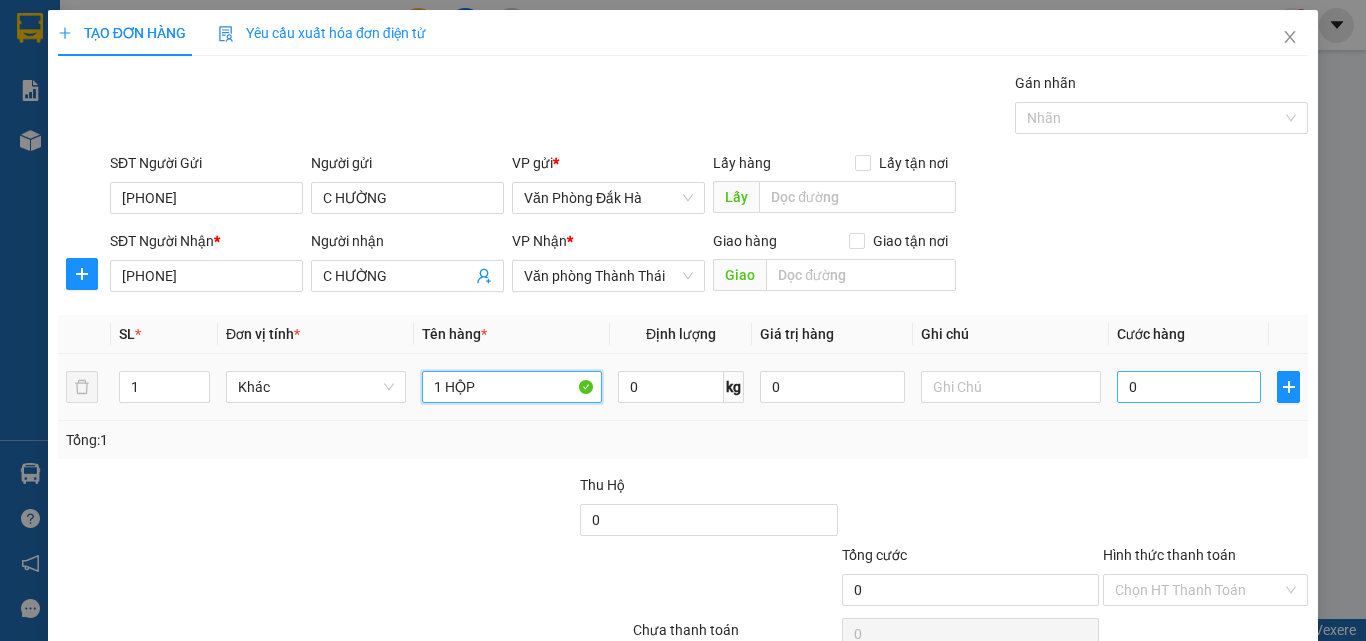 type on "1 HỘP" 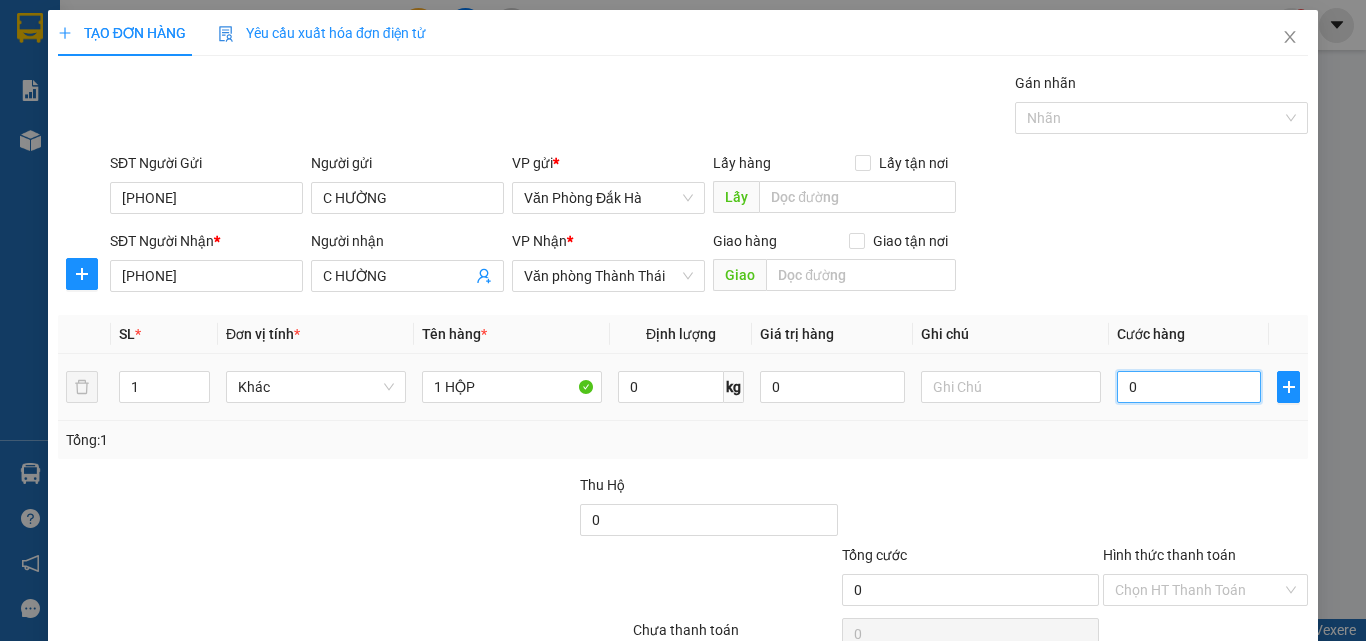 click on "0" at bounding box center (1189, 387) 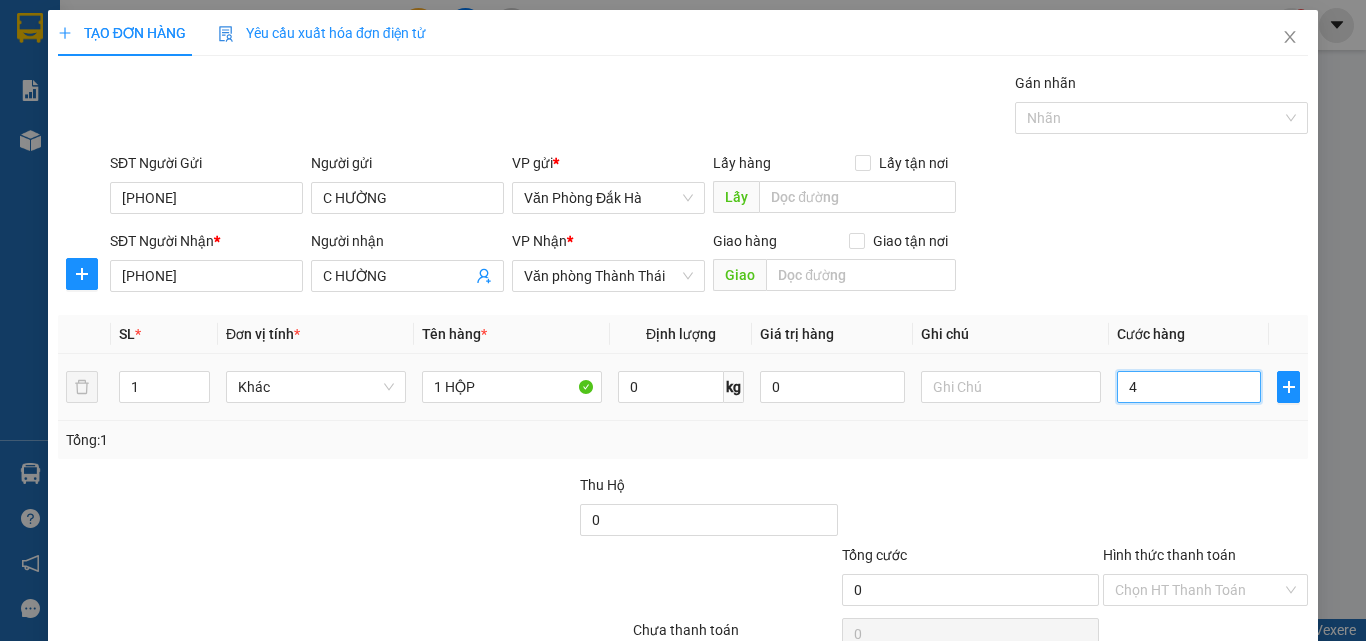 type on "4" 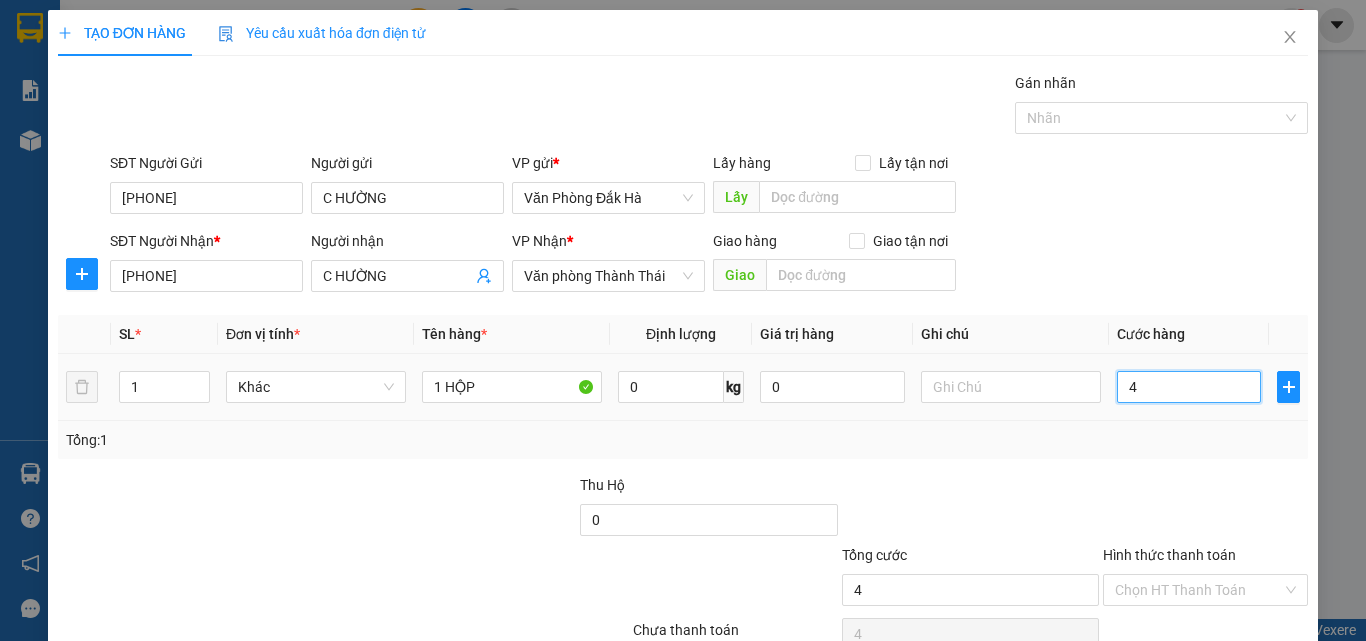 type on "40" 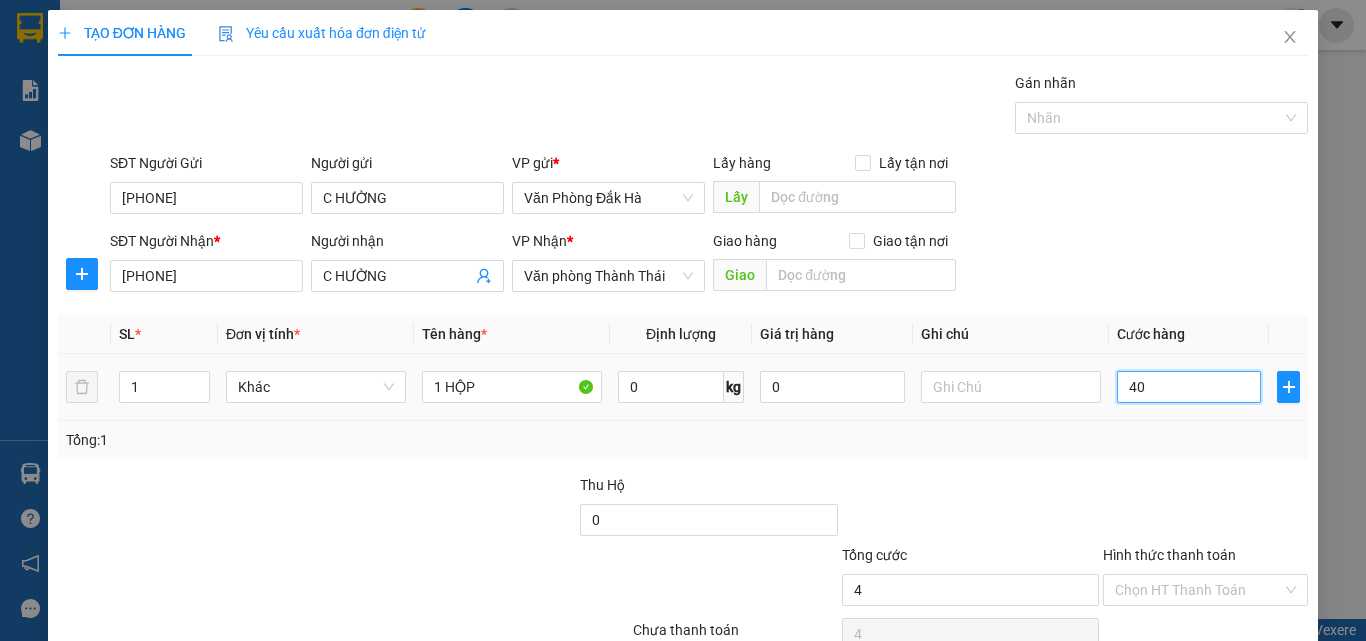 type on "40" 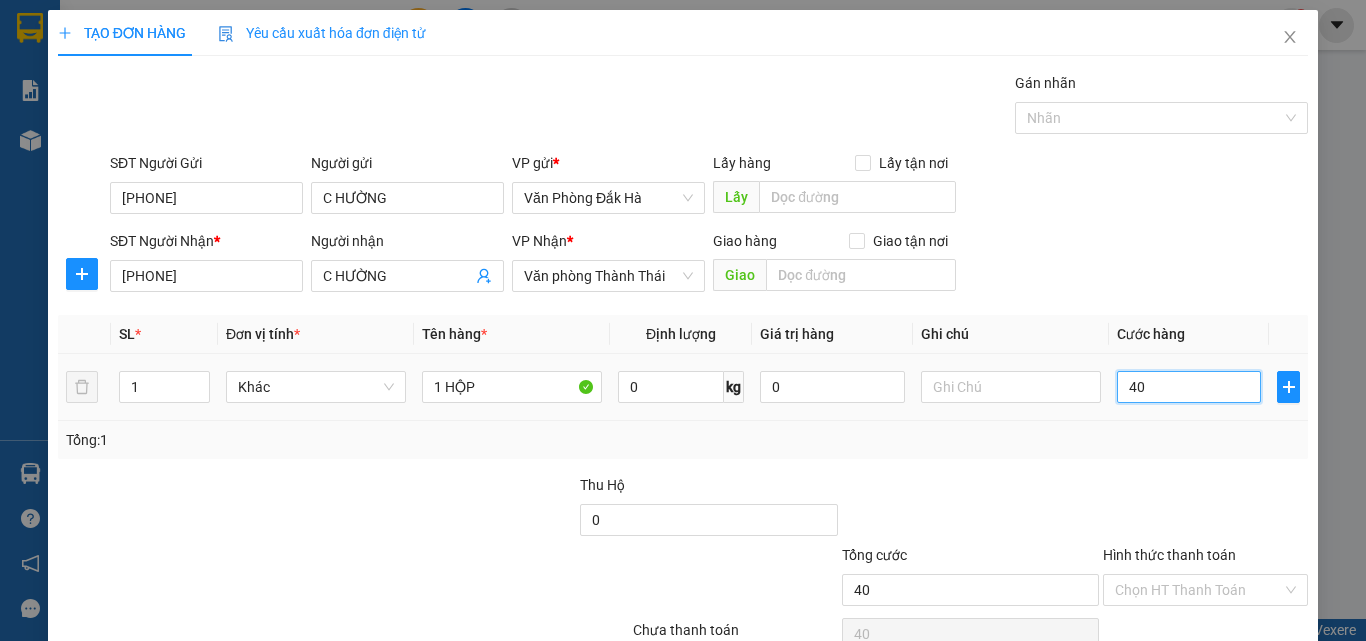 type on "400" 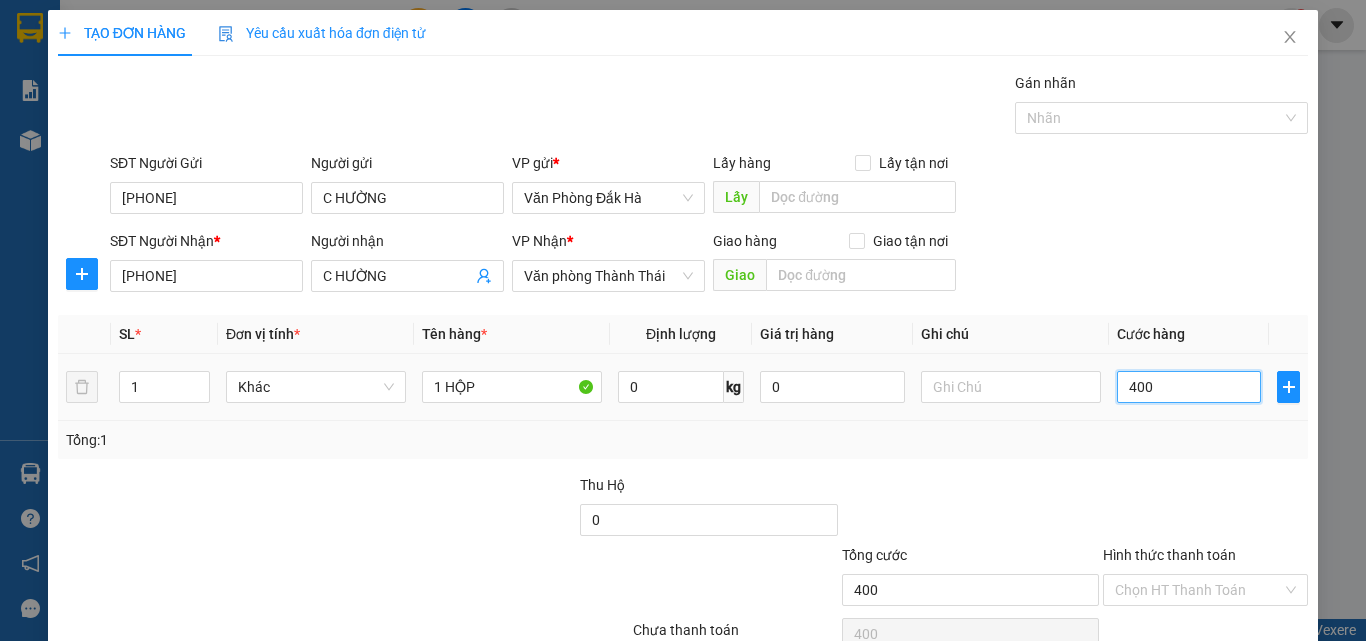 type on "4.000" 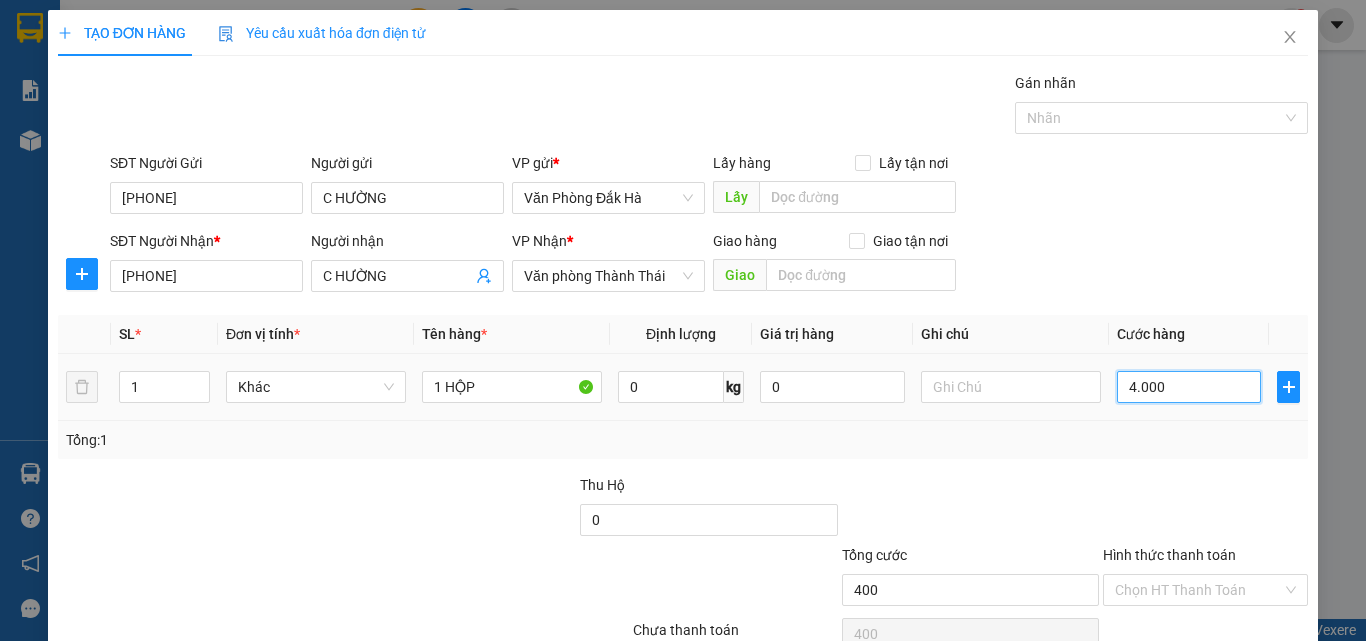 type on "4.000" 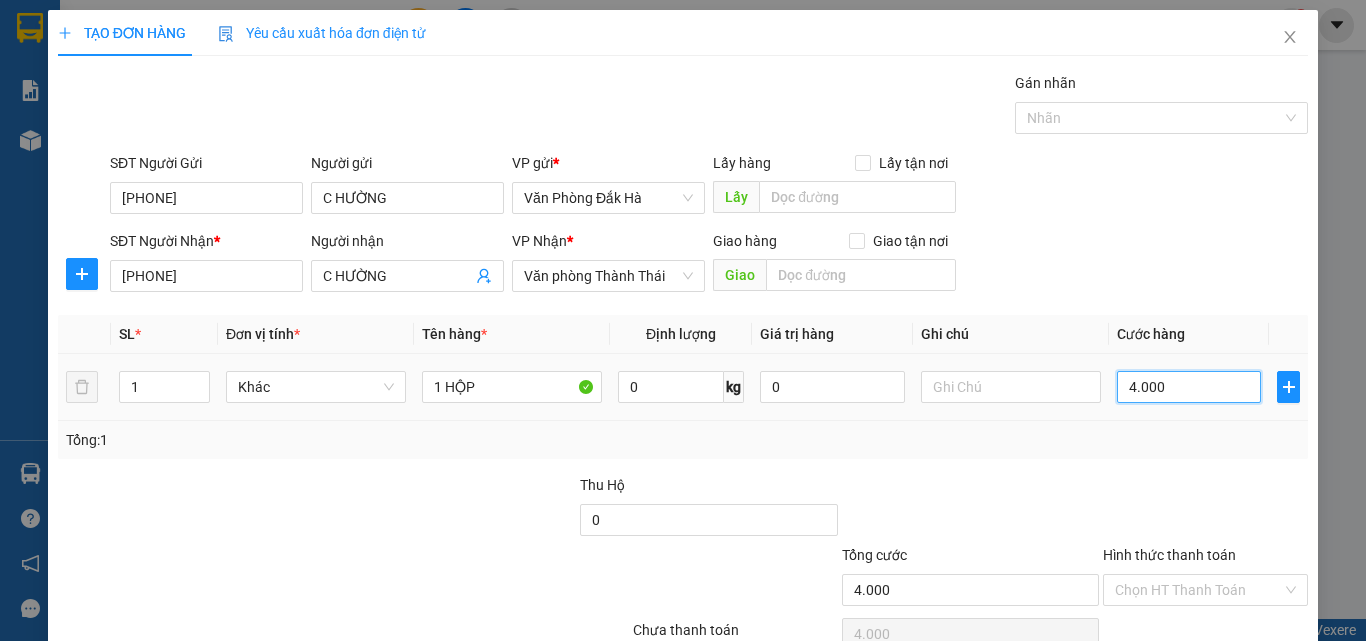 type on "40.000" 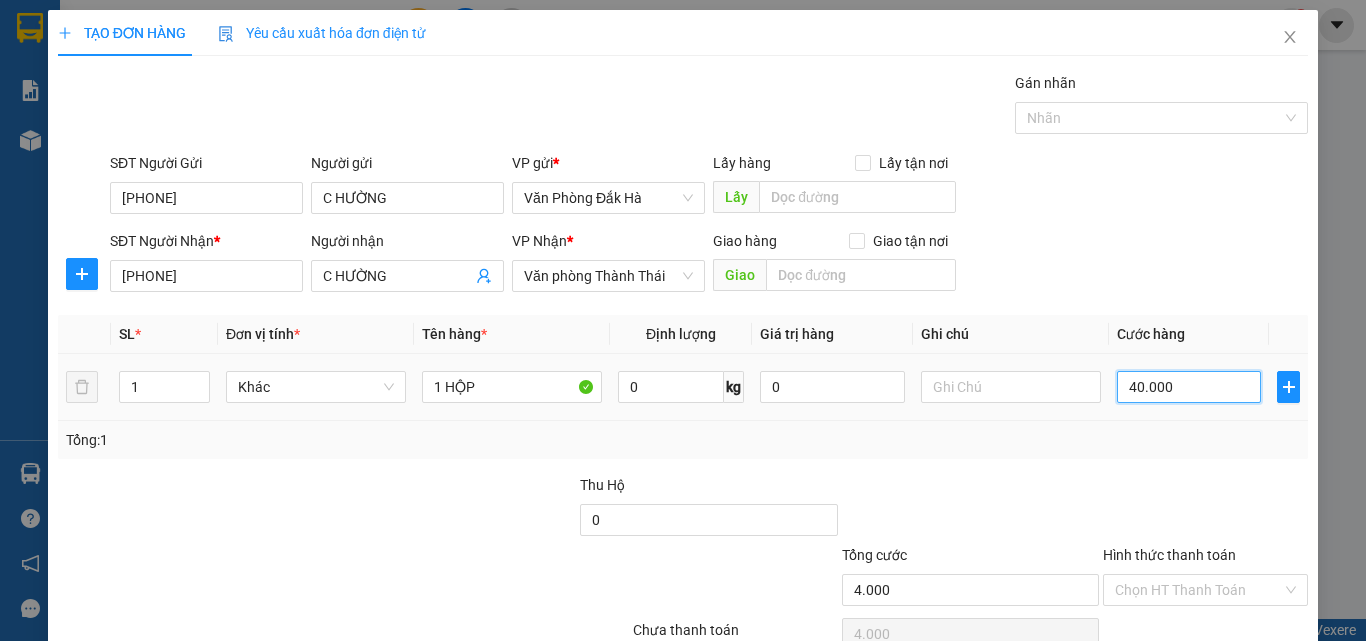 type on "40.000" 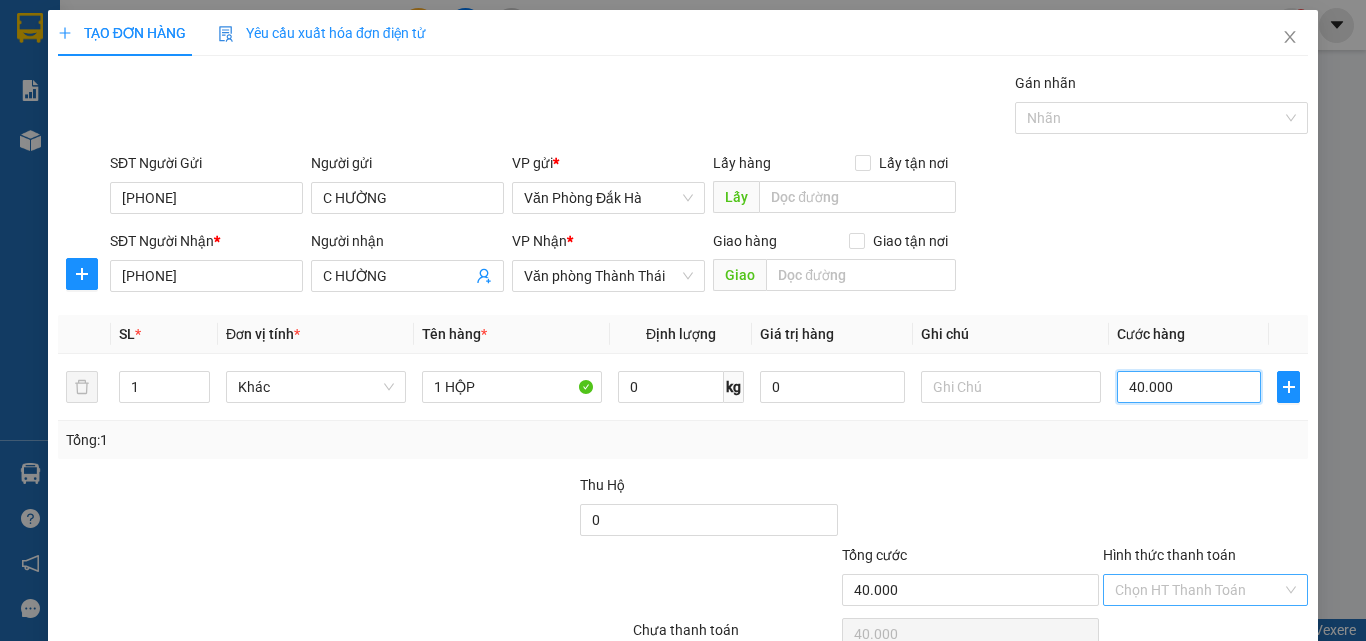type on "40.000" 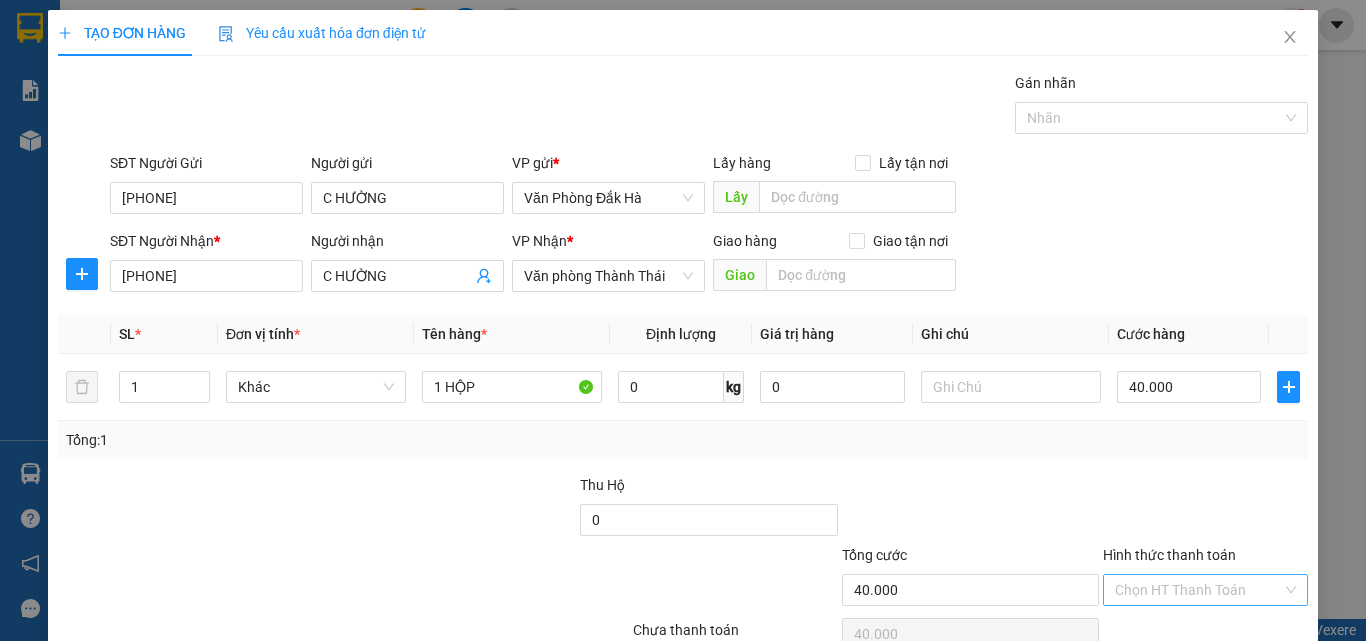 click on "Hình thức thanh toán" at bounding box center (1198, 590) 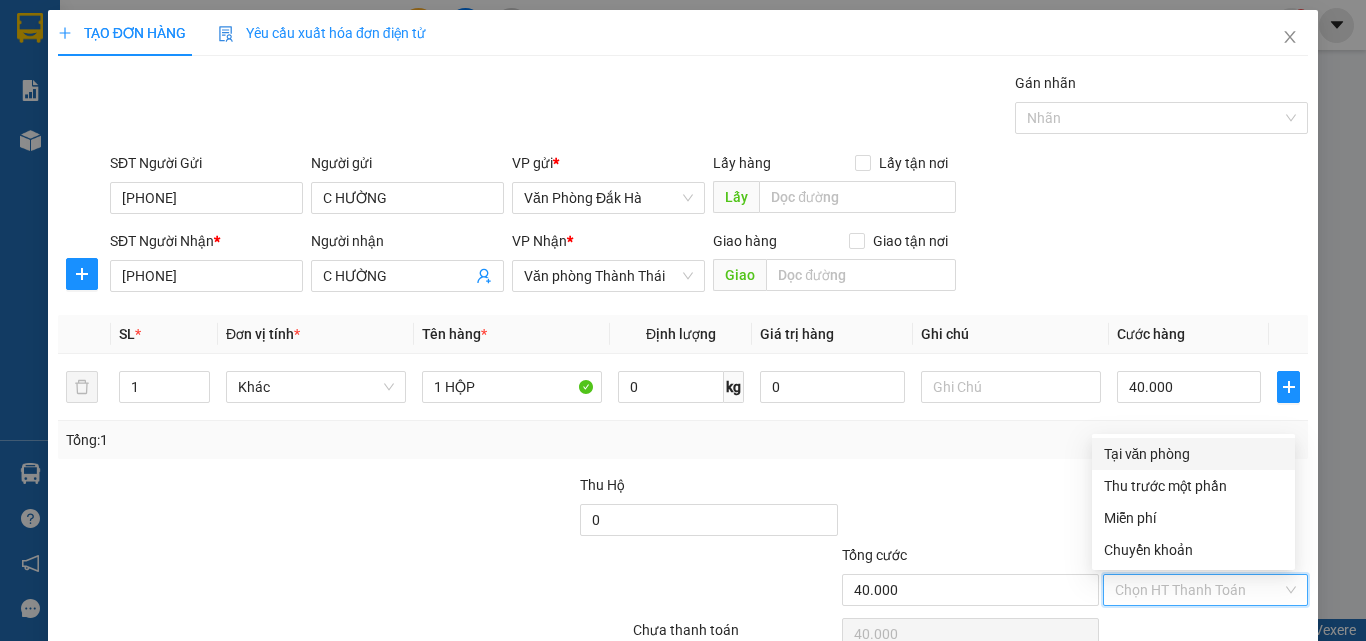 click on "Tại văn phòng" at bounding box center (1193, 454) 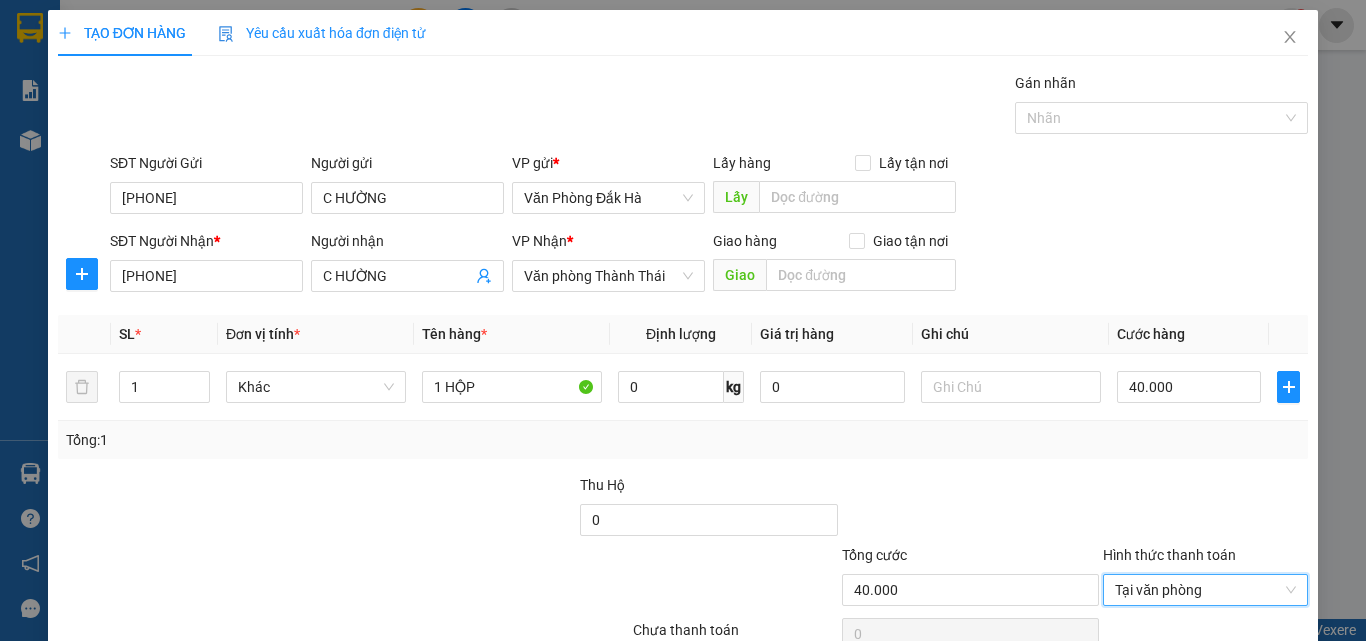 click on "Lưu và In" at bounding box center (1243, 685) 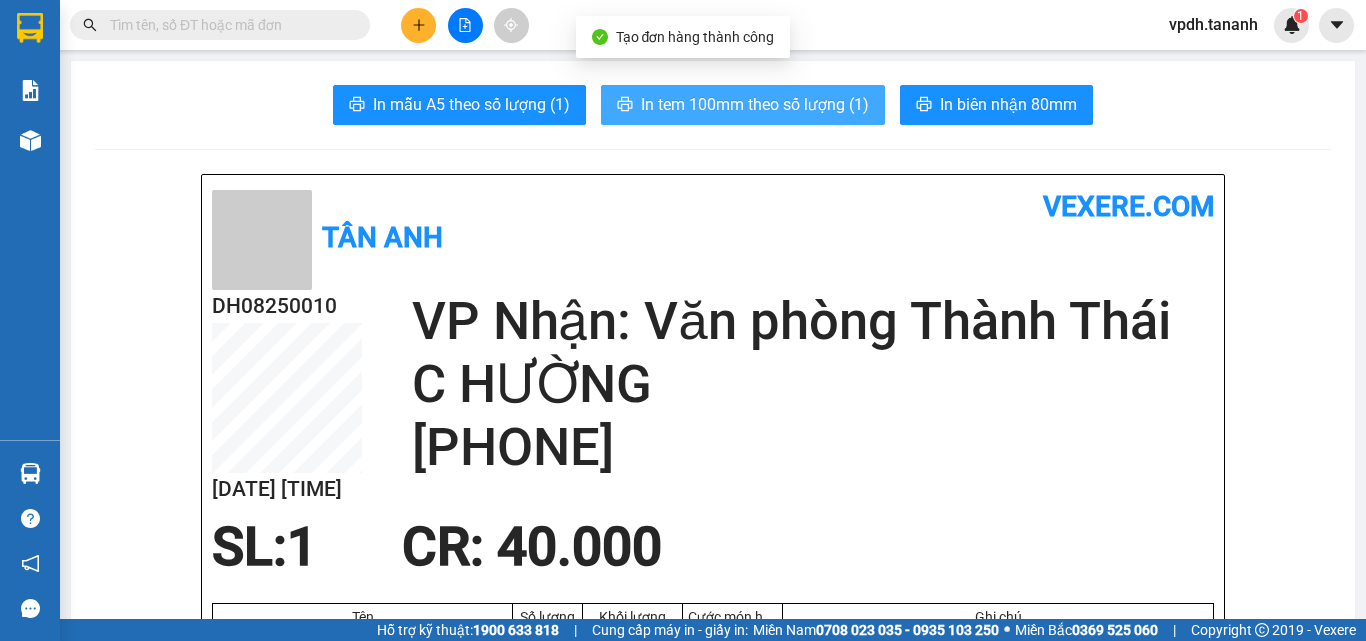 click on "In tem 100mm theo số lượng
(1)" at bounding box center (755, 104) 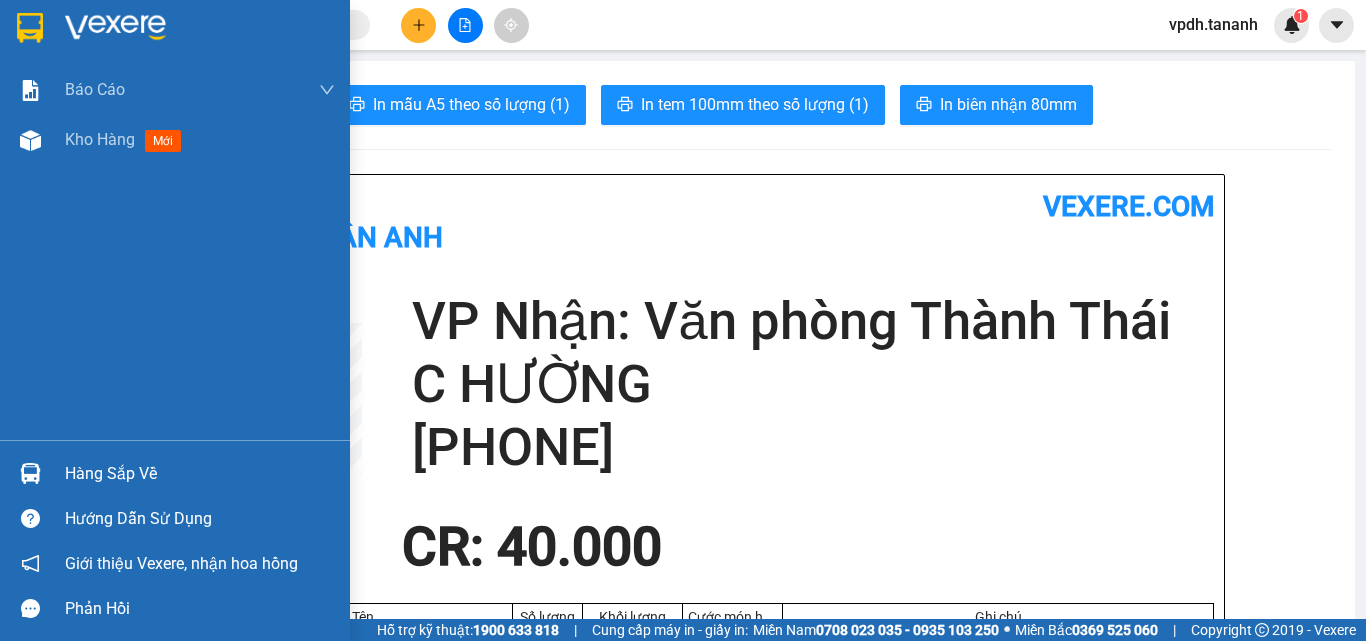 click at bounding box center (30, 28) 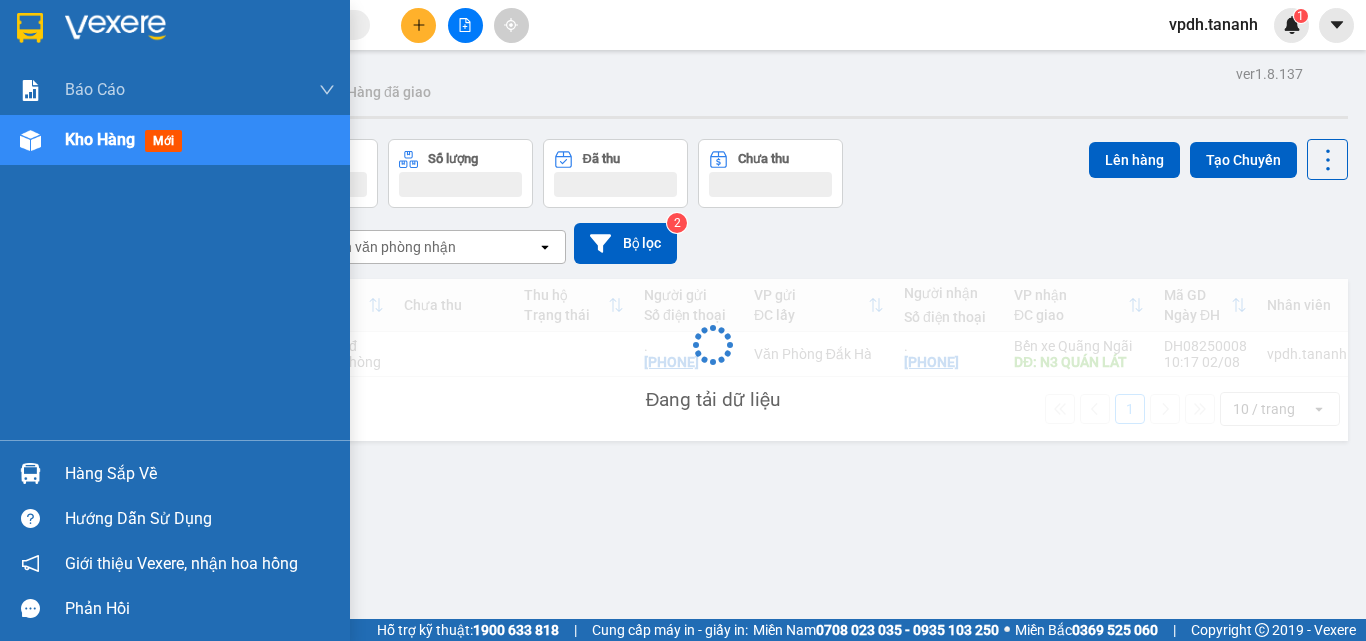 click at bounding box center (115, 28) 